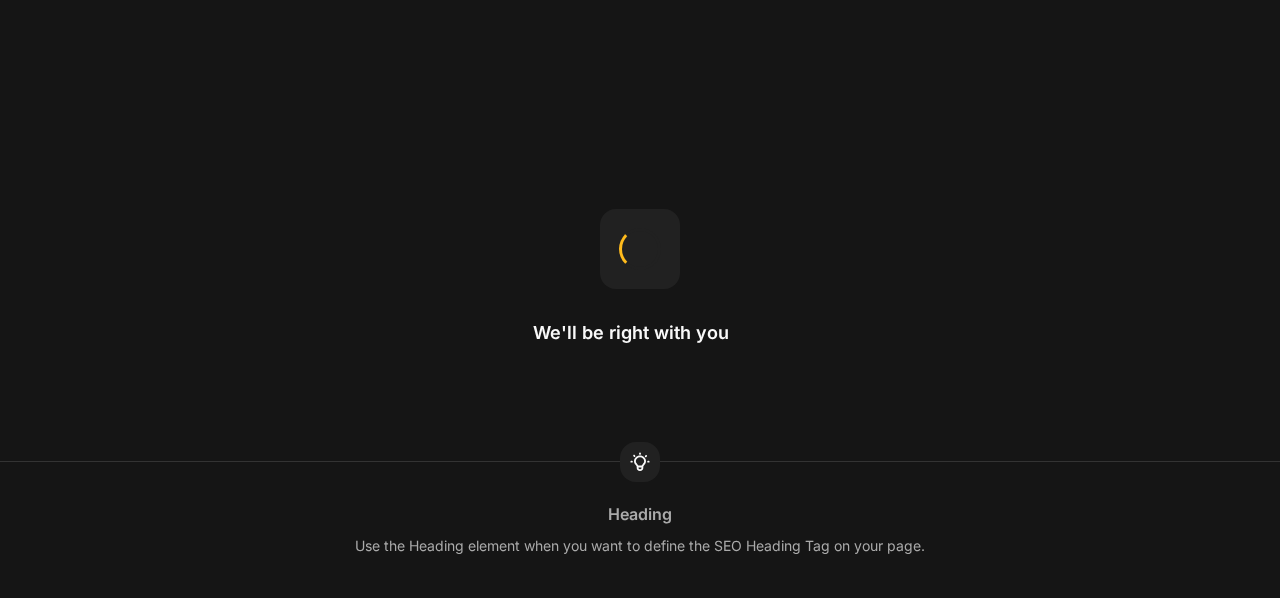 scroll, scrollTop: 0, scrollLeft: 0, axis: both 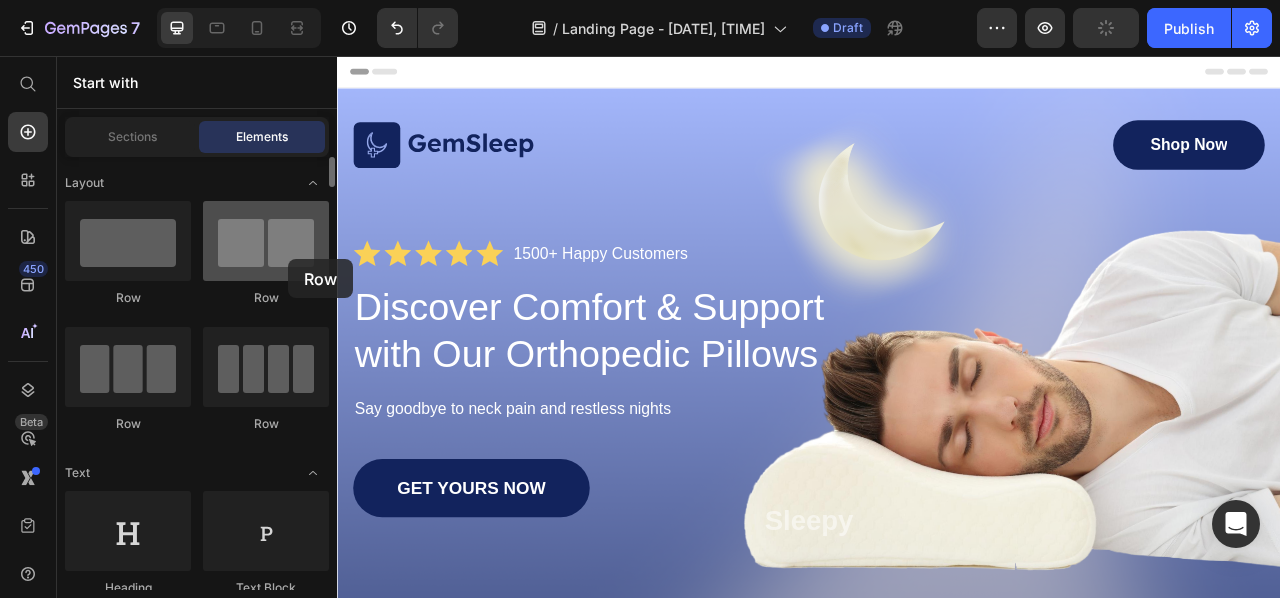 click at bounding box center (266, 241) 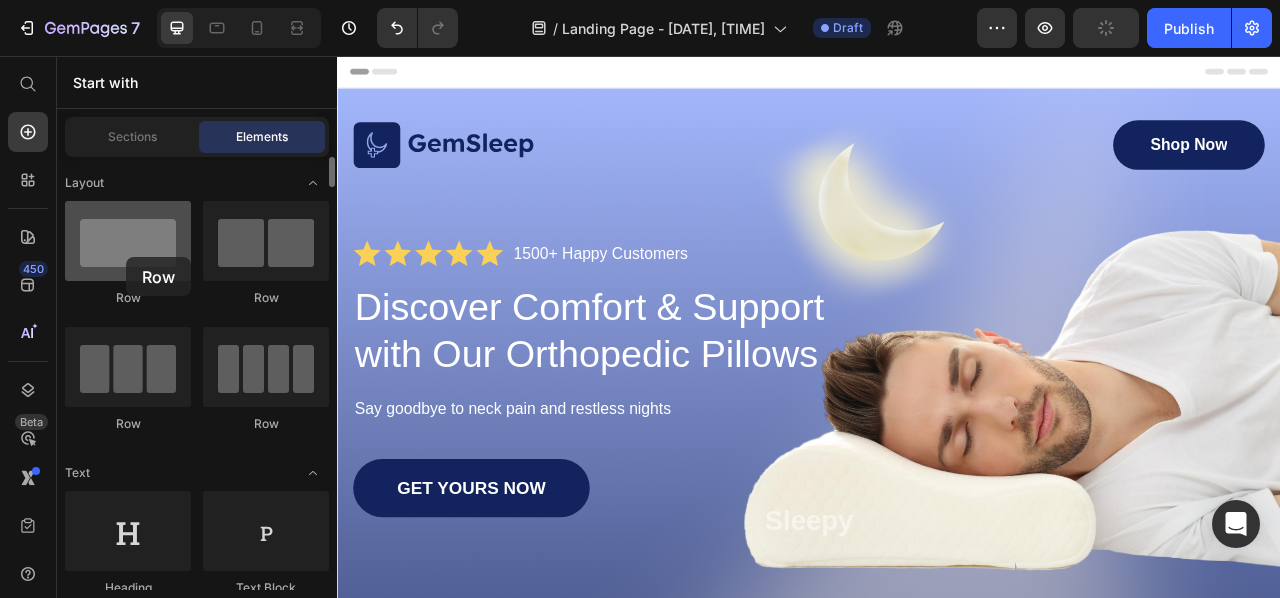 click at bounding box center [128, 241] 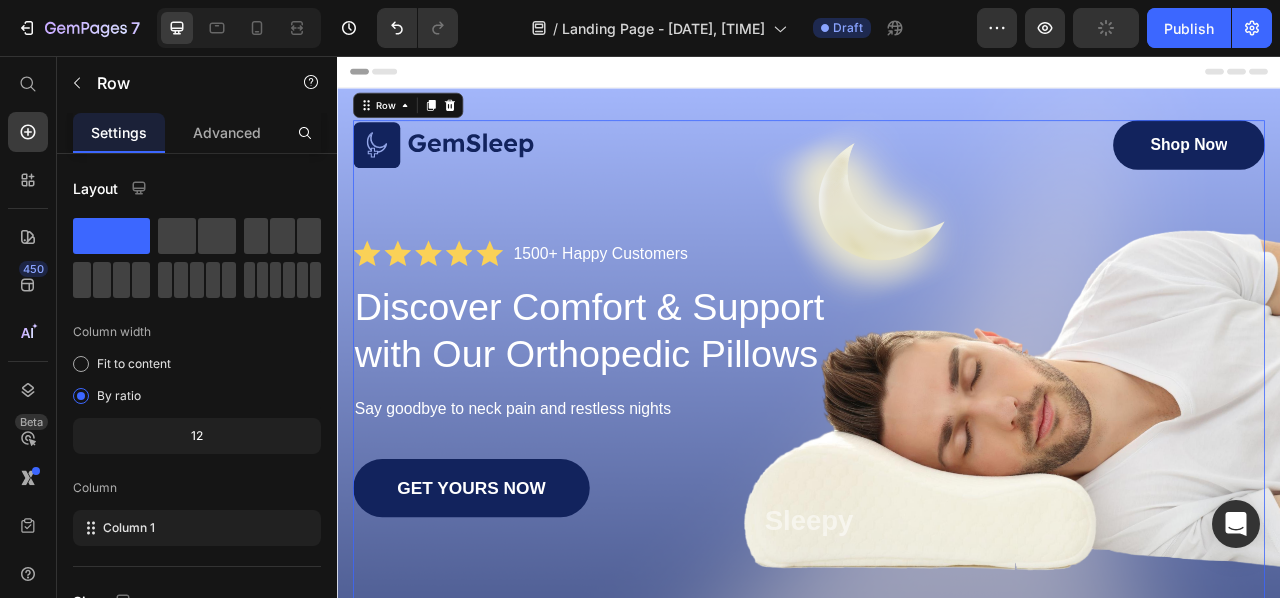 click on "Image Shop Now Button Row
Icon
Icon
Icon
Icon
Icon Icon List 1500+ Happy Customers Text Block Row Discover Comfort & Support with Our Orthopedic Pillows Heading Say goodbye to neck pain and restless nights Text Block GET YOURS NOW Button Sleepy Text Block As Featured In Text Block Image Image Image Row" at bounding box center (937, 509) 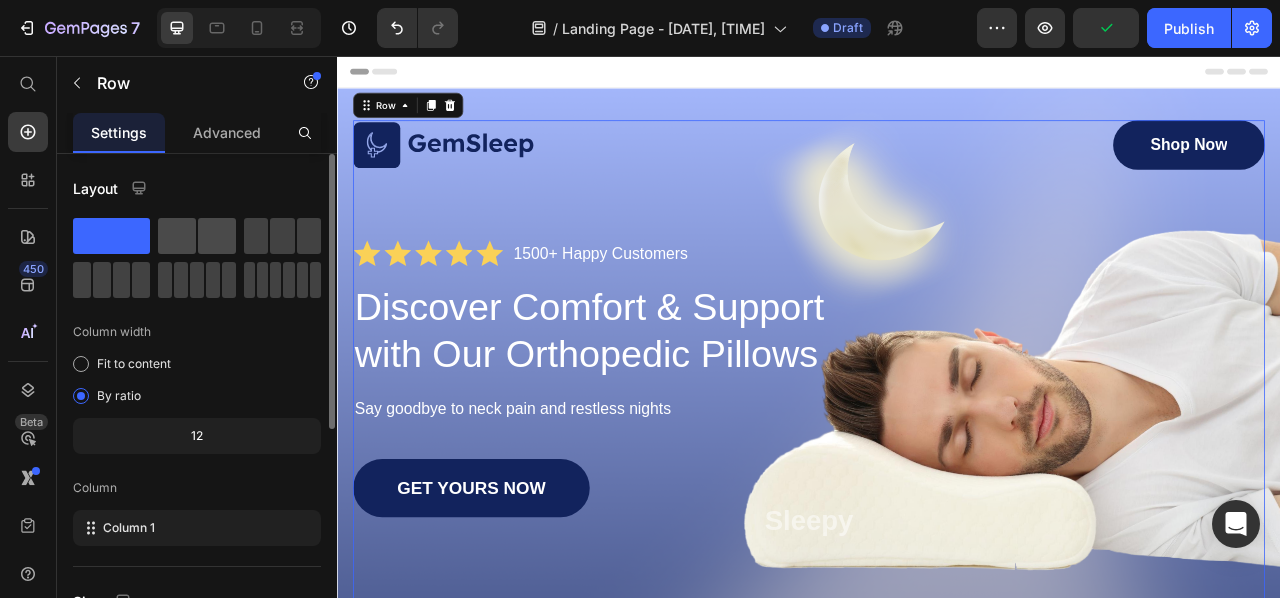 click 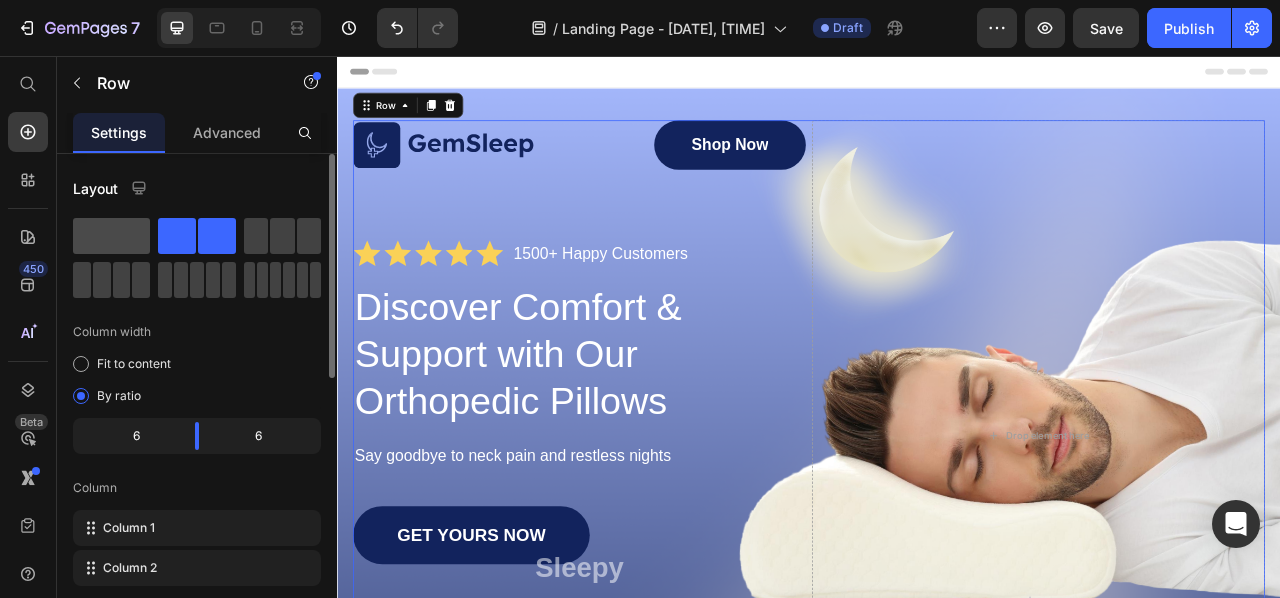 click 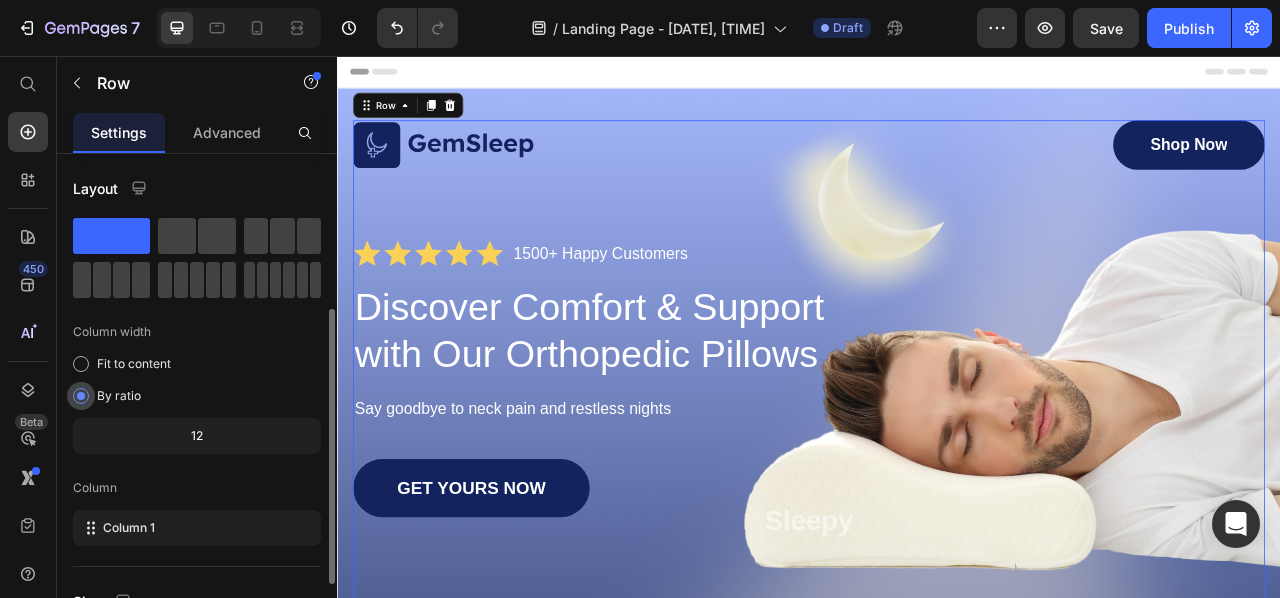 scroll, scrollTop: 100, scrollLeft: 0, axis: vertical 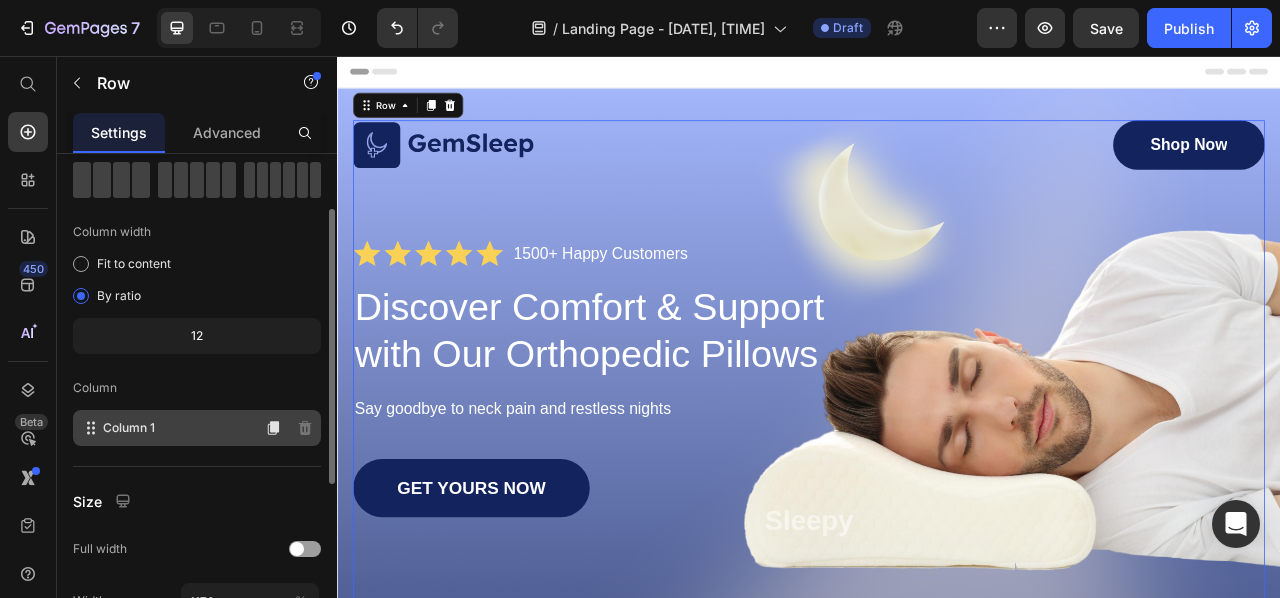 click on "Column 1" 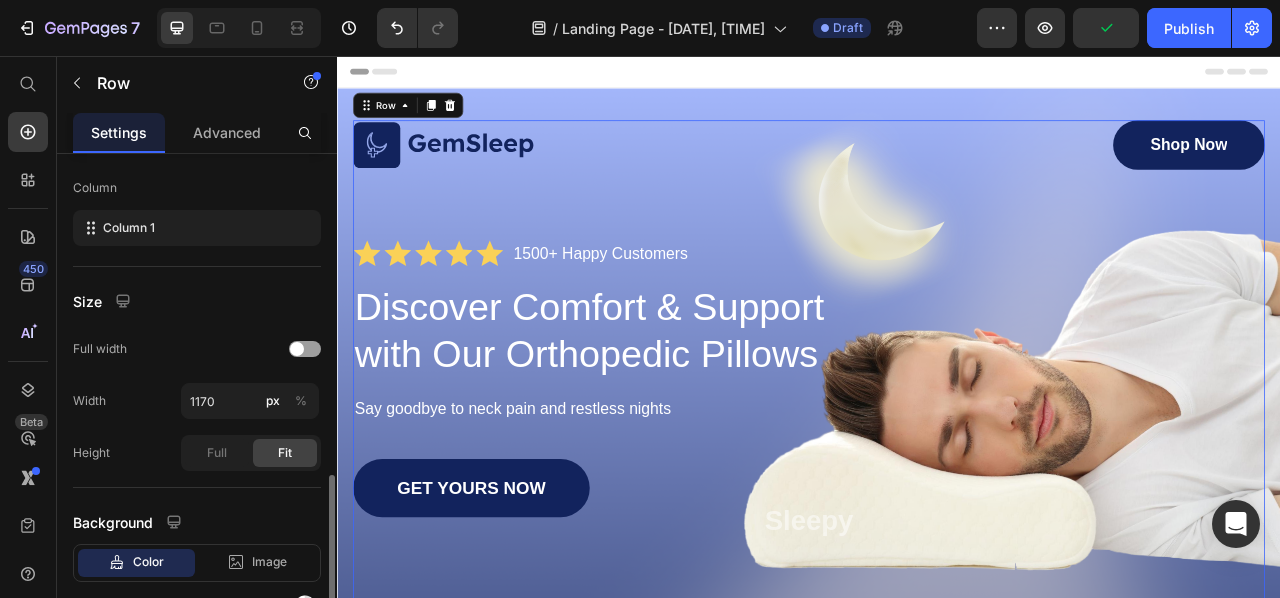 scroll, scrollTop: 400, scrollLeft: 0, axis: vertical 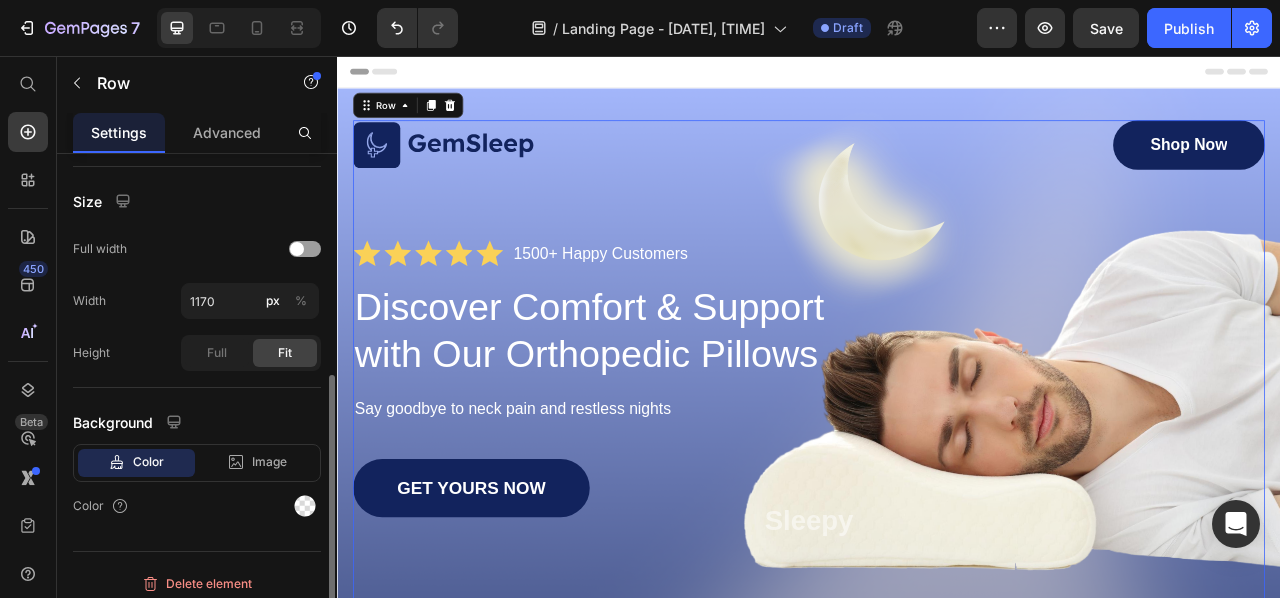 click on "Color" at bounding box center (148, 462) 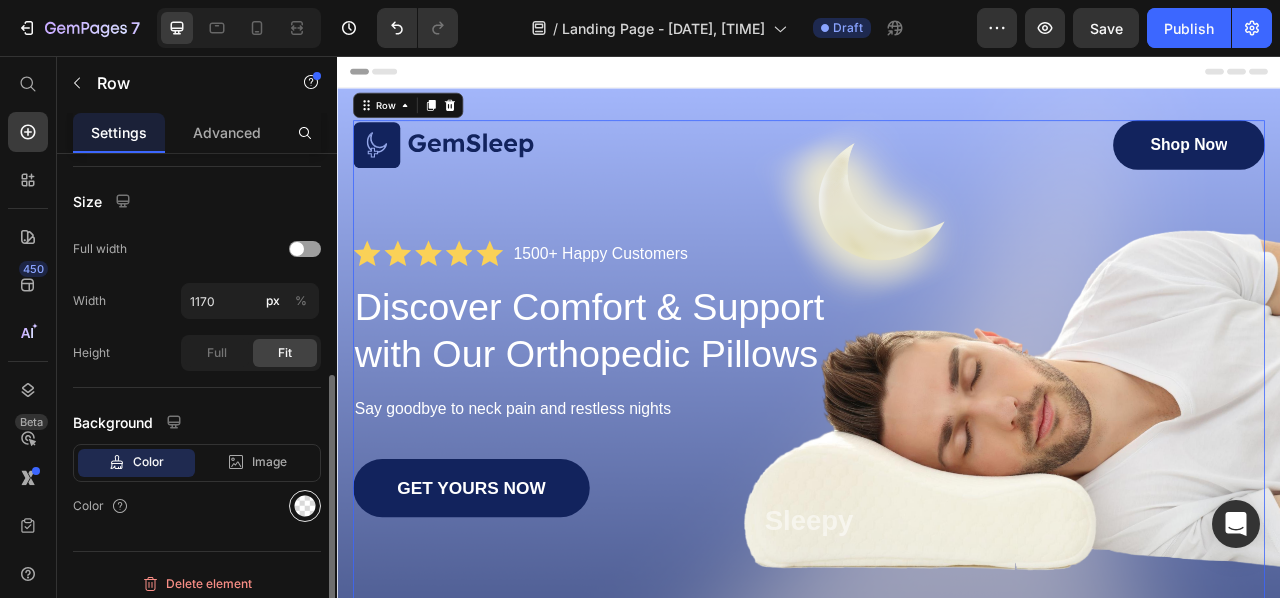 click at bounding box center (305, 506) 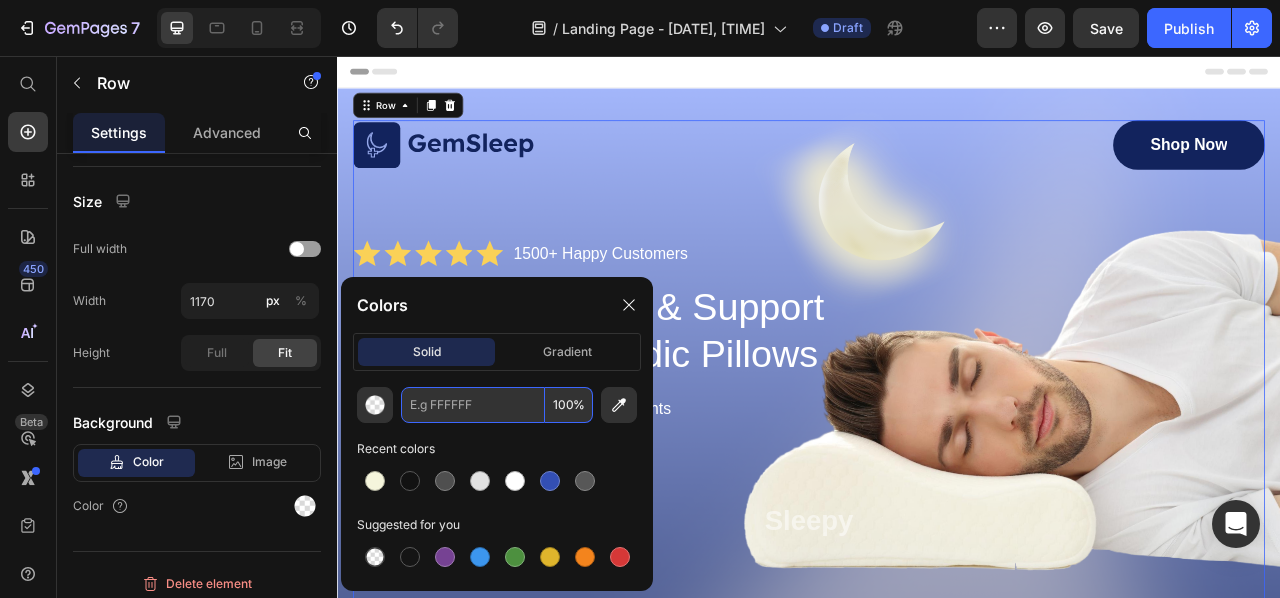 click at bounding box center [473, 405] 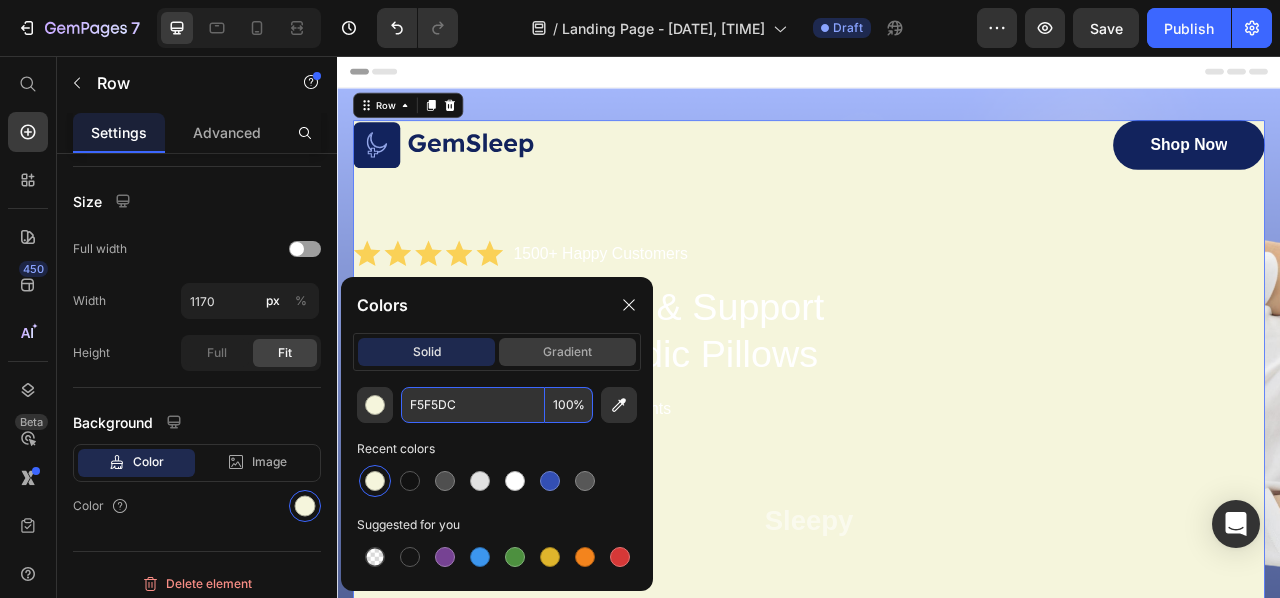 type on "F5F5DC" 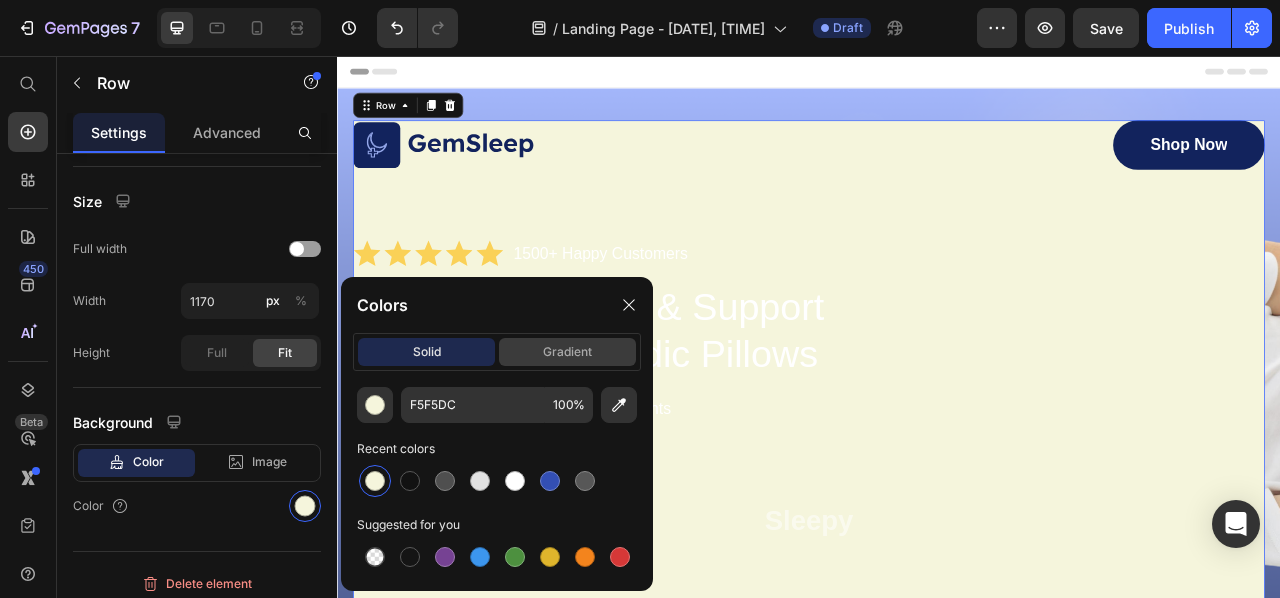 click on "gradient" 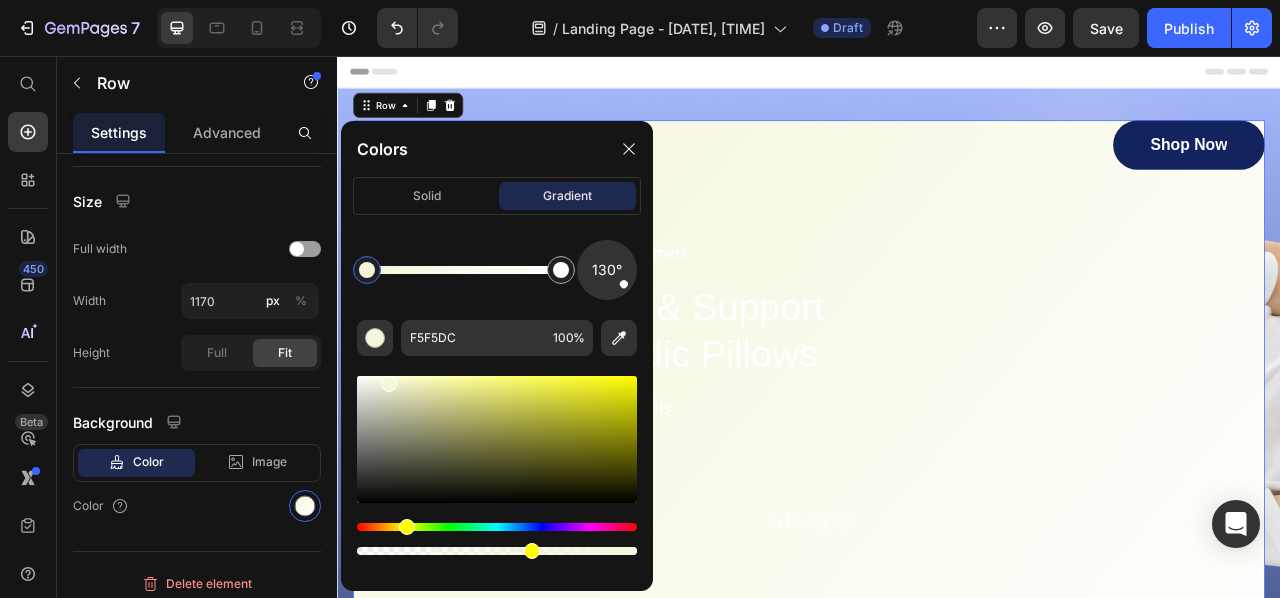 click at bounding box center [497, 551] 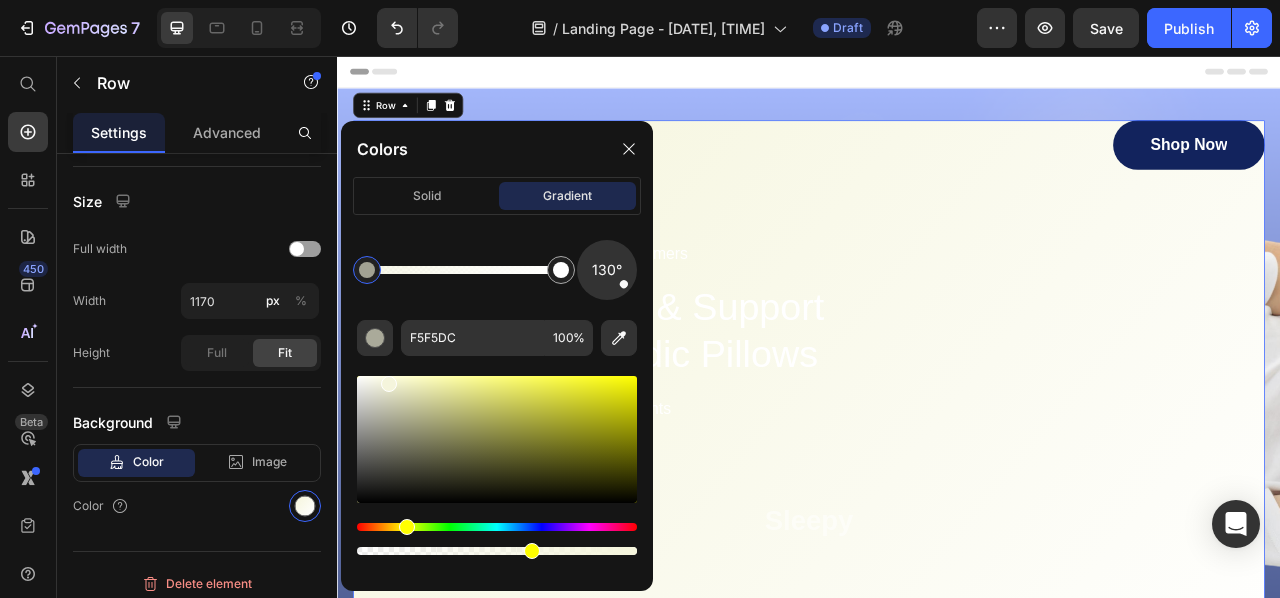 type on "61" 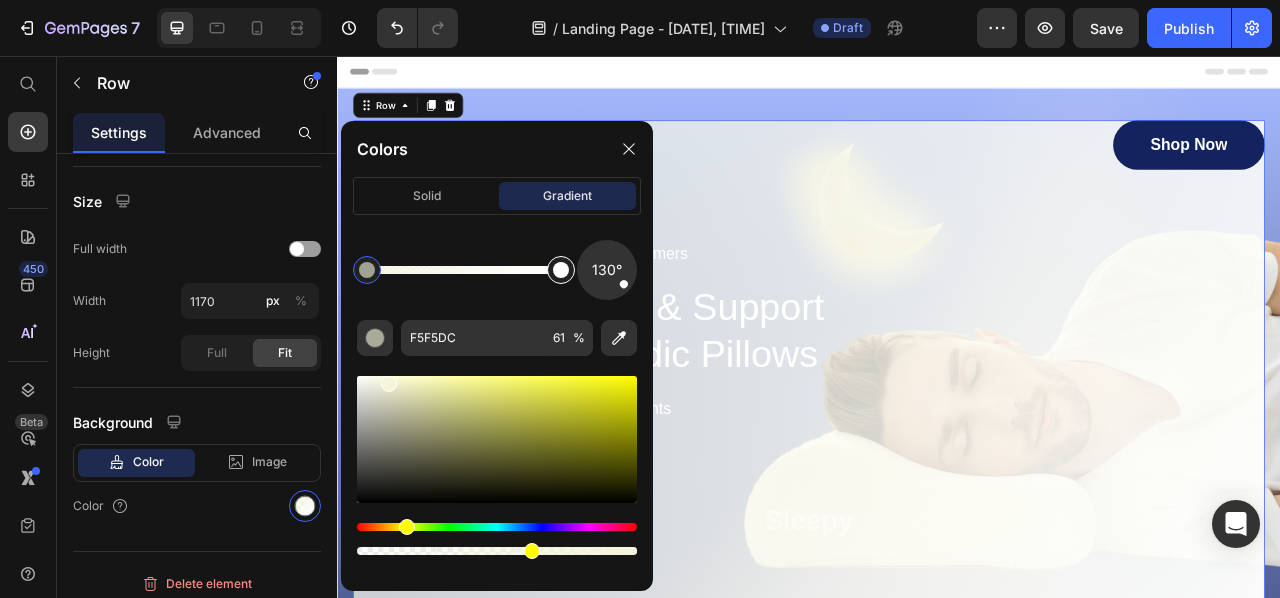 type on "FFFFFF" 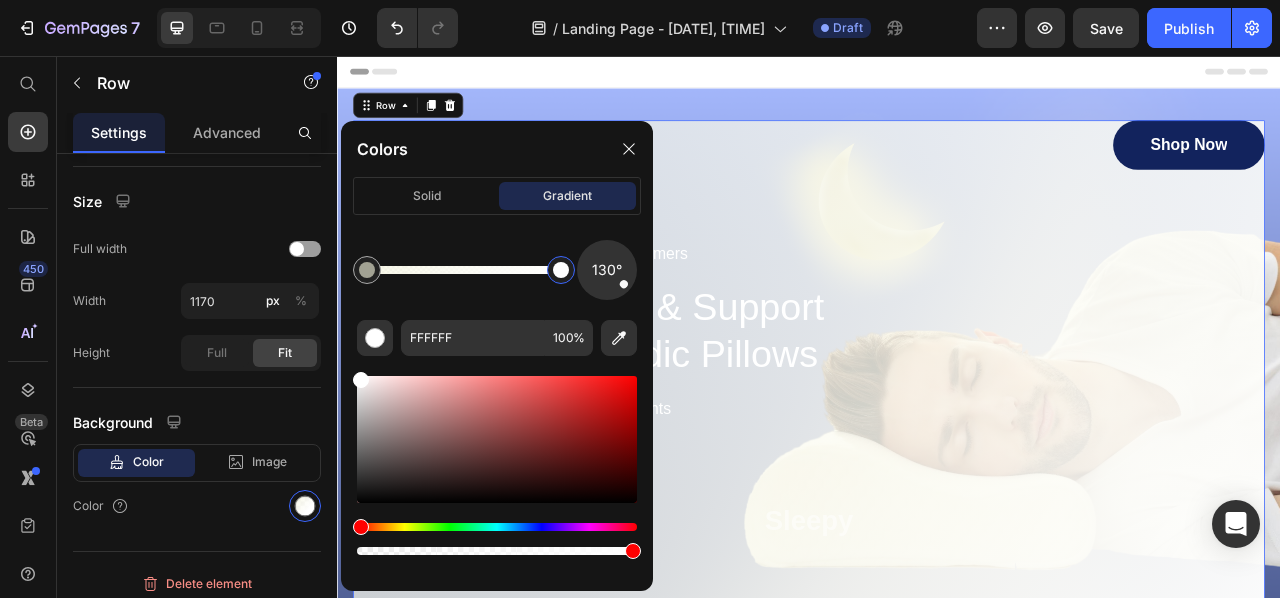 drag, startPoint x: 574, startPoint y: 275, endPoint x: 604, endPoint y: 273, distance: 30.066593 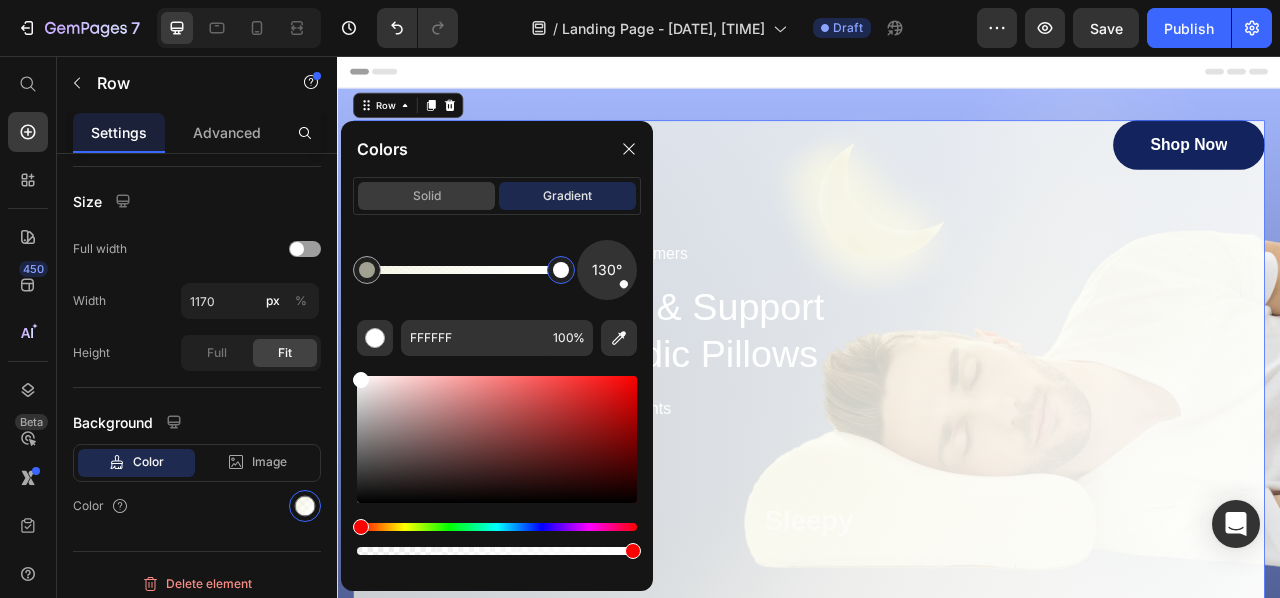 click on "solid" 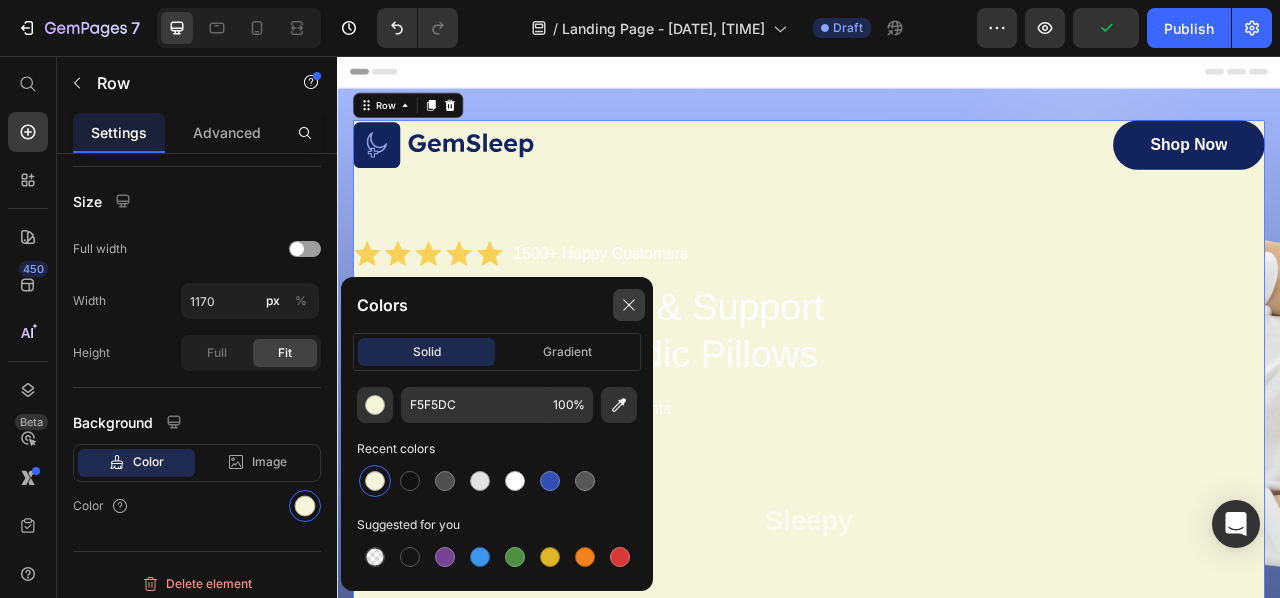 click 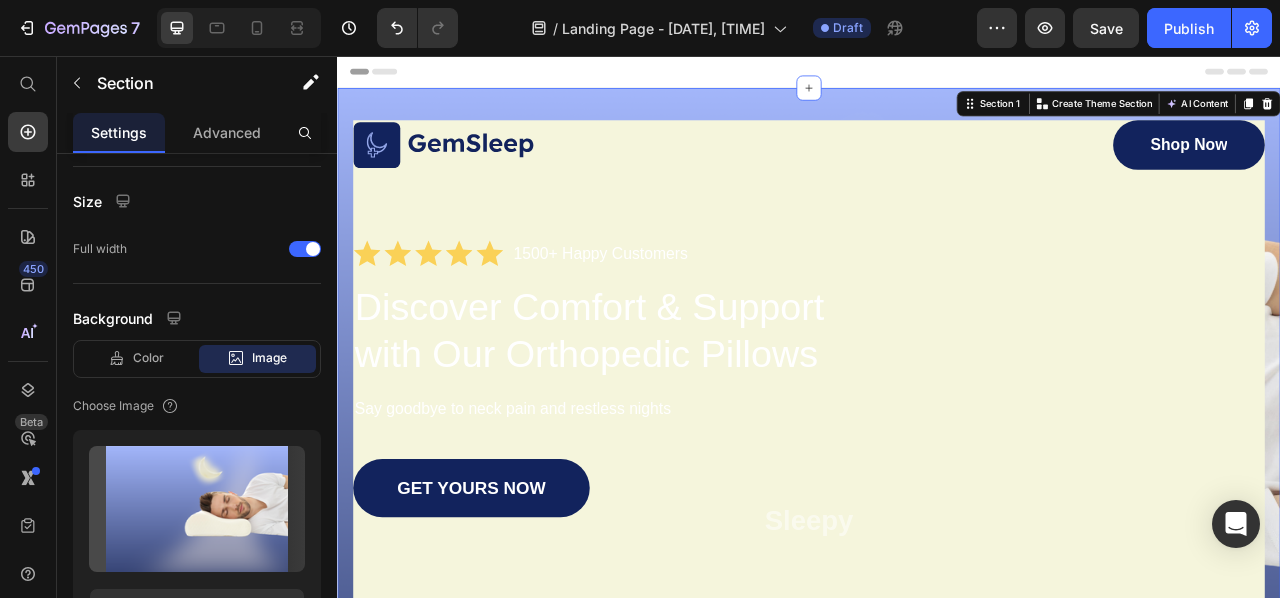 click on "Image Shop Now Button Row
Icon
Icon
Icon
Icon
Icon Icon List 1500+ Happy Customers Text Block Row Discover Comfort & Support with Our Orthopedic Pillows Heading Say goodbye to neck pain and restless nights Text Block GET YOURS NOW Button Sleepy Text Block As Featured In Text Block Image Image Image Row Row Section 1   You can create reusable sections Create Theme Section AI Content Write with GemAI What would you like to describe here? Tone and Voice Persuasive Product Getting products... Show more Generate" at bounding box center (937, 523) 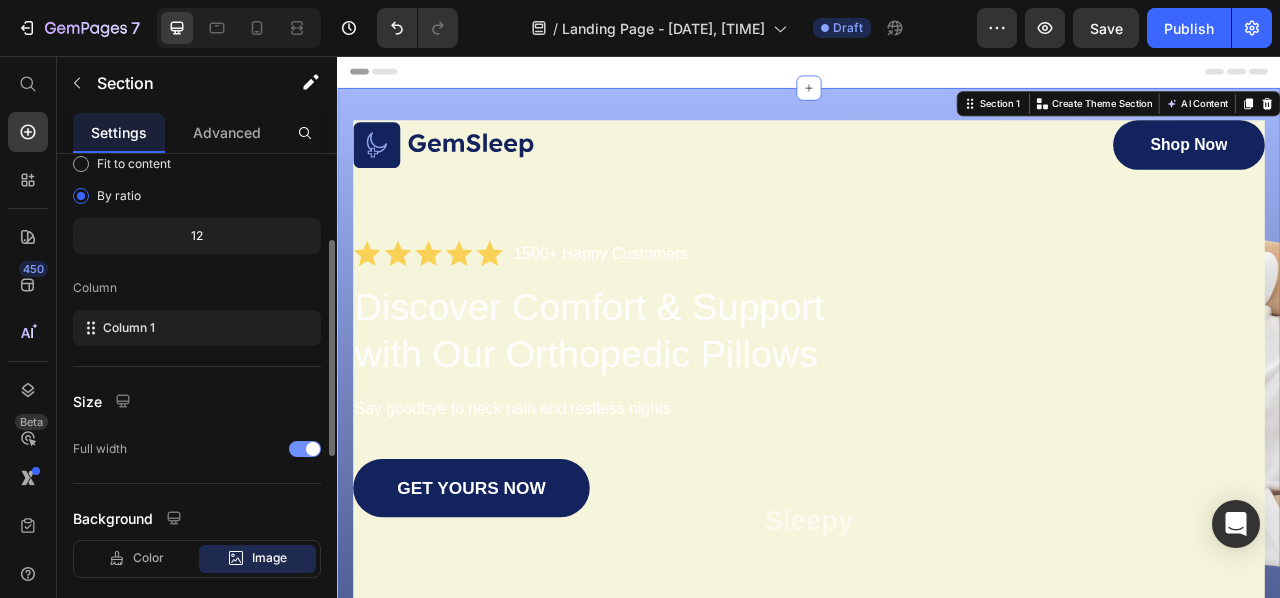 scroll, scrollTop: 400, scrollLeft: 0, axis: vertical 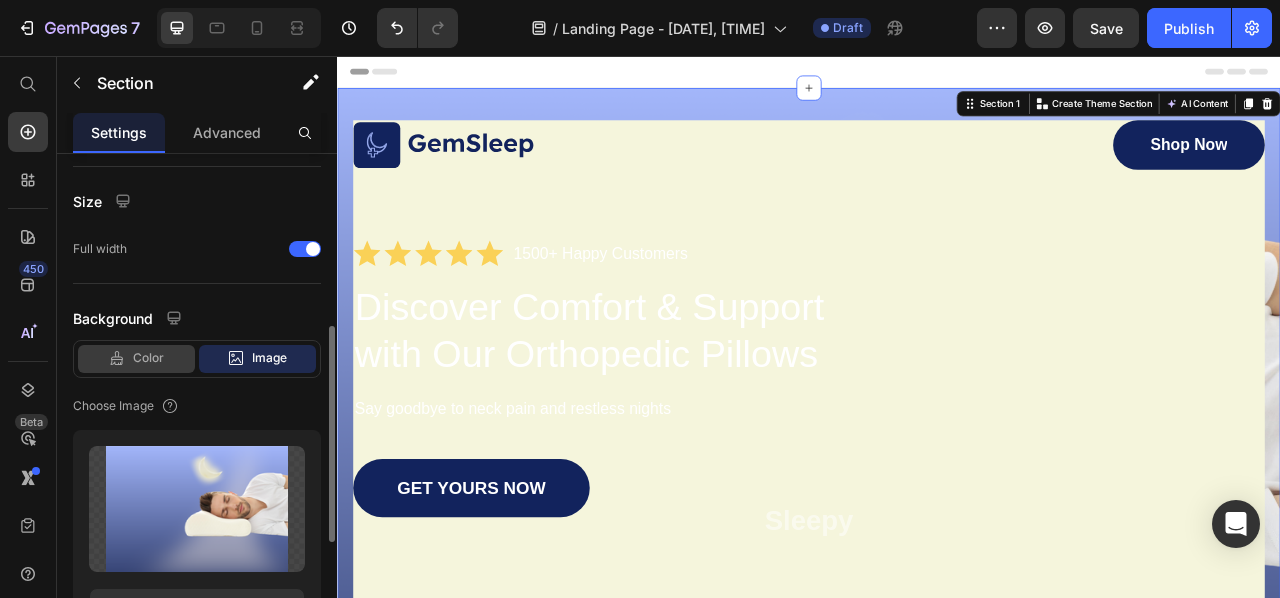 click on "Color" 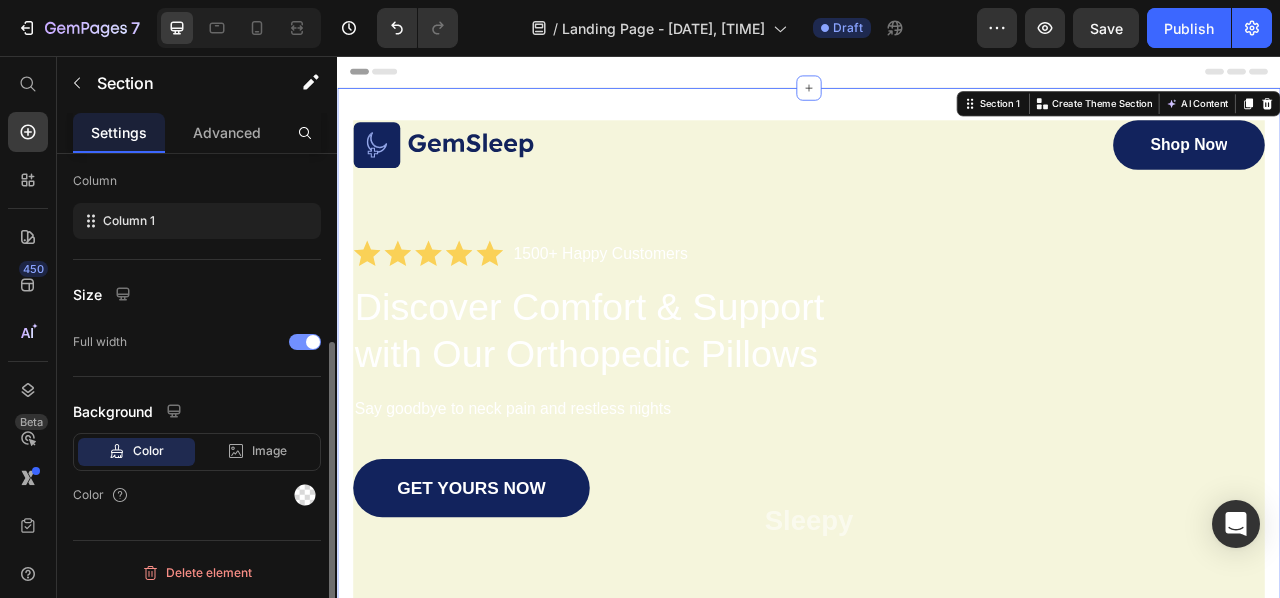 scroll, scrollTop: 305, scrollLeft: 0, axis: vertical 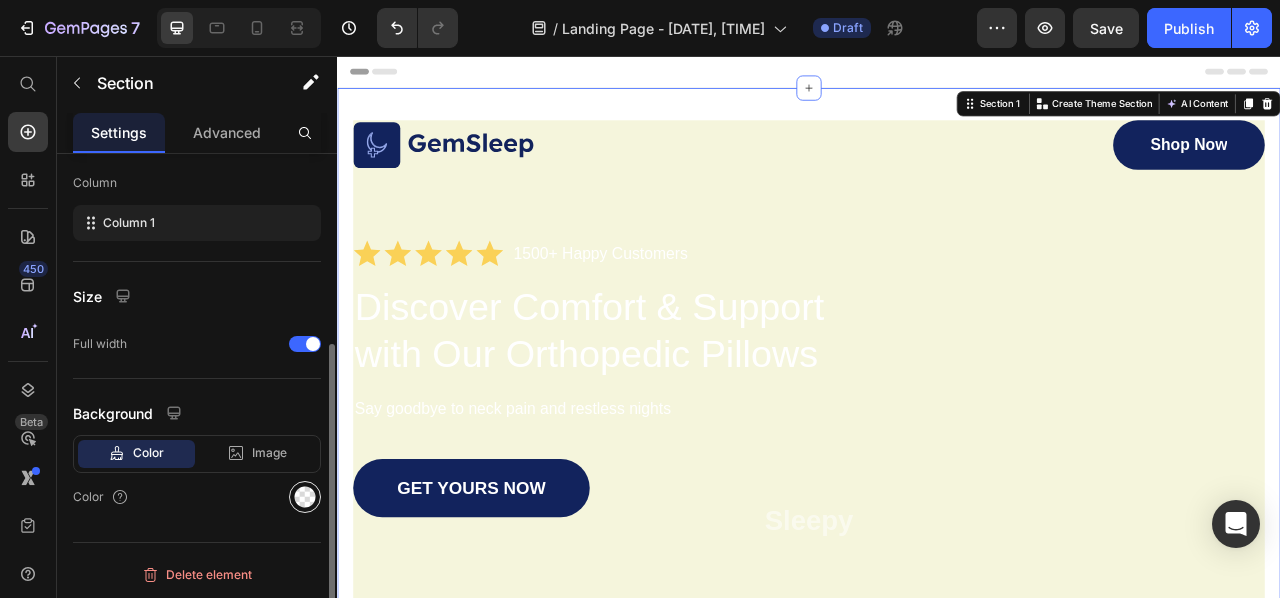 click at bounding box center [305, 497] 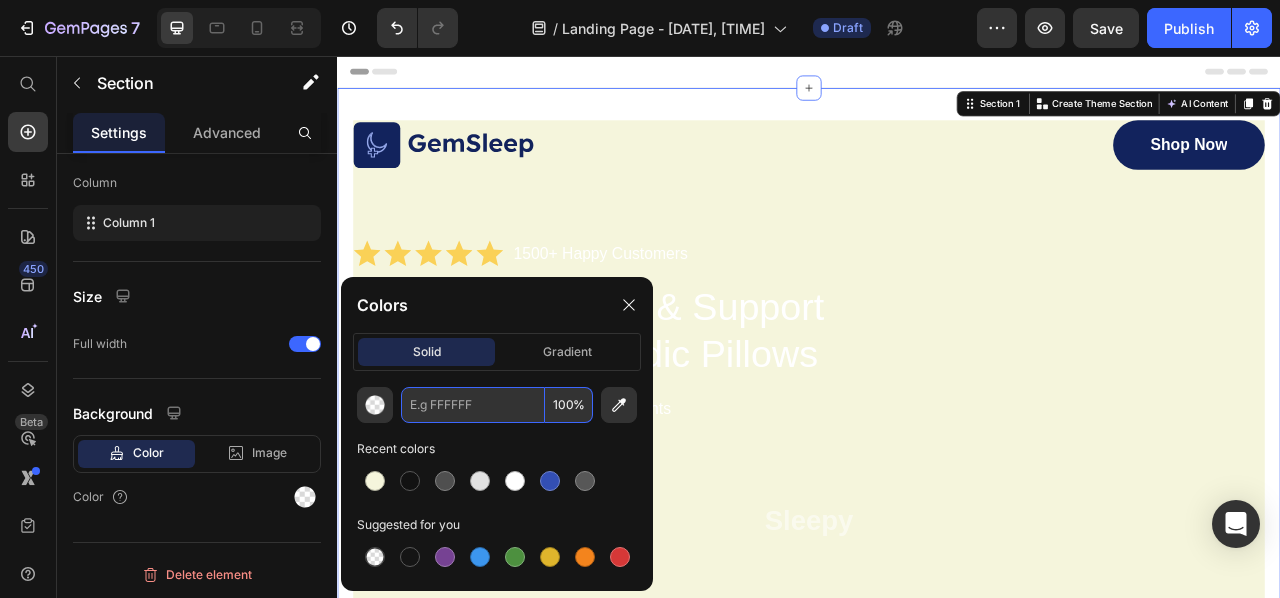click at bounding box center (473, 405) 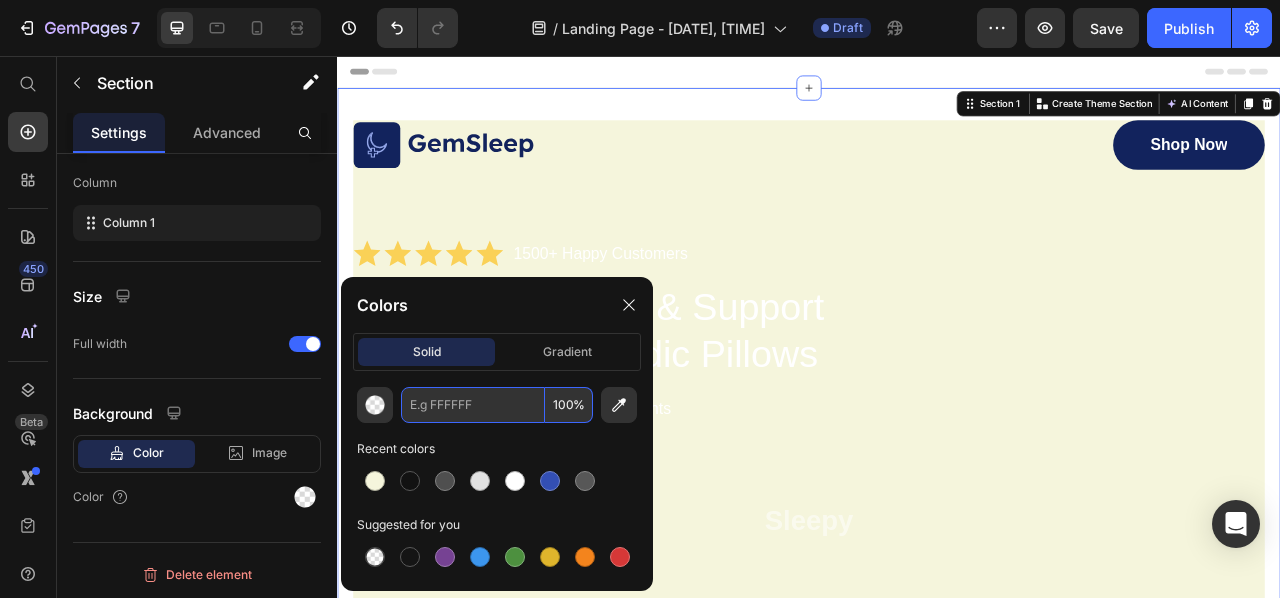 paste on "<!-- DESCRIÇÃO DA COLEÇÃO CUIDAR COM MOVIMENTO --> <div class="collection-description">   <p><strong>Saúde é movimento com intenção.</strong> A coleção <em>Cuidar com Movimento</em> celebra cada passo dado com propósito. Criada a pensar em mulheres que compreendem que o autocuidado vai além do físico. É sobre escuta interior, consistência e respeito pelo corpo em todas as fases da vida.</p>    <p><strong>Não precisas ser atleta para começares.</strong> O que importa é a intenção com que te moves. Esta coleção inspira quem já está em ação, quem está a recomeçar ou quem está só a ponderar dar o primeiro passo. Porque cuidar de ti é mais do que uma rotina. É uma atitude.</p>    <p>As <strong>t-shirts motivacionais</strong> e os <strong>hoodies com frases inspiradoras</strong> desta linha são suaves, respiráveis e pensados para acompanhar os teus movimentos — leves ou intensos, longos ou curtos. Perfeitos para uma caminhada, um alongamento ou aquele momento só teu depois de um dia longo.</p>    <p><strong>Acre..." 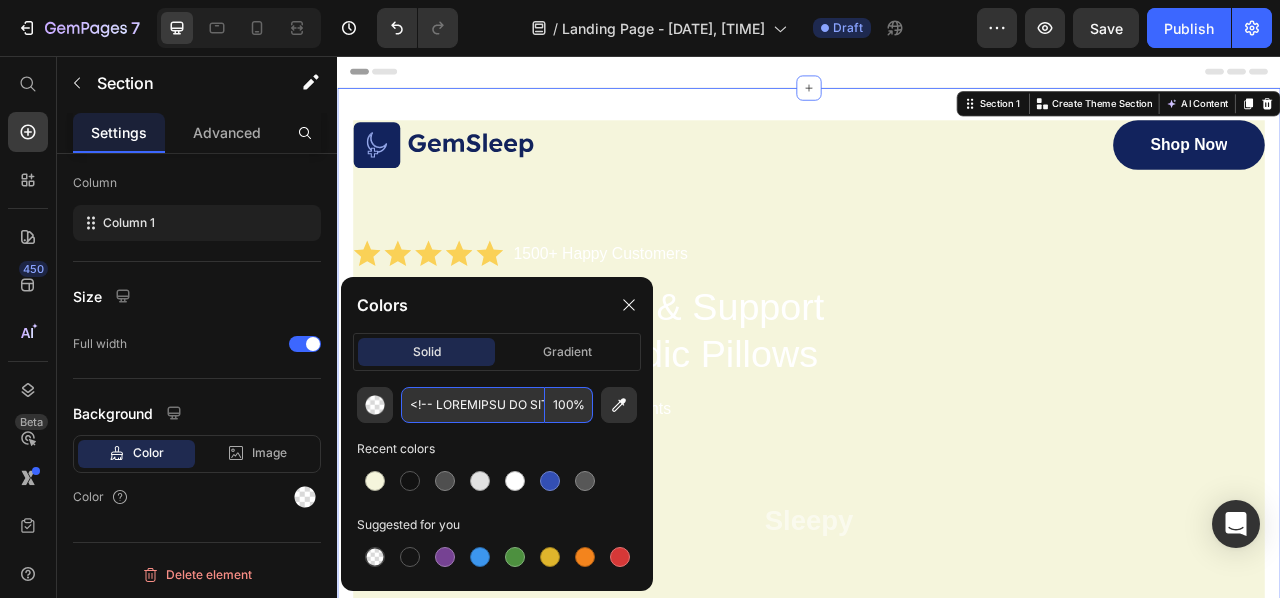 scroll, scrollTop: 0, scrollLeft: 40082, axis: horizontal 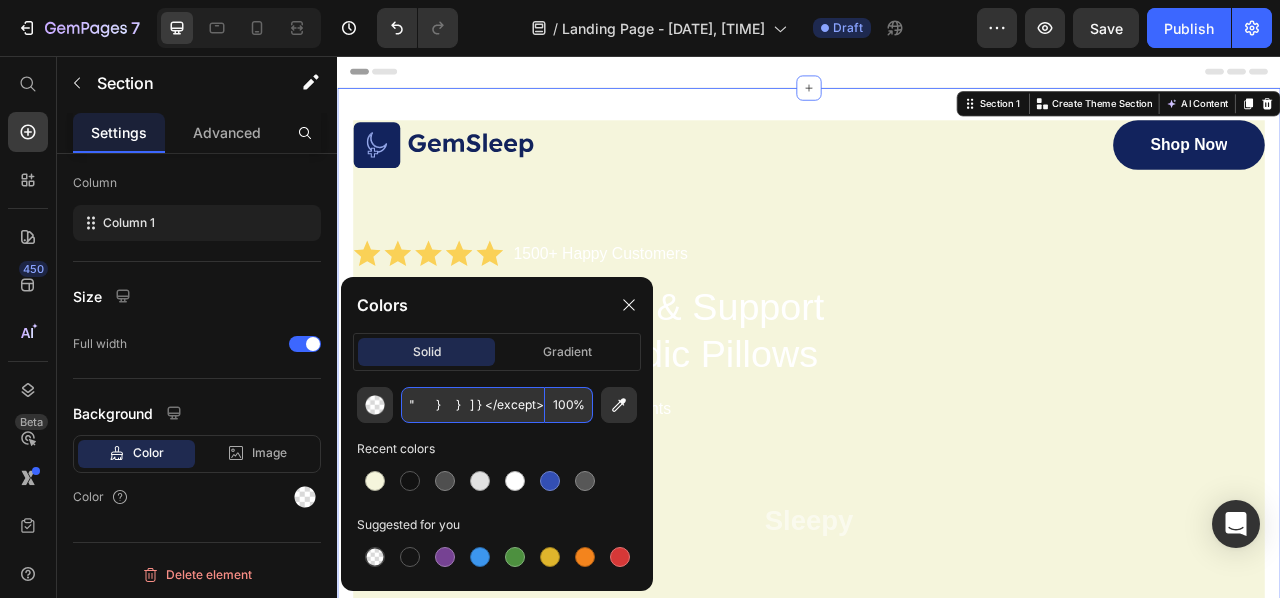 click at bounding box center [473, 405] 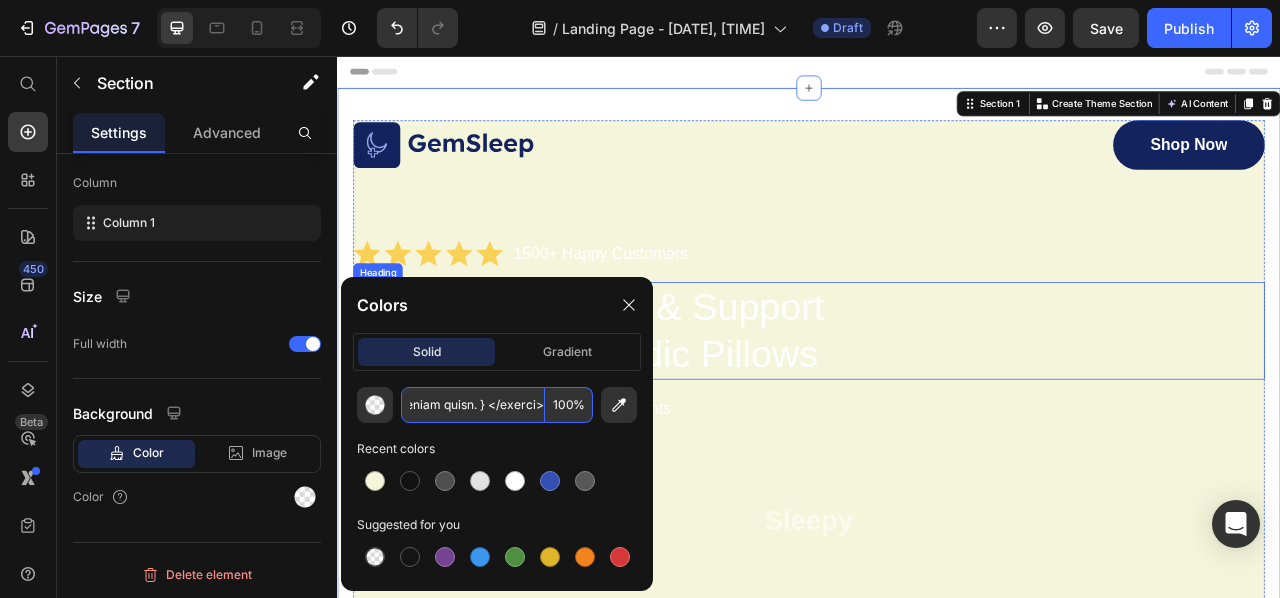 scroll, scrollTop: 0, scrollLeft: 39484, axis: horizontal 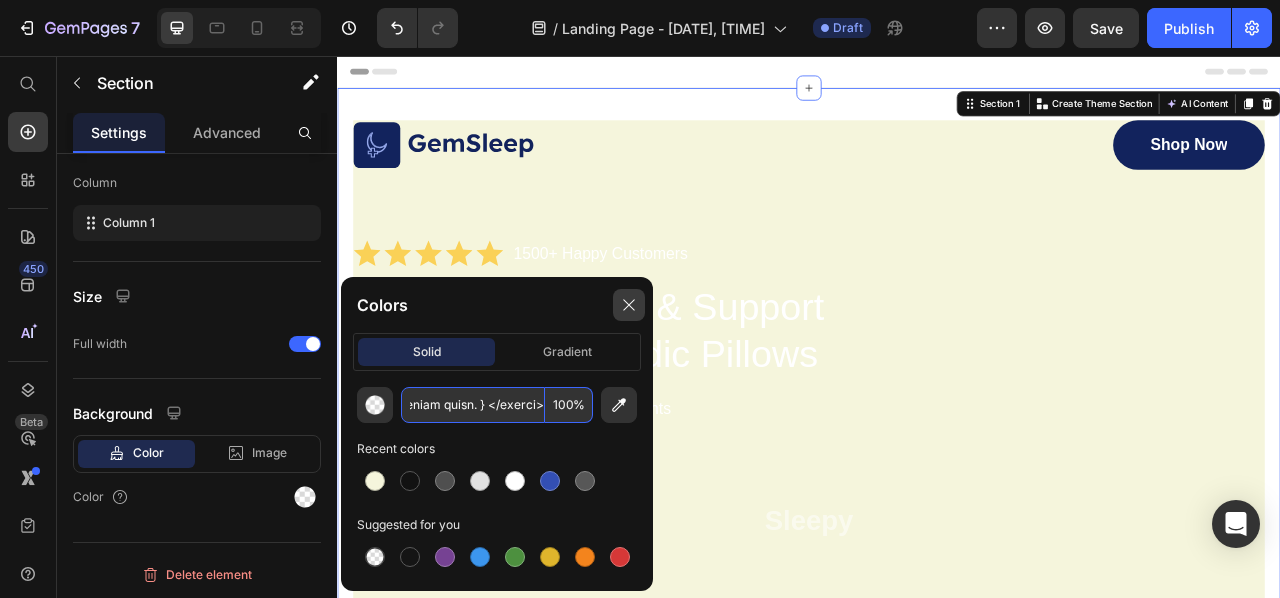 type on "<!-- DESCRIÇÃO DA COLEÇÃO CUIDAR COM MOVIMENTO --> <div class="collection-description">   <p><strong>Saúde é movimento com intenção.</strong> A coleção <em>Cuidar com Movimento</em> celebra cada passo dado com propósito. Criada a pensar em mulheres que compreendem que o autocuidado vai além do físico. É sobre escuta interior, consistência e respeito pelo corpo em todas as fases da vida.</p>    <p><strong>Não precisas ser atleta para começares.</strong> O que importa é a intenção com que te moves. Esta coleção inspira quem já está em ação, quem está a recomeçar ou quem está só a ponderar dar o primeiro passo. Porque cuidar de ti é mais do que uma rotina. É uma atitude.</p>    <p>As <strong>t-shirts motivacionais</strong> e os <strong>hoodies com frases inspiradoras</strong> desta linha são suaves, respiráveis e pensados para acompanhar os teus movimentos — leves ou intensos, longos ou curtos. Perfeitos para uma caminhada, um alongamento ou aquele momento só teu depois de um dia longo.</p>    <p><strong>Acre..." 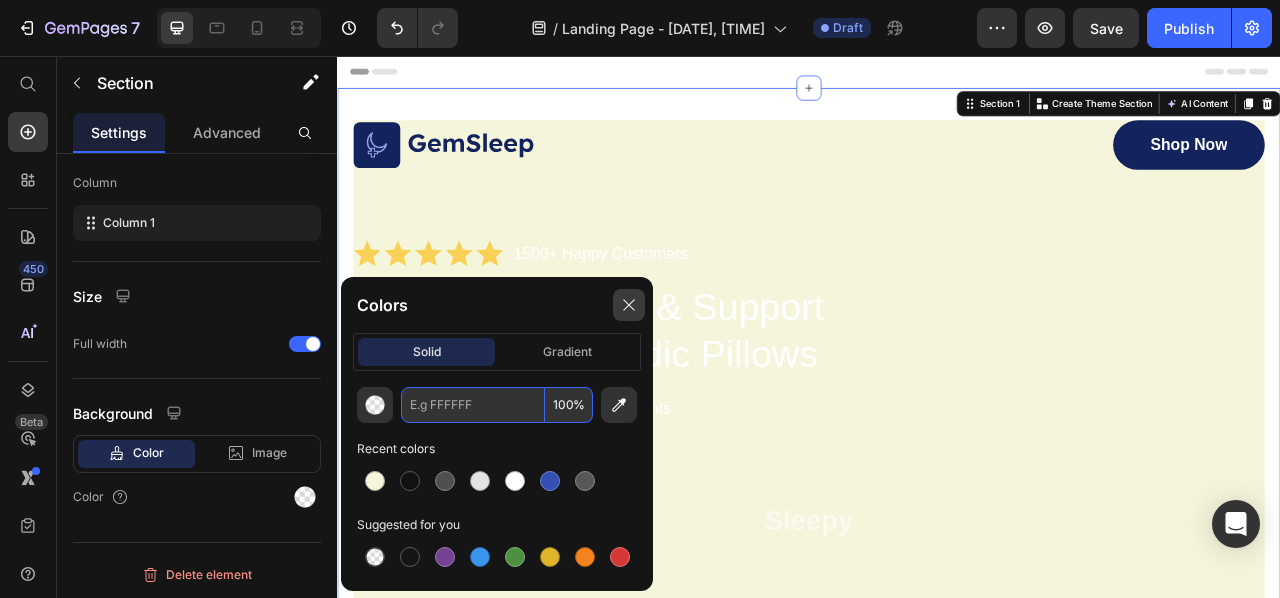 scroll, scrollTop: 0, scrollLeft: 0, axis: both 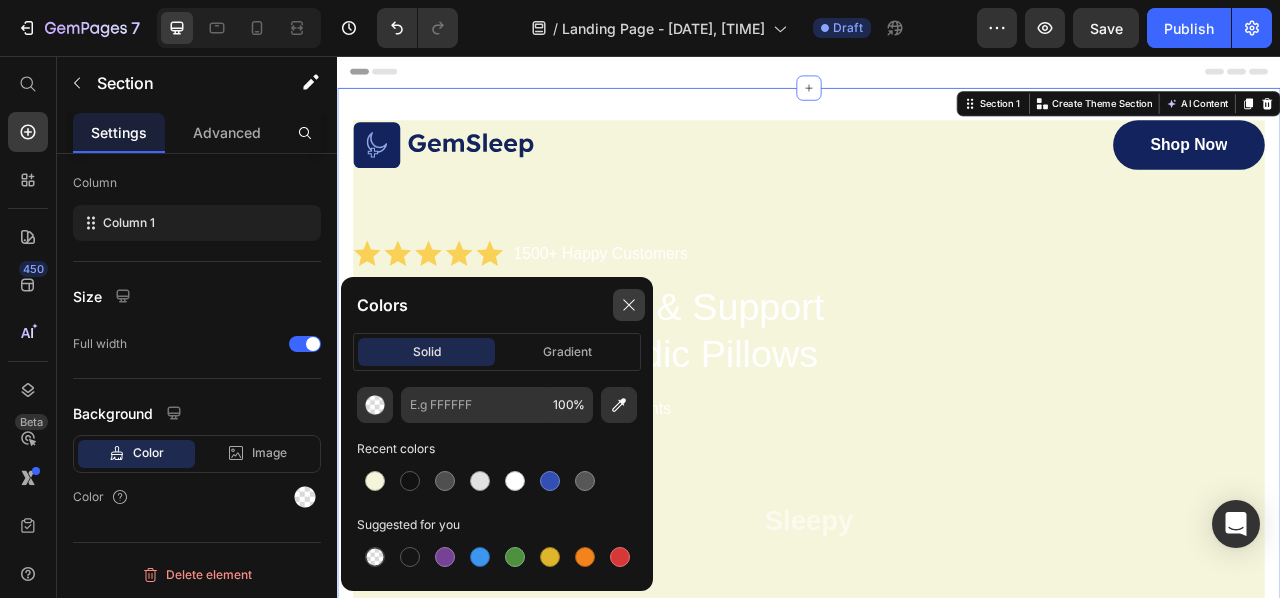 click at bounding box center (629, 305) 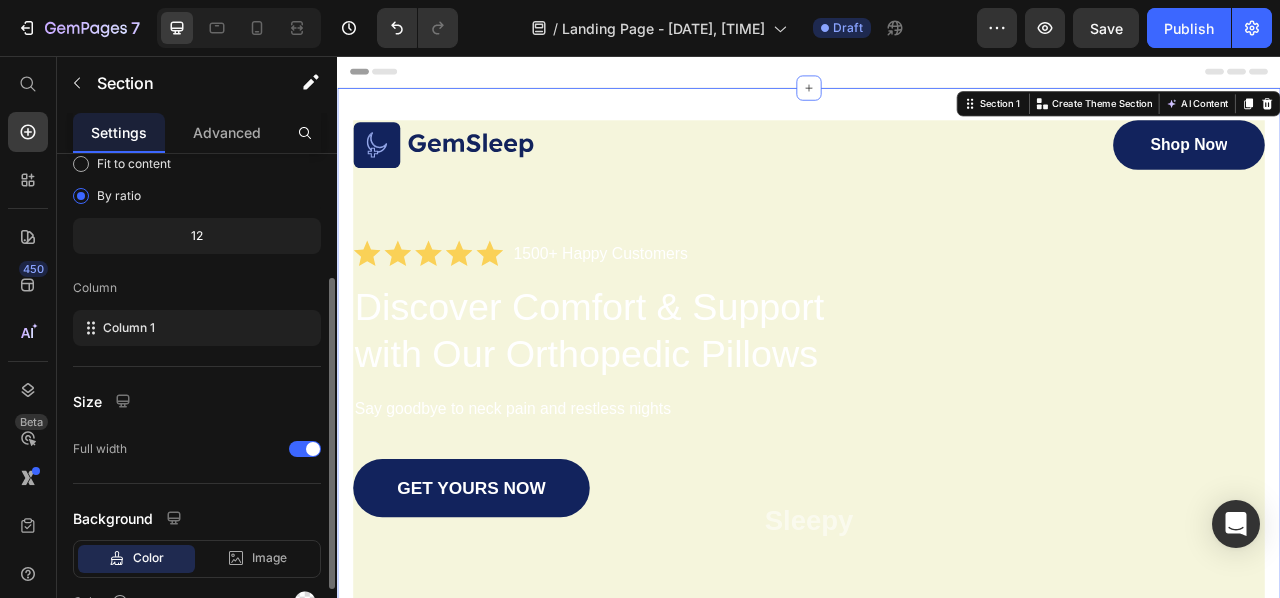scroll, scrollTop: 300, scrollLeft: 0, axis: vertical 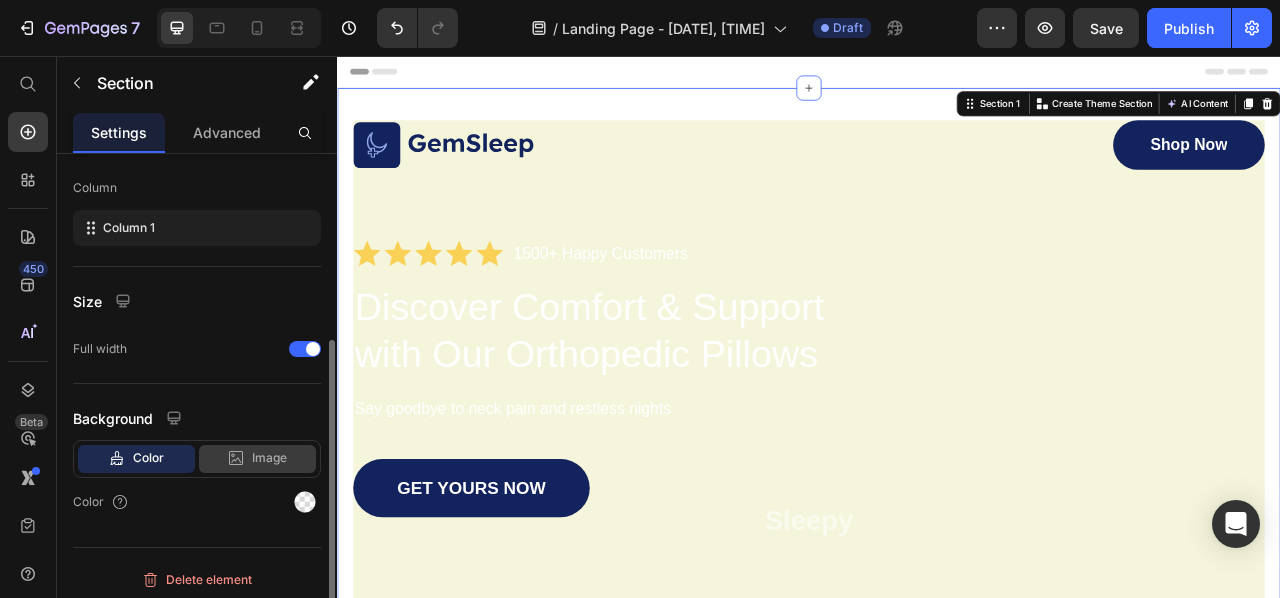 click 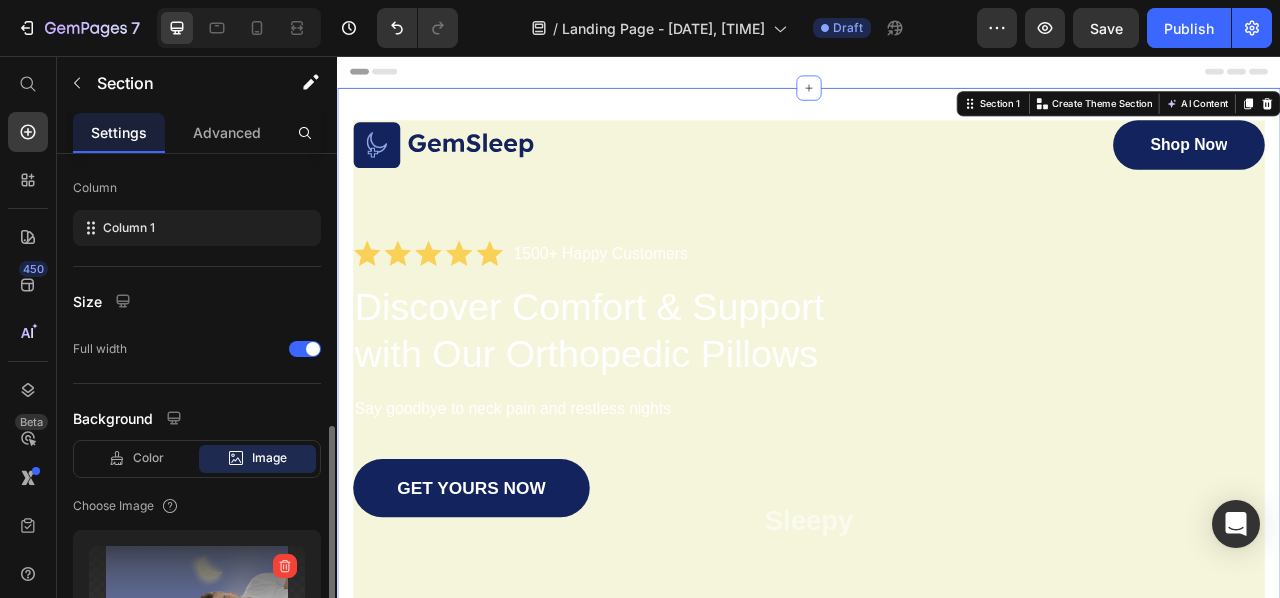 scroll, scrollTop: 500, scrollLeft: 0, axis: vertical 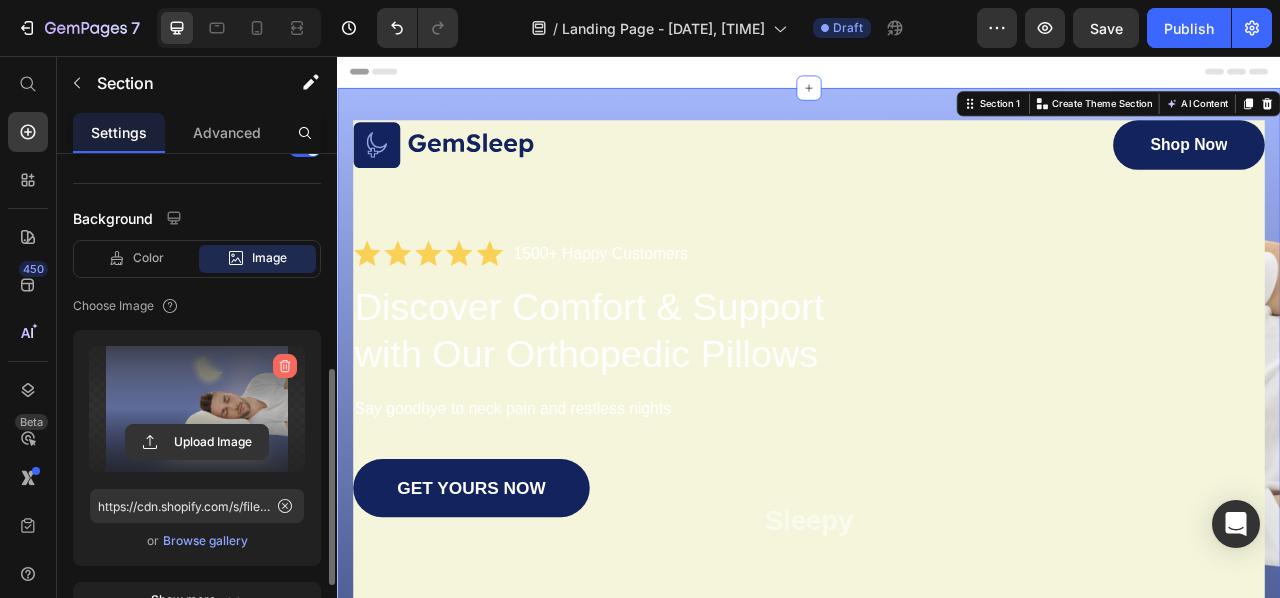 click 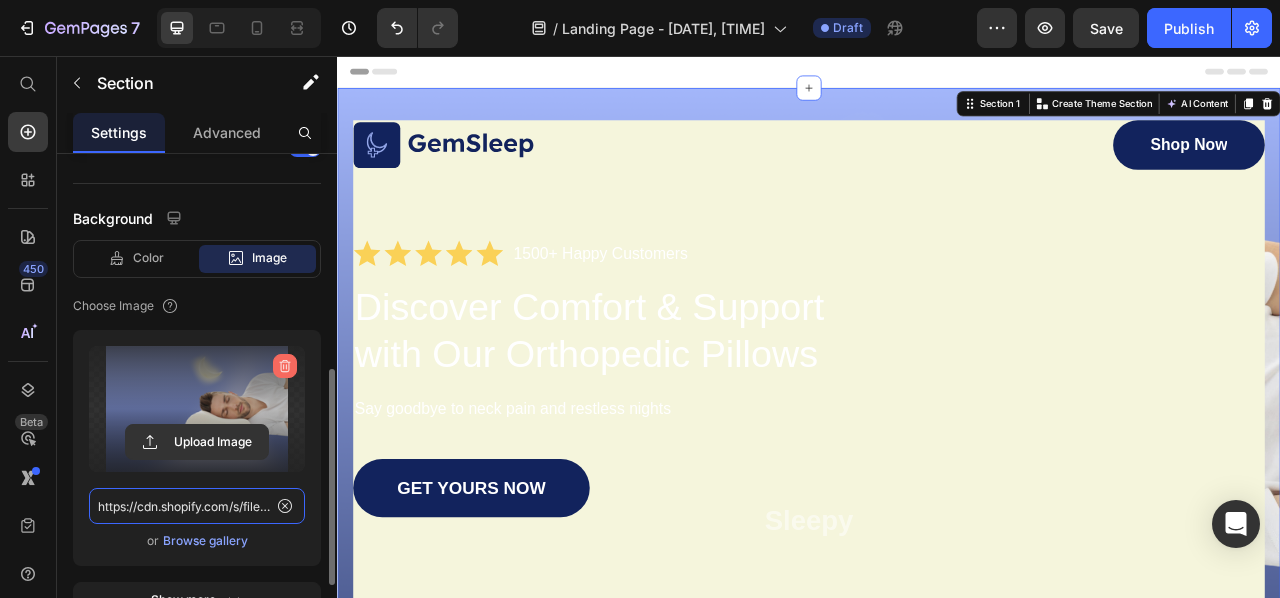 type 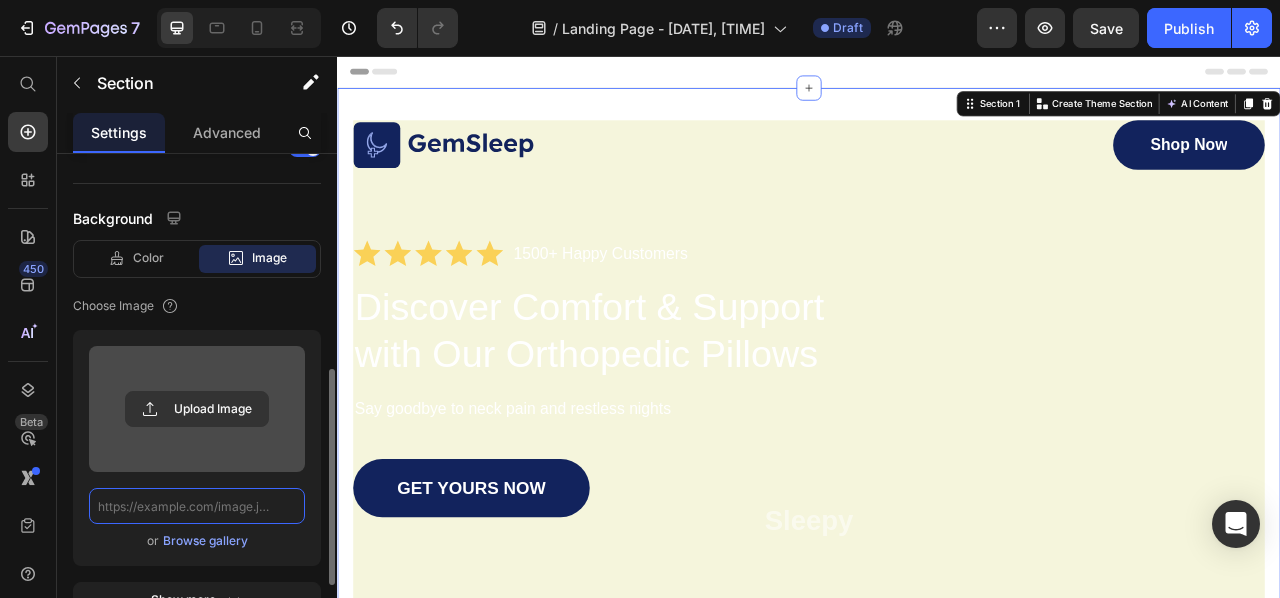 scroll, scrollTop: 0, scrollLeft: 0, axis: both 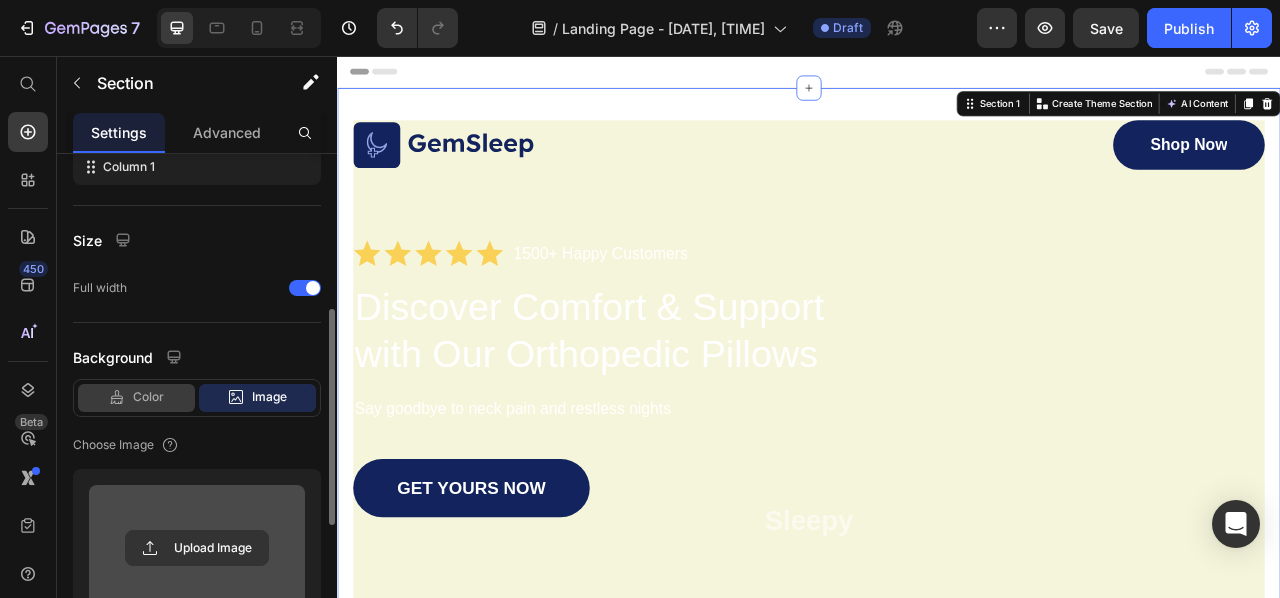 click on "Color" 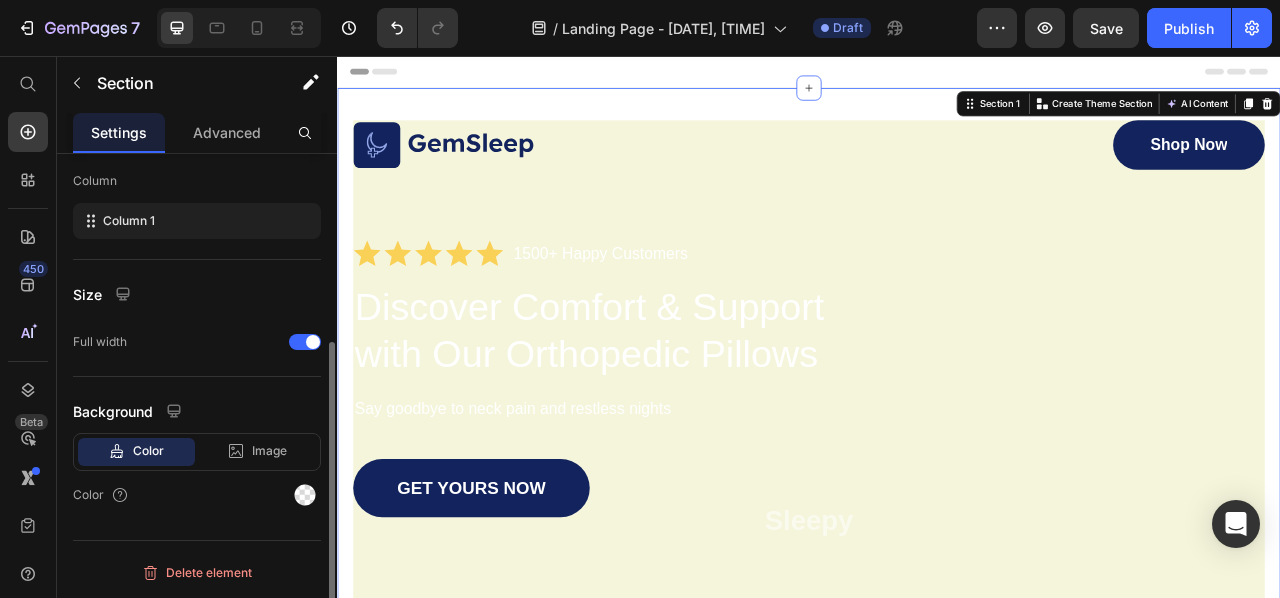scroll, scrollTop: 305, scrollLeft: 0, axis: vertical 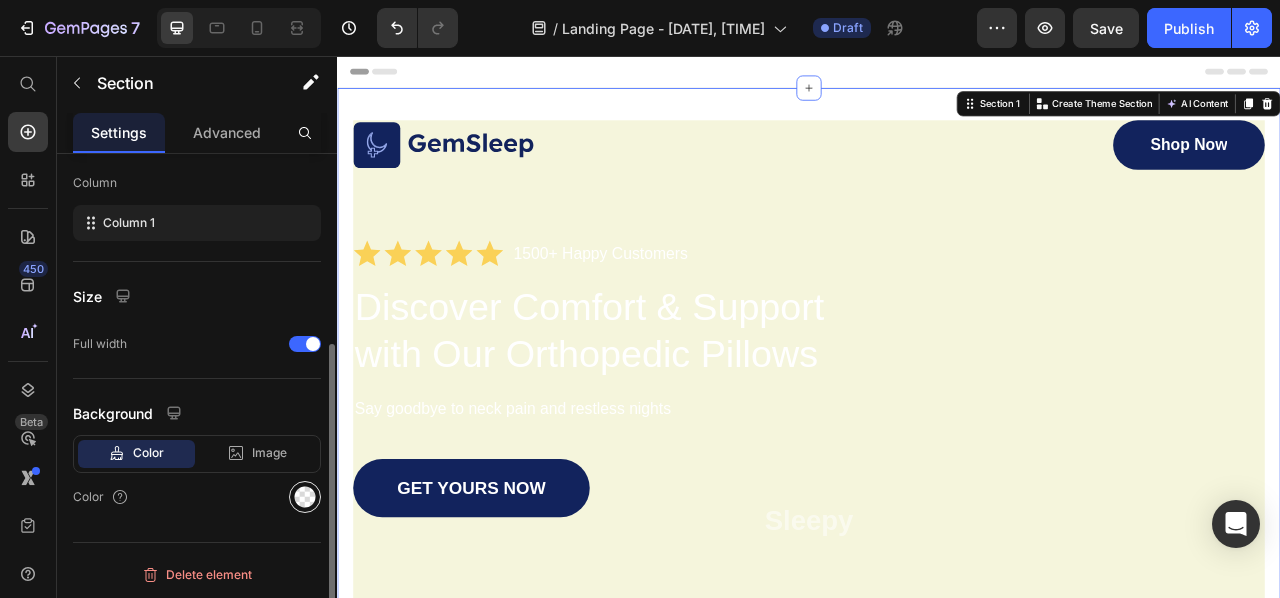 click at bounding box center [305, 497] 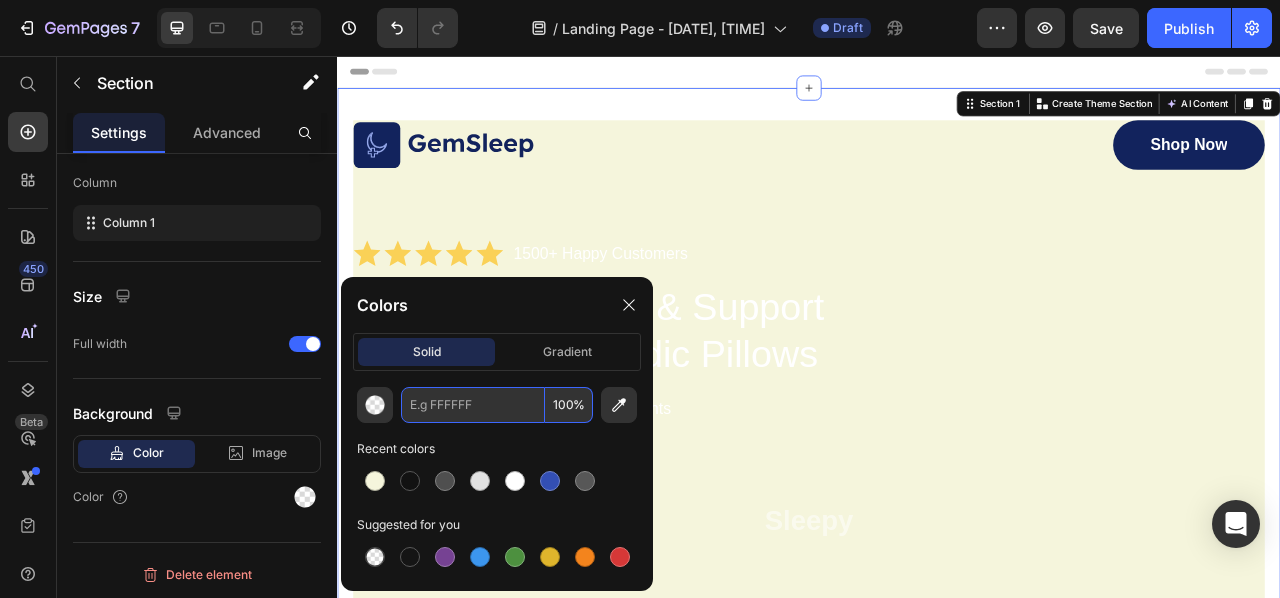 click at bounding box center (473, 405) 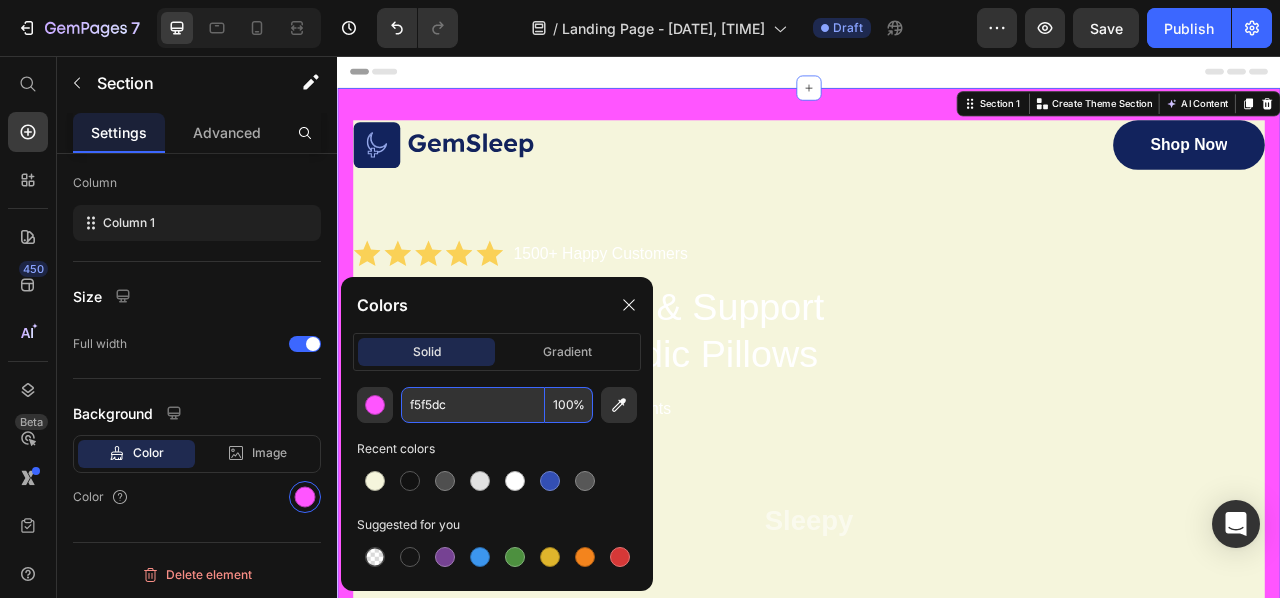 type on "F5F5DC" 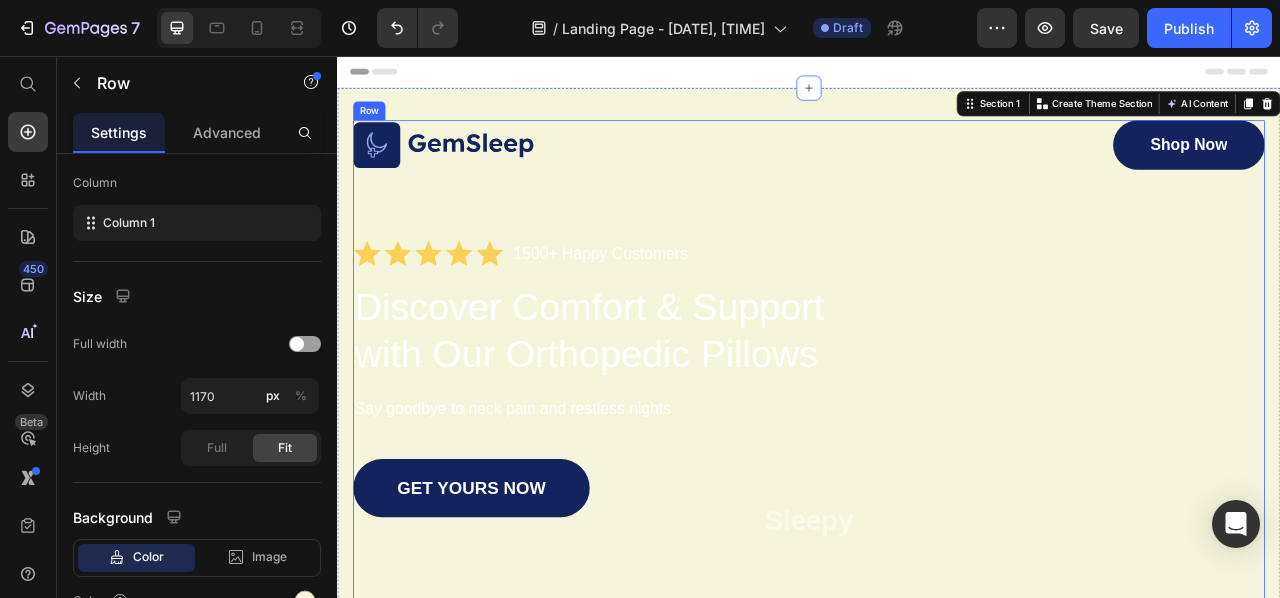 click on "Image Shop Now Button Row
Icon
Icon
Icon
Icon
Icon Icon List 1500+ Happy Customers Text Block Row Discover Comfort & Support with Our Orthopedic Pillows Heading Say goodbye to neck pain and restless nights Text Block GET YOURS NOW Button Sleepy Text Block As Featured In Text Block Image Image Image Row" at bounding box center [937, 509] 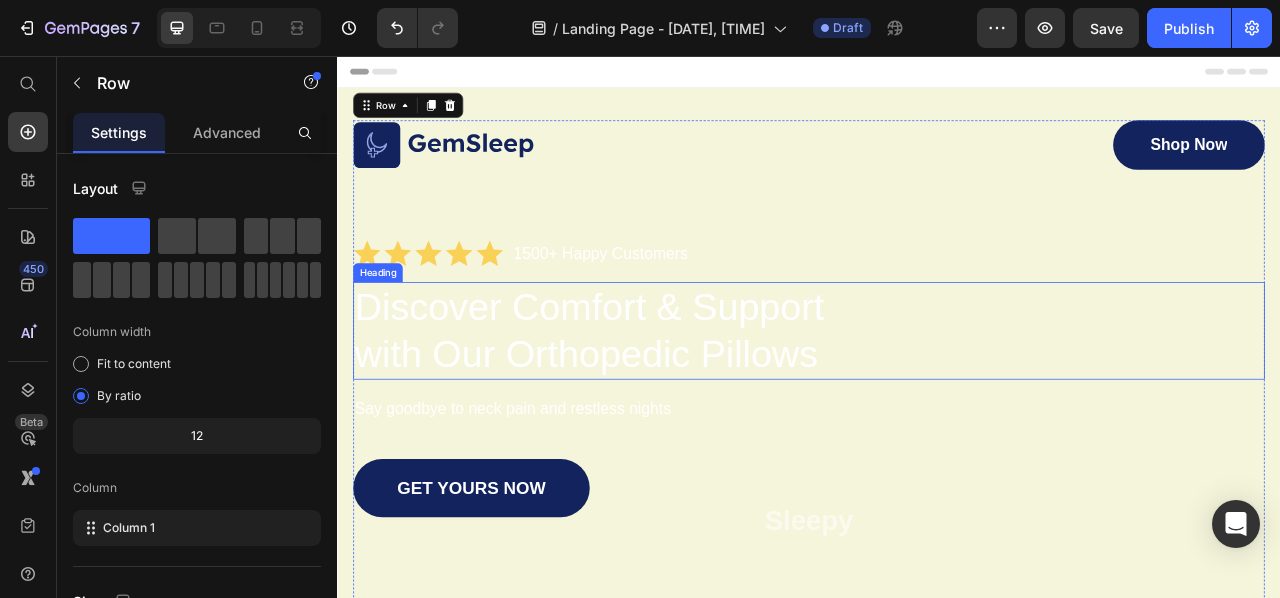 click on "Discover Comfort & Support with Our Orthopedic Pillows" at bounding box center (671, 406) 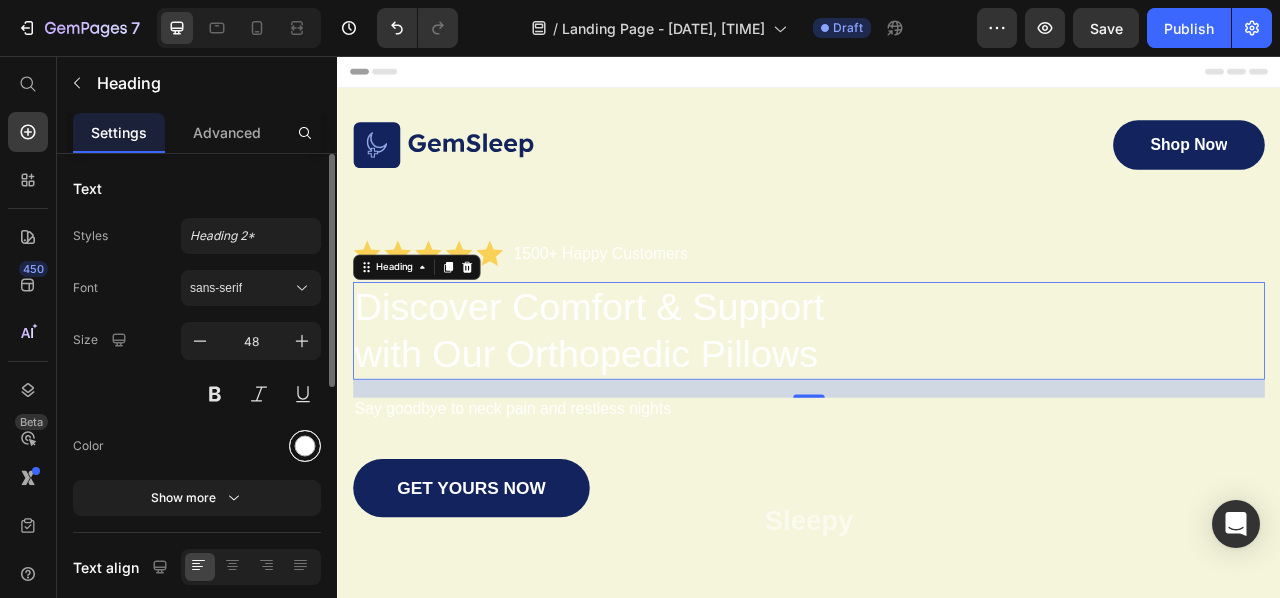 click at bounding box center (305, 446) 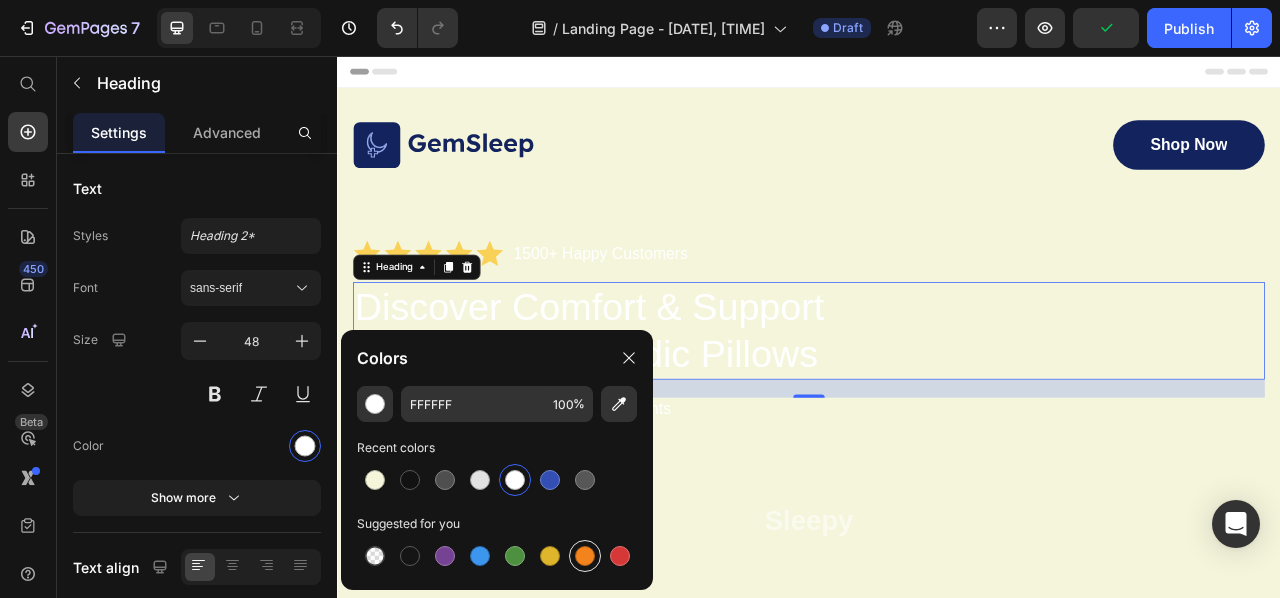 click at bounding box center [585, 556] 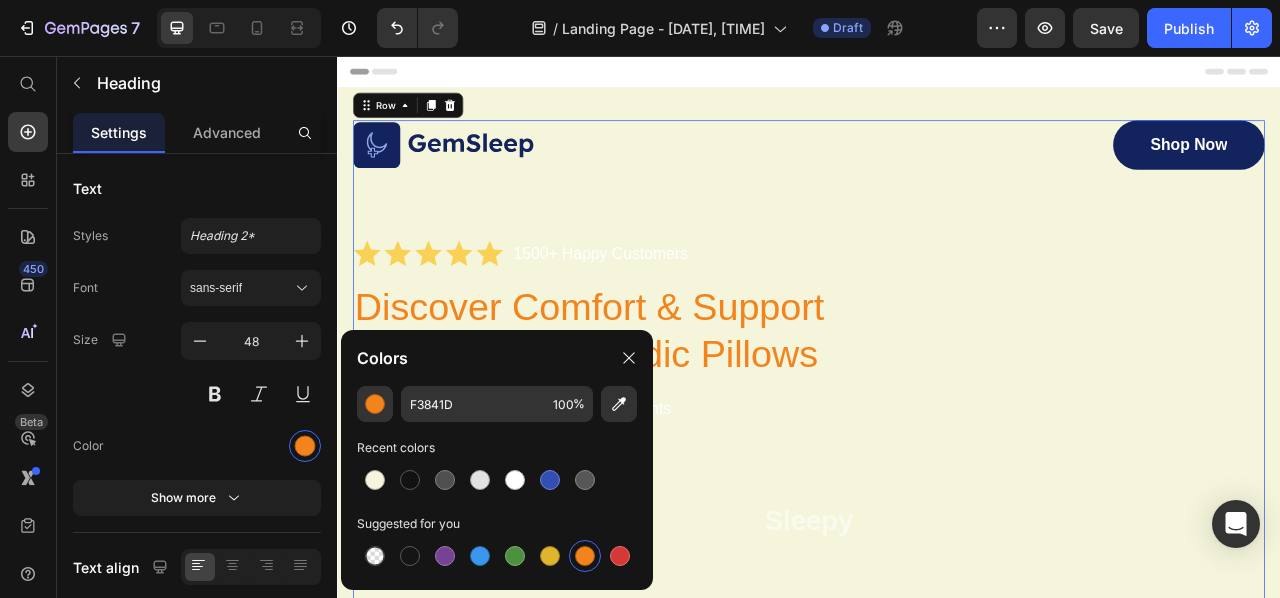 click on "Image Shop Now Button Row
Icon
Icon
Icon
Icon
Icon Icon List 1500+ Happy Customers Text Block Row Discover Comfort & Support with Our Orthopedic Pillows Heading Say goodbye to neck pain and restless nights Text Block GET YOURS NOW Button Sleepy Text Block As Featured In Text Block Image Image Image Row" at bounding box center (937, 509) 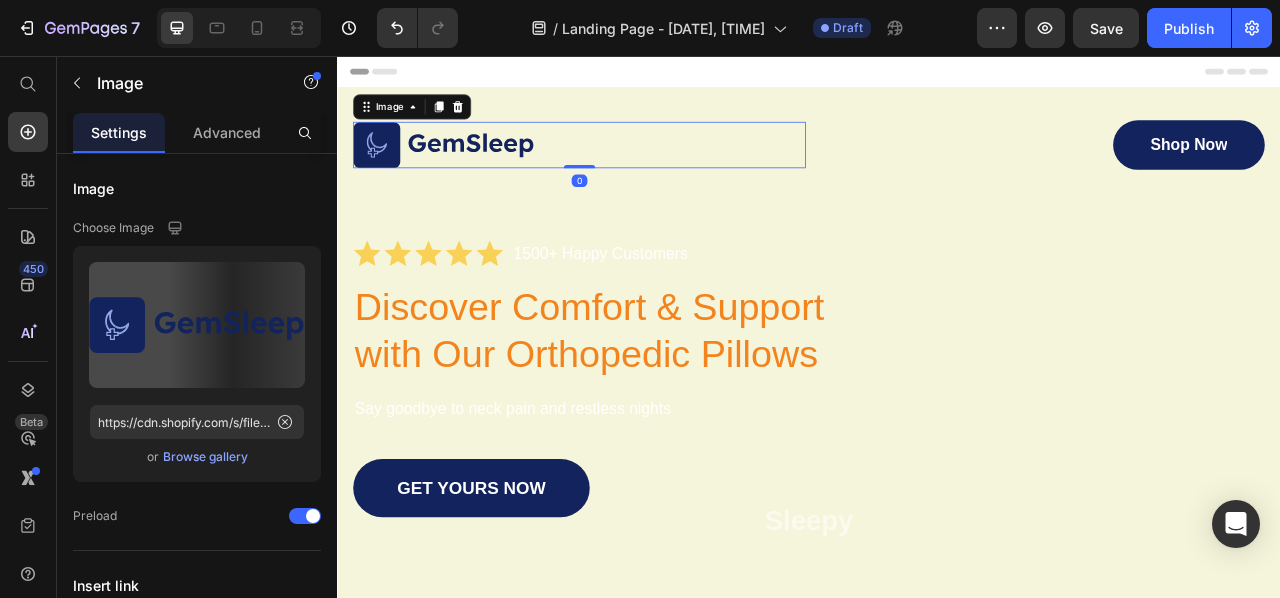 click at bounding box center (645, 170) 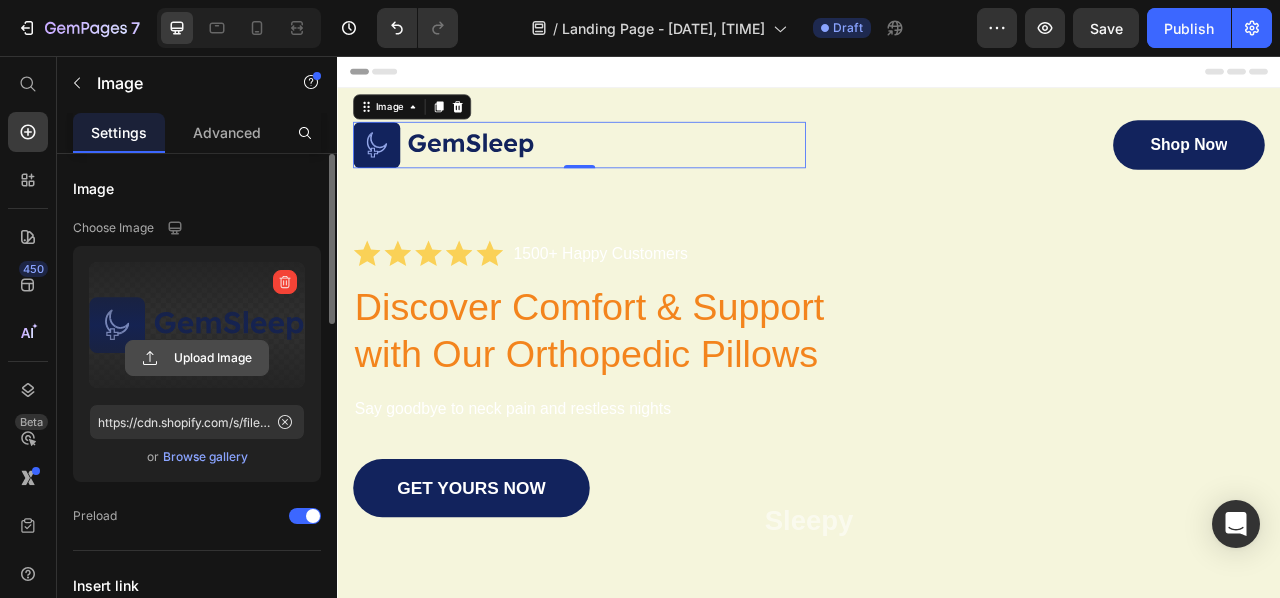 click 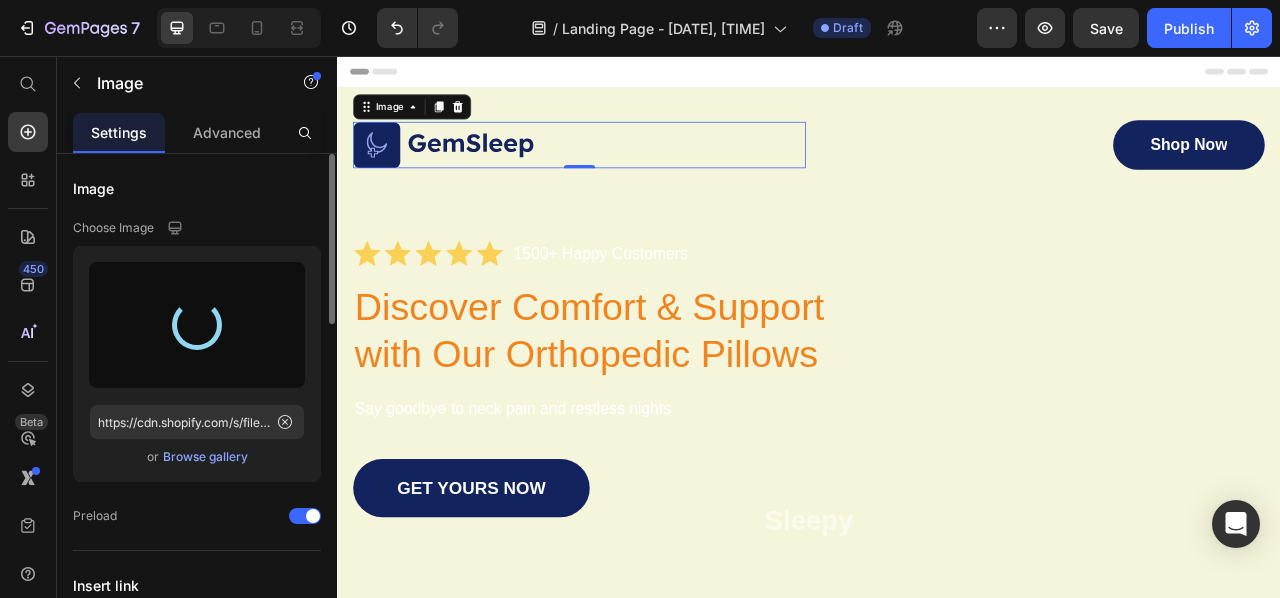 type on "https://cdn.shopify.com/s/files/1/0790/5486/4707/files/gempages_575167403063772272-1369e776-89bc-4a0d-9cff-ed71888de076.png" 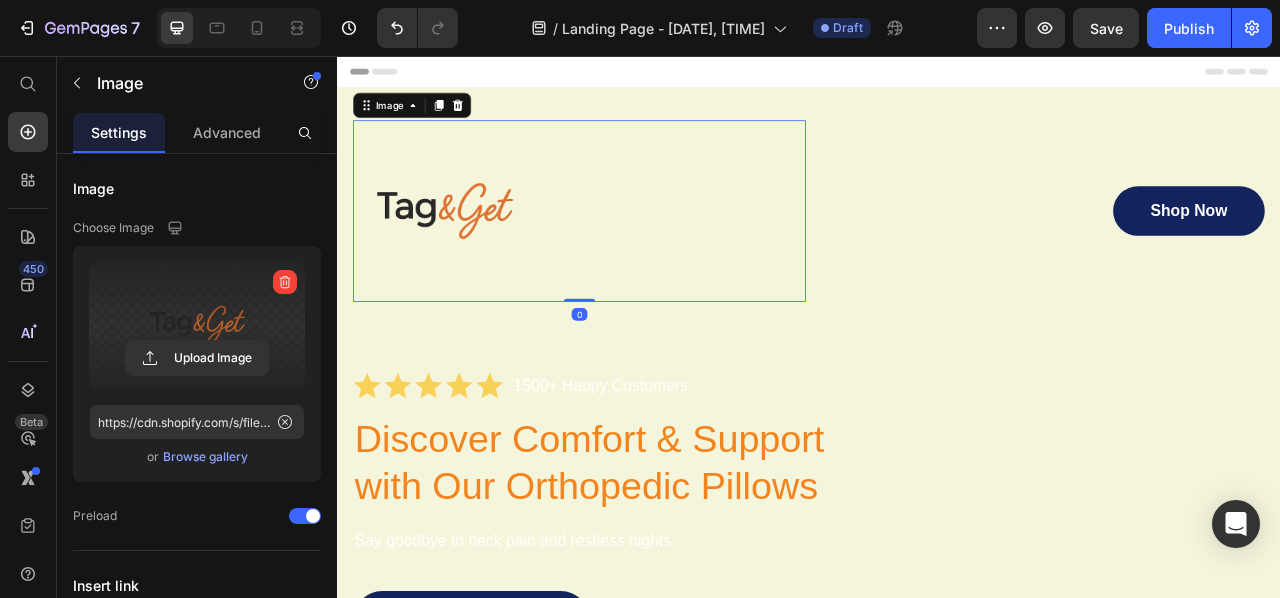 drag, startPoint x: 634, startPoint y: 365, endPoint x: 633, endPoint y: 312, distance: 53.009434 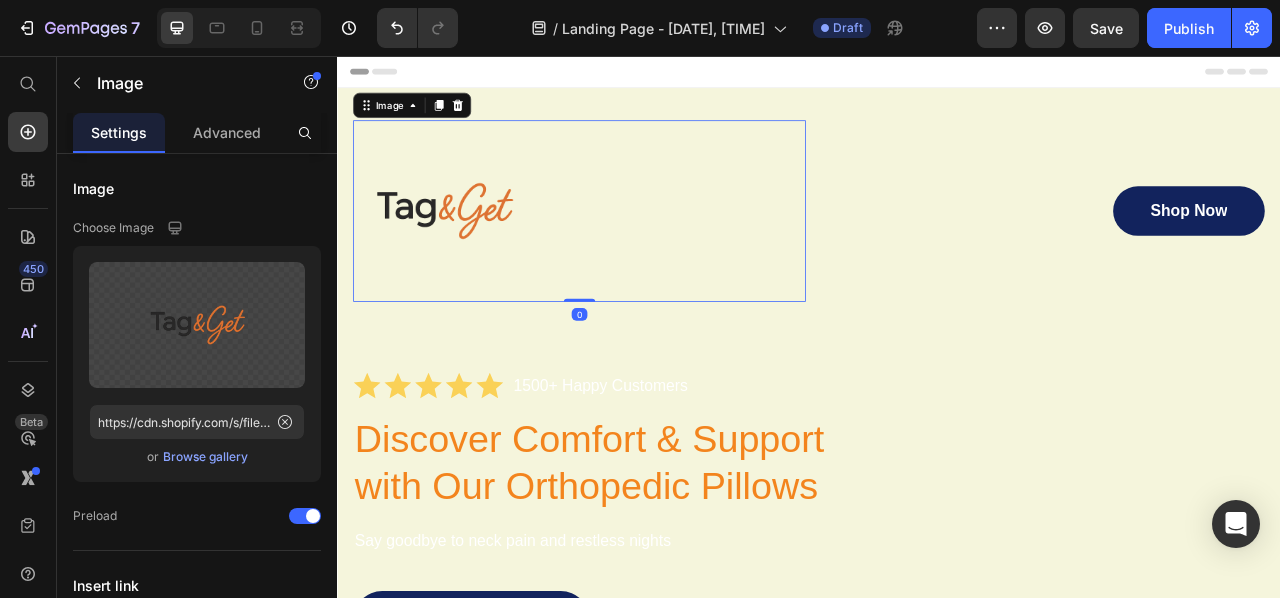click at bounding box center (645, 253) 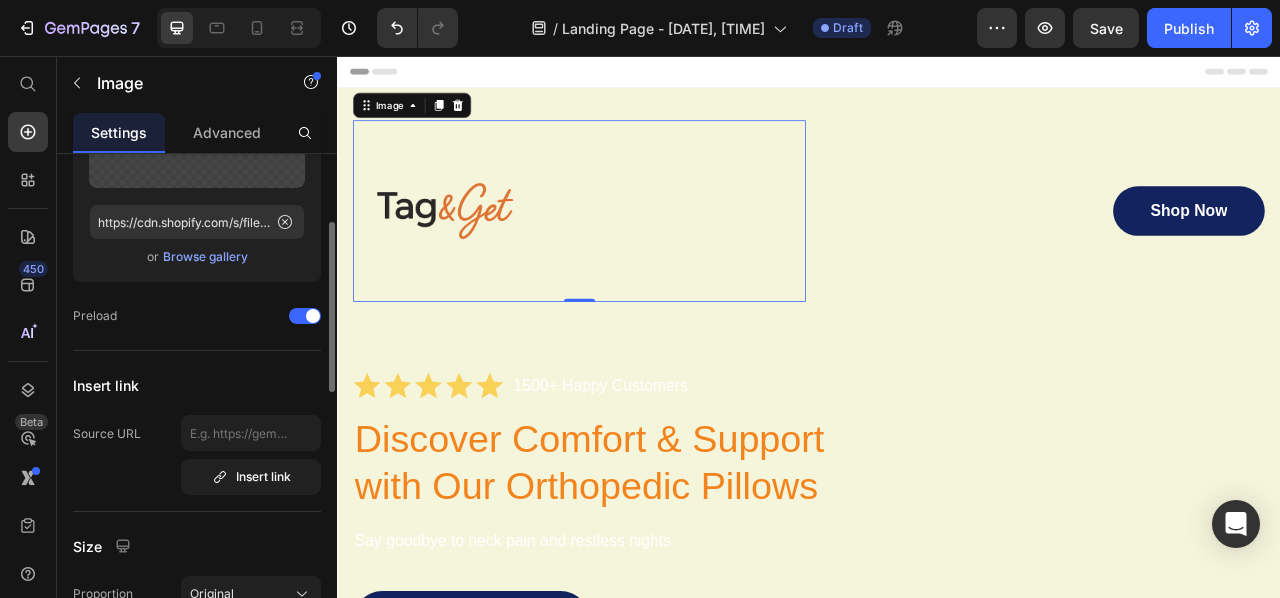 scroll, scrollTop: 300, scrollLeft: 0, axis: vertical 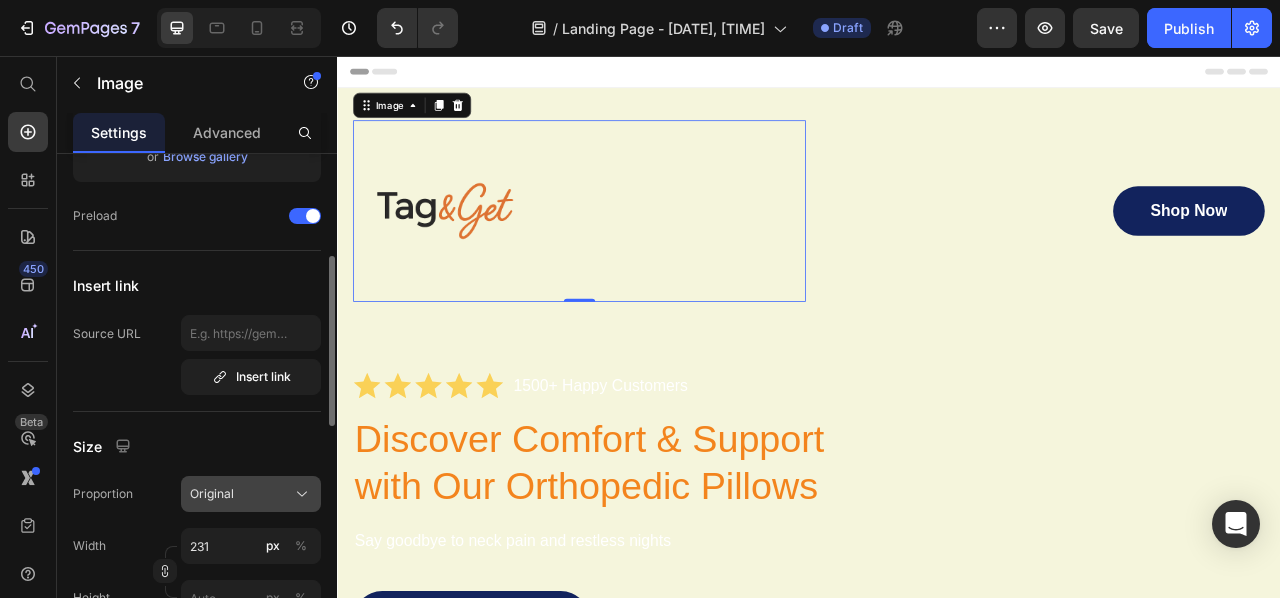 click 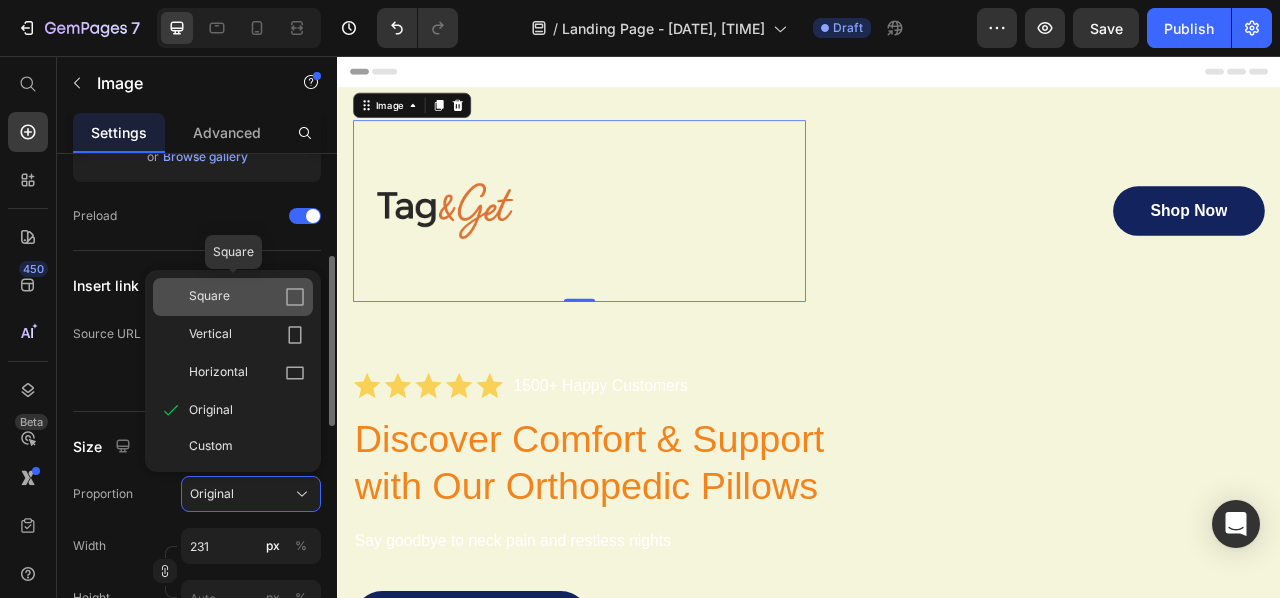 click 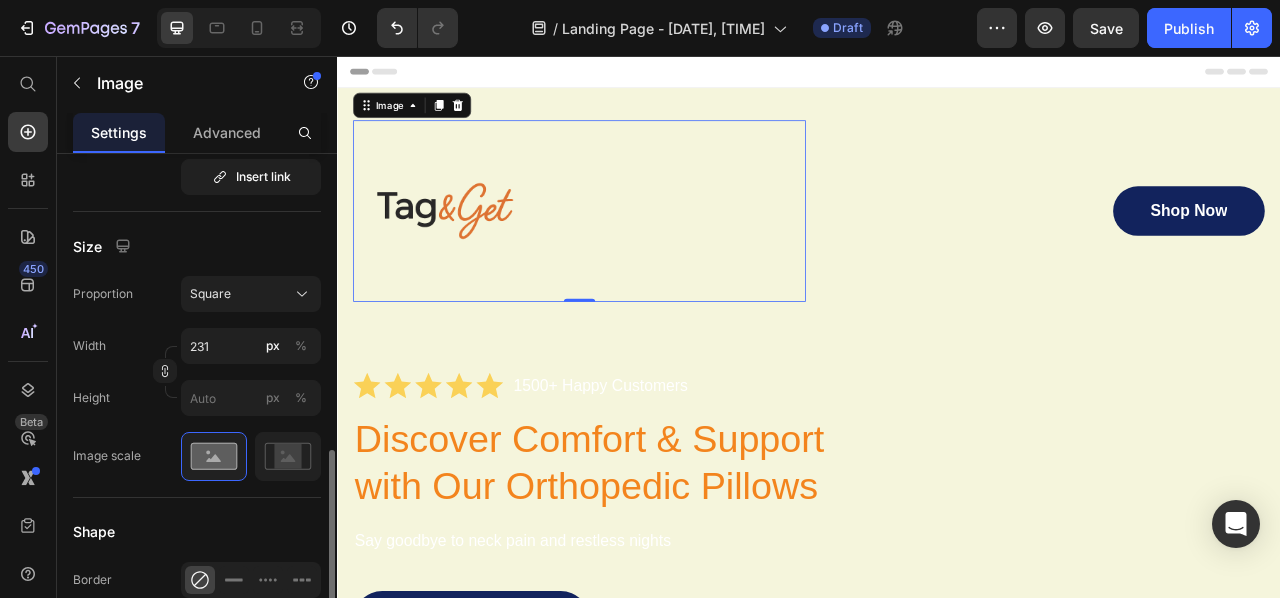 scroll, scrollTop: 600, scrollLeft: 0, axis: vertical 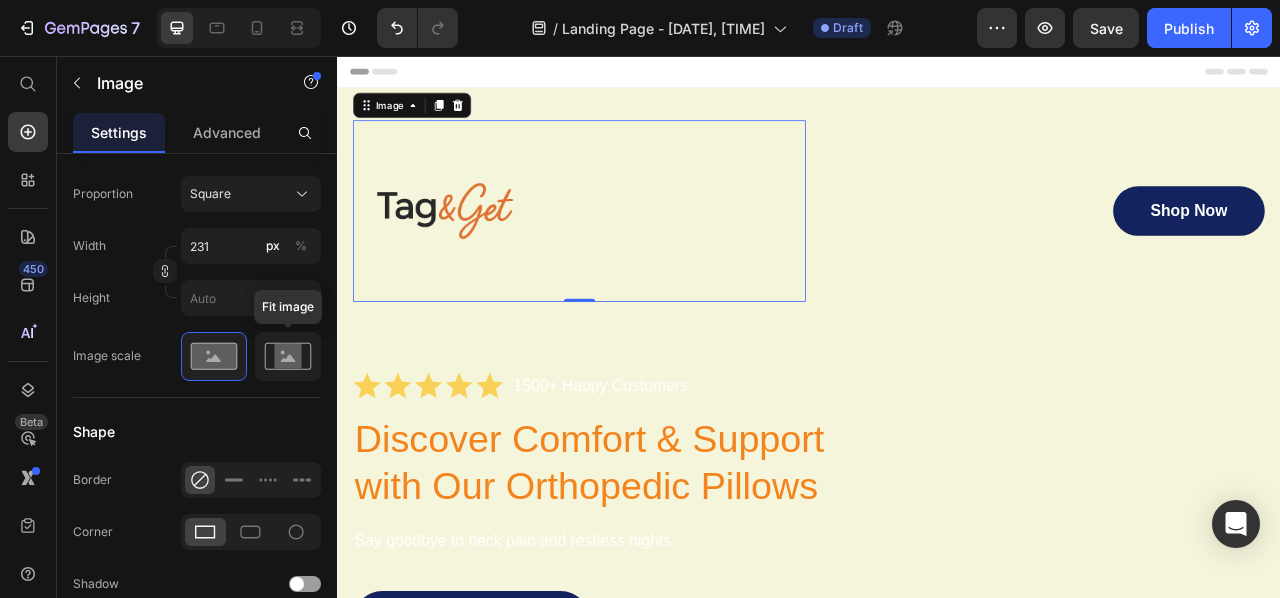 click 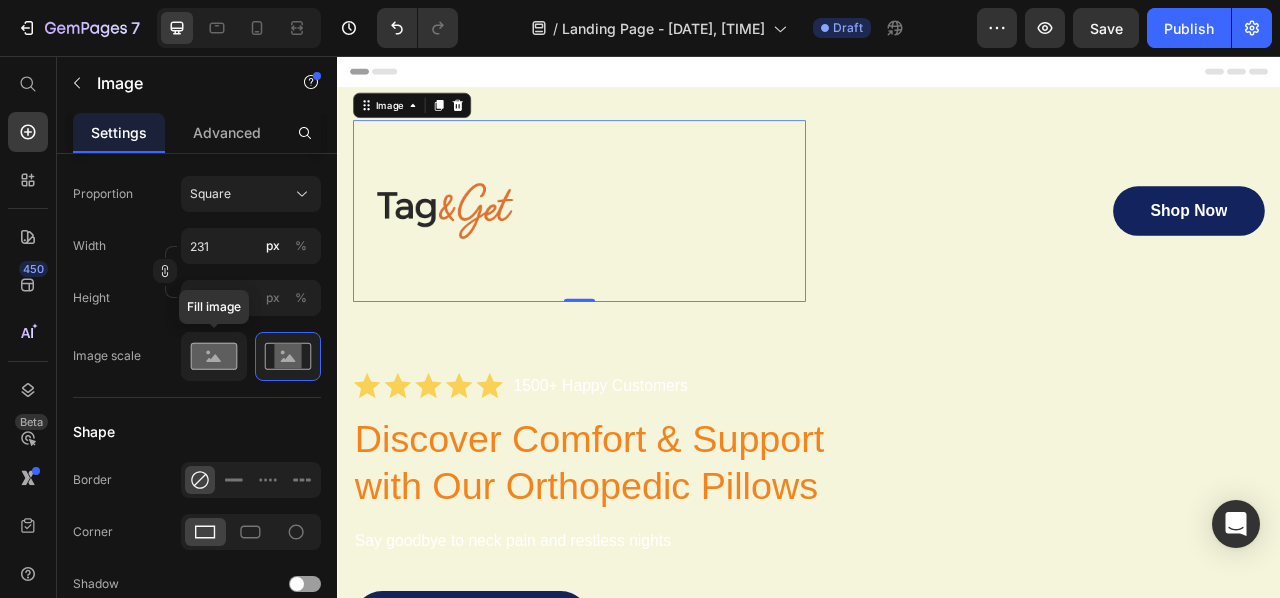 click 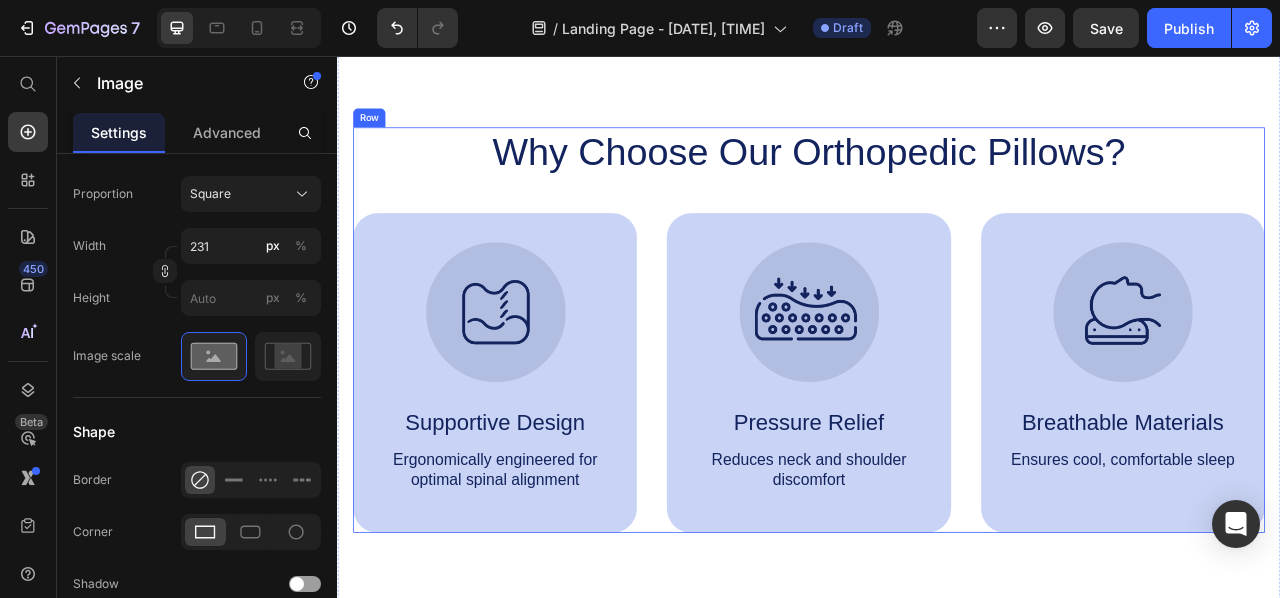 scroll, scrollTop: 1100, scrollLeft: 0, axis: vertical 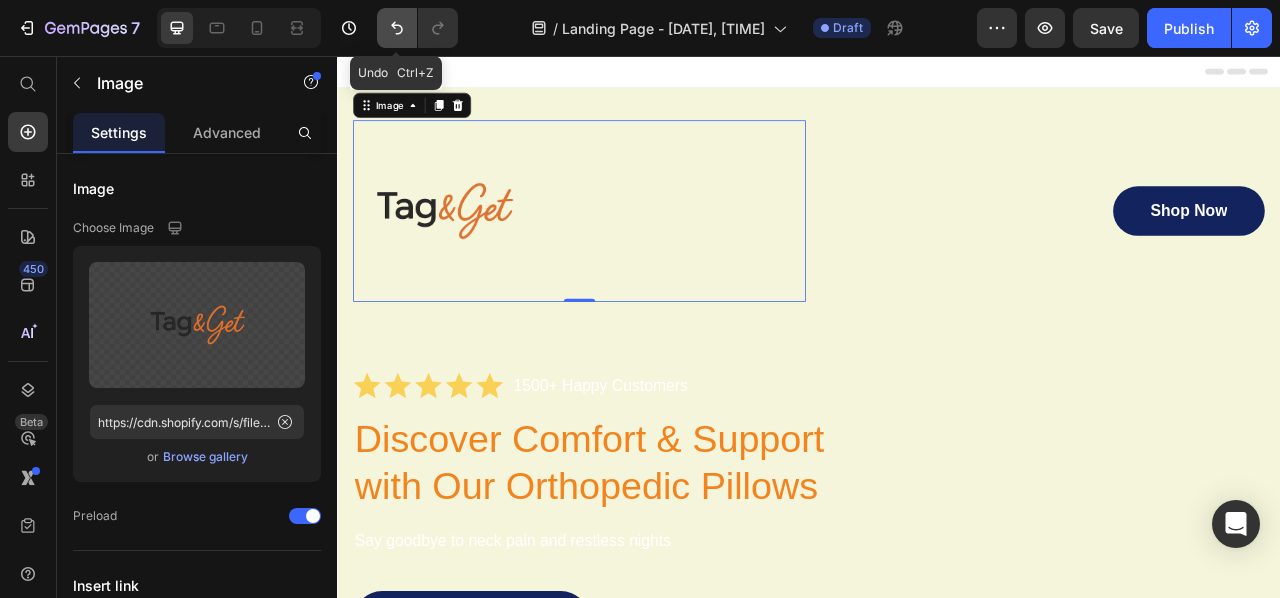 click 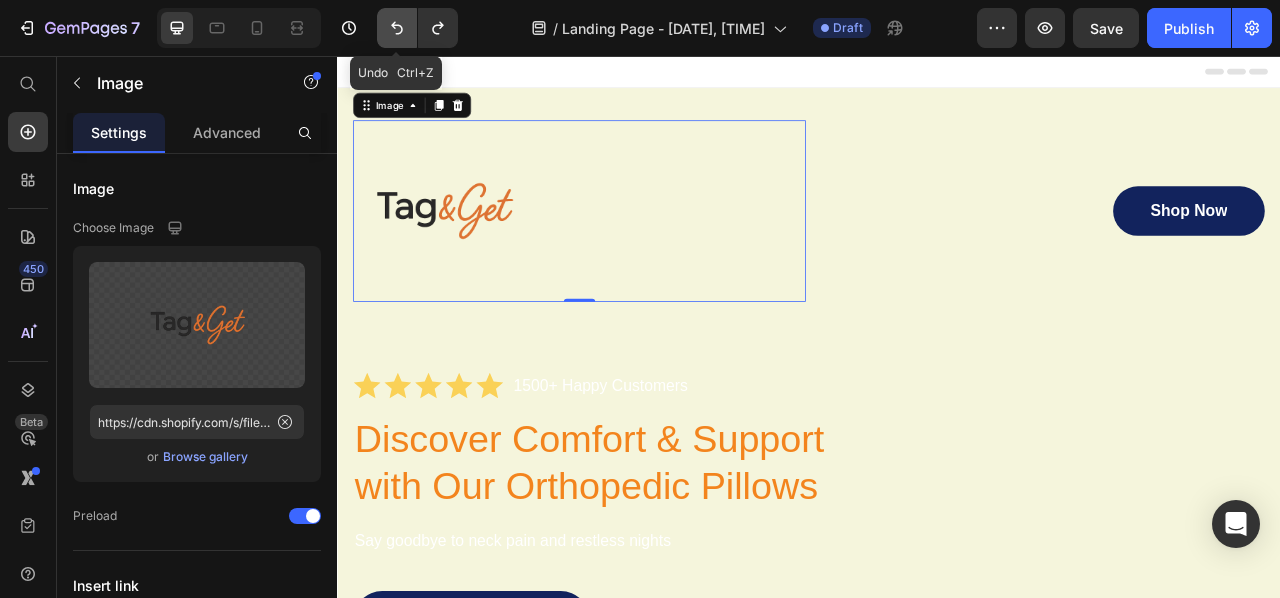 click 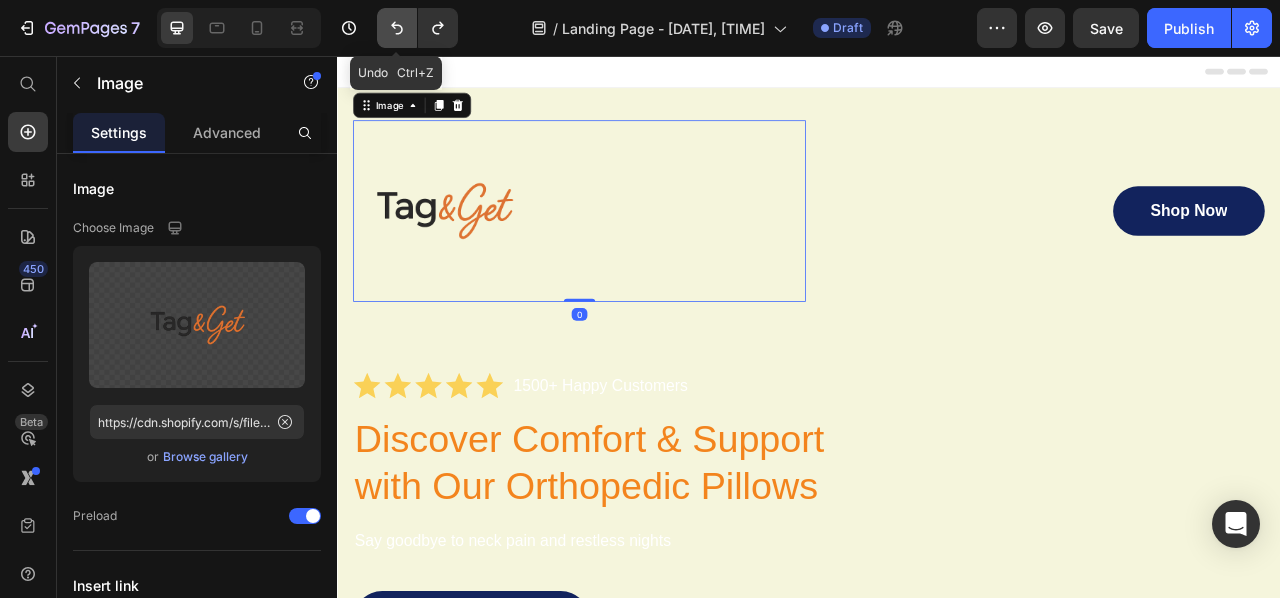 click 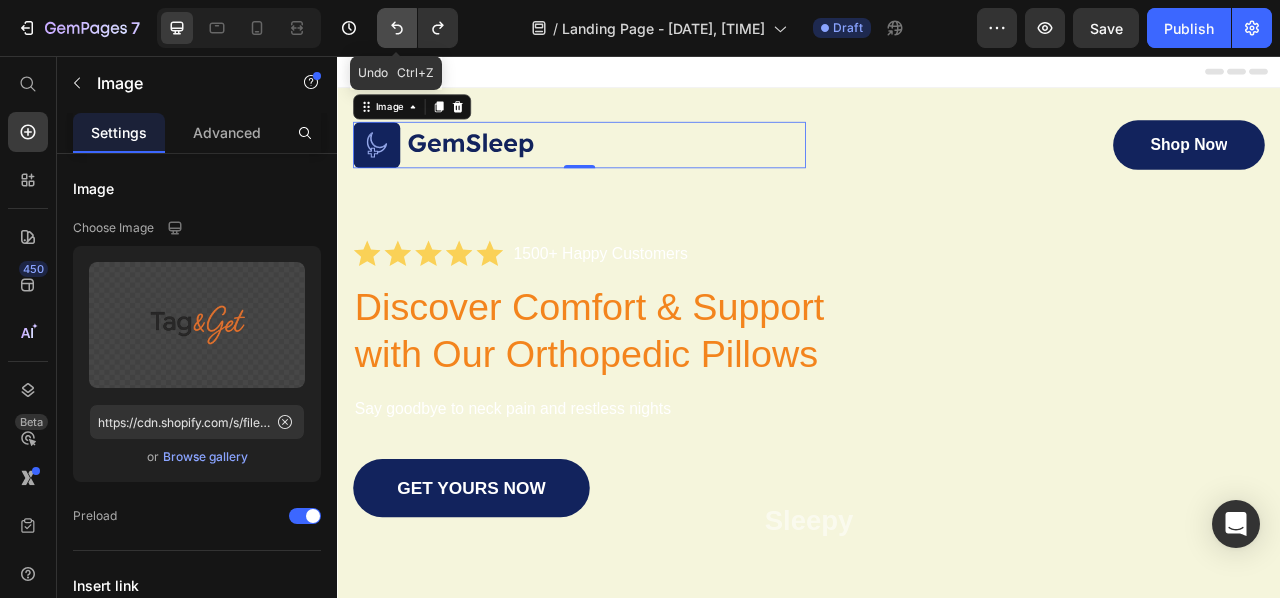 click 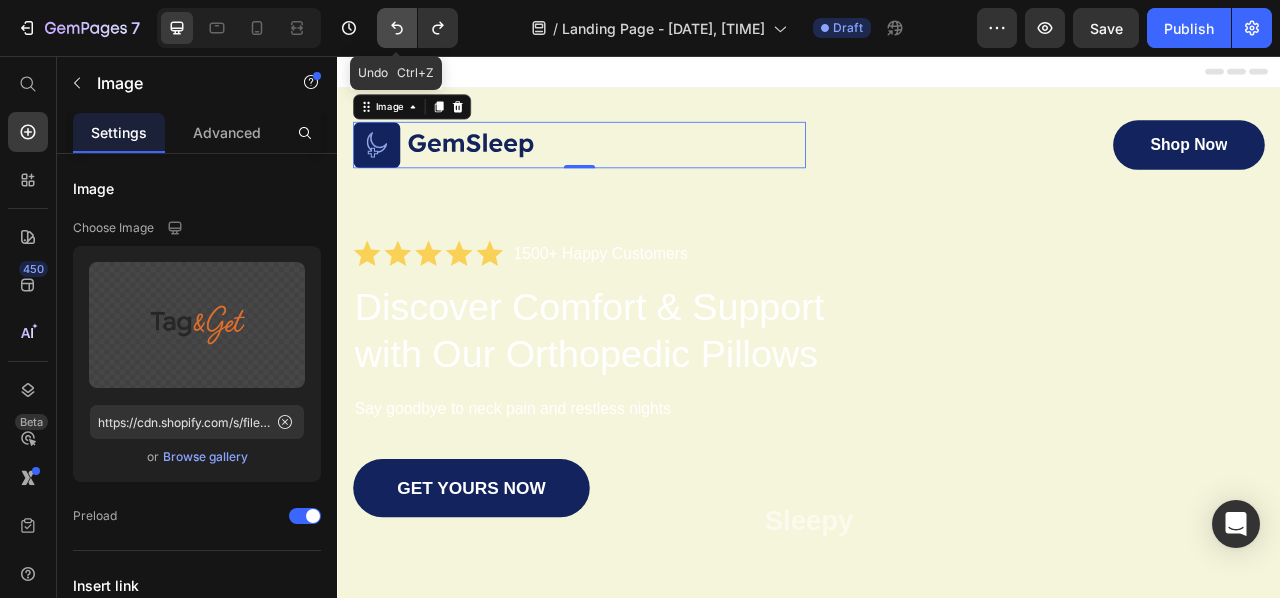 click 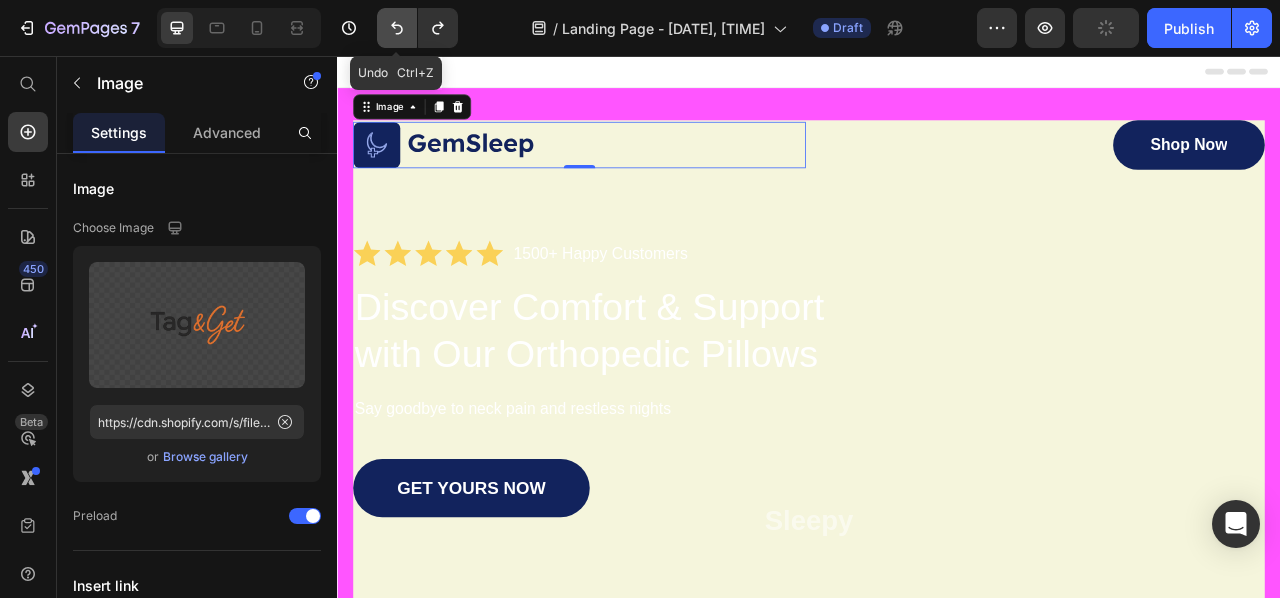 click 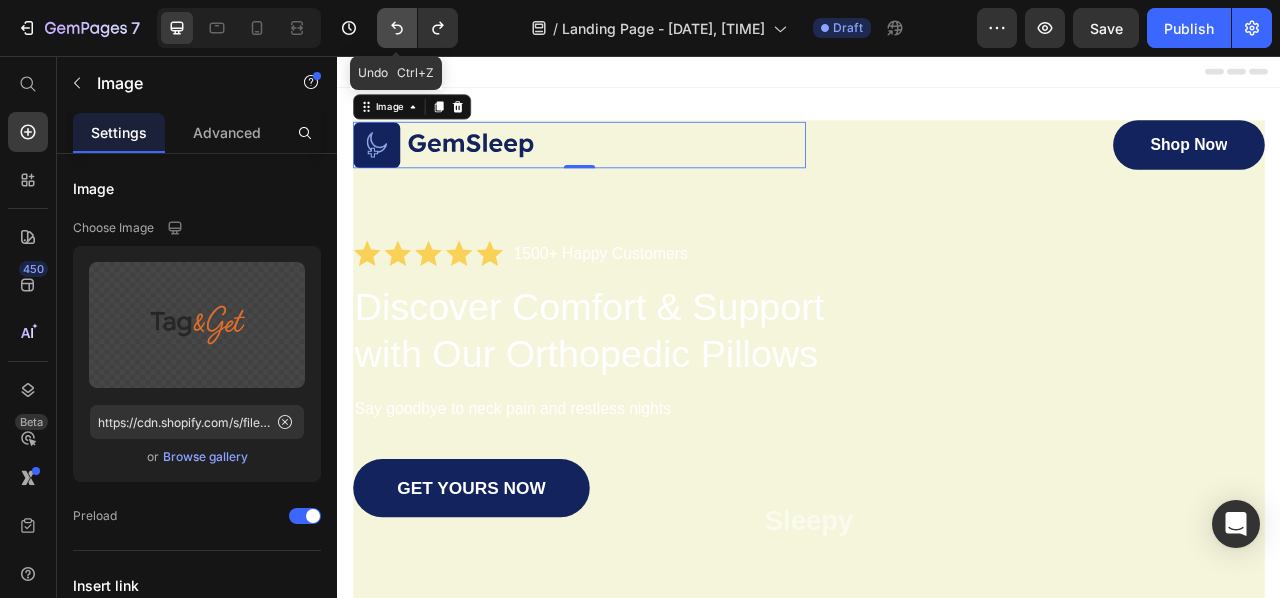 click 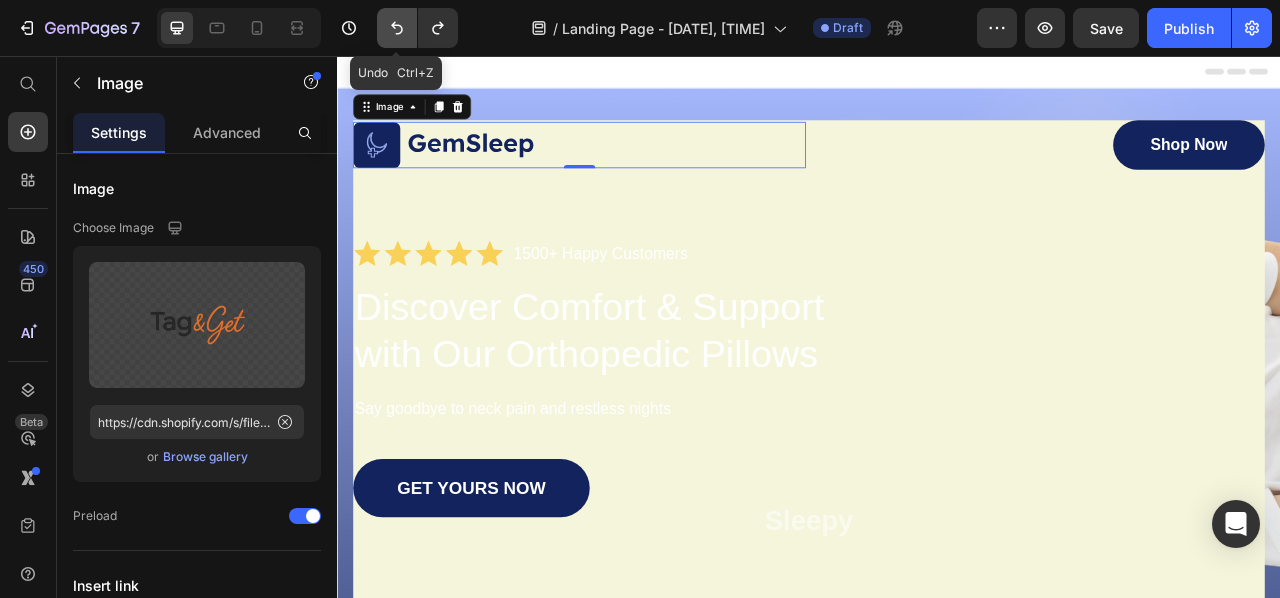 click 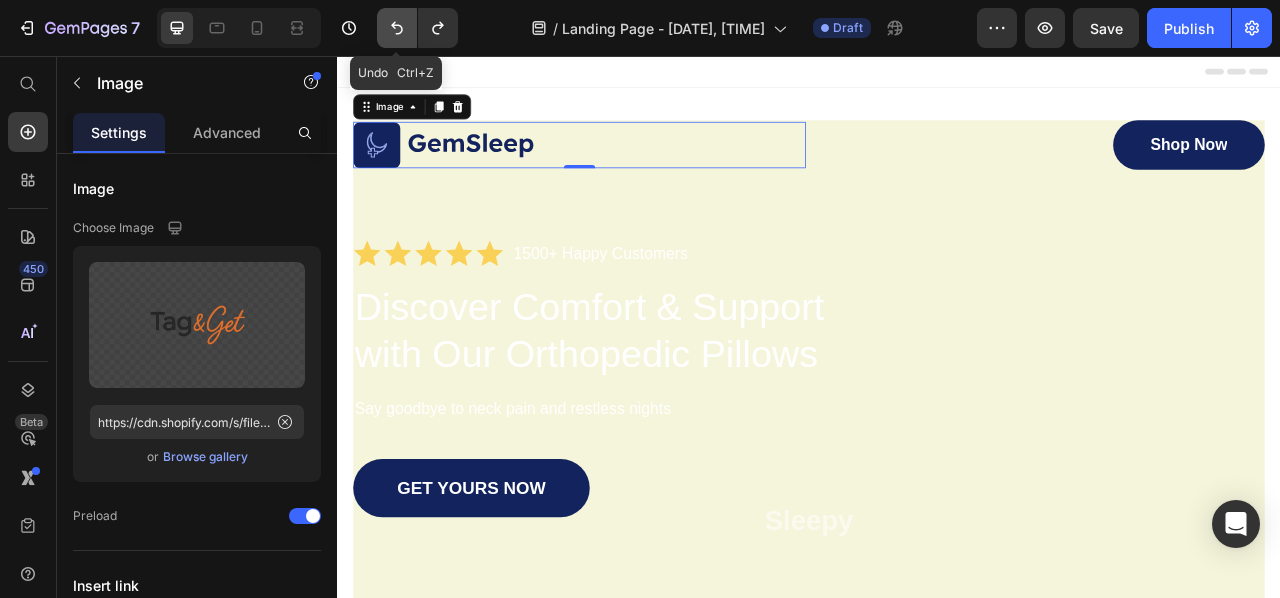 click 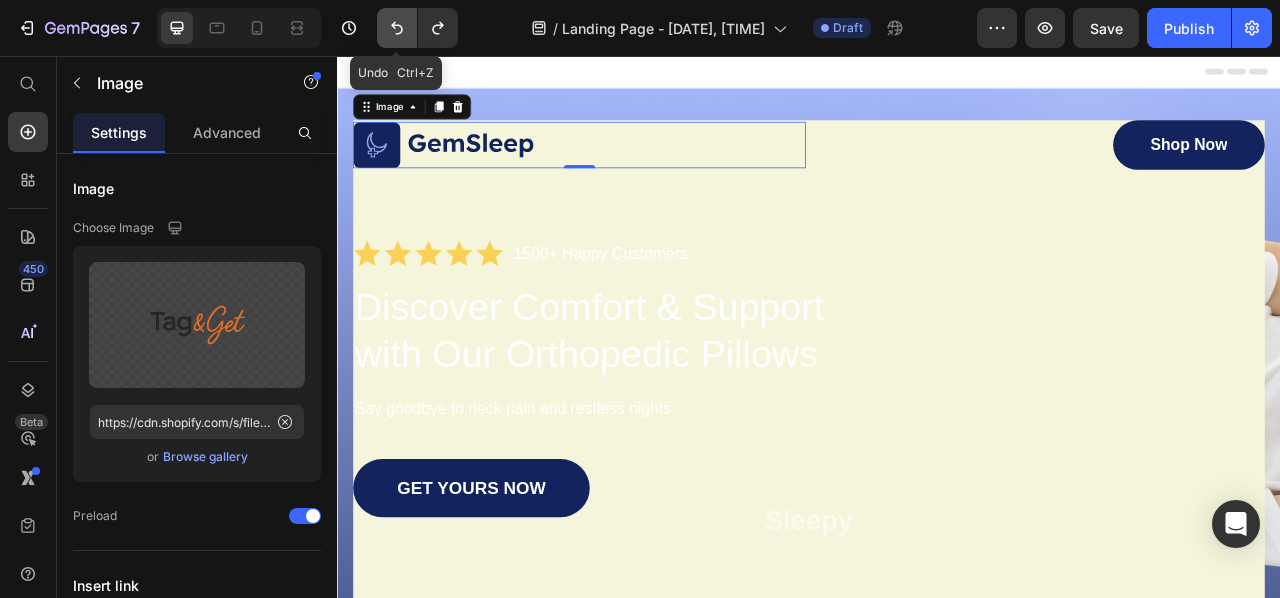 click 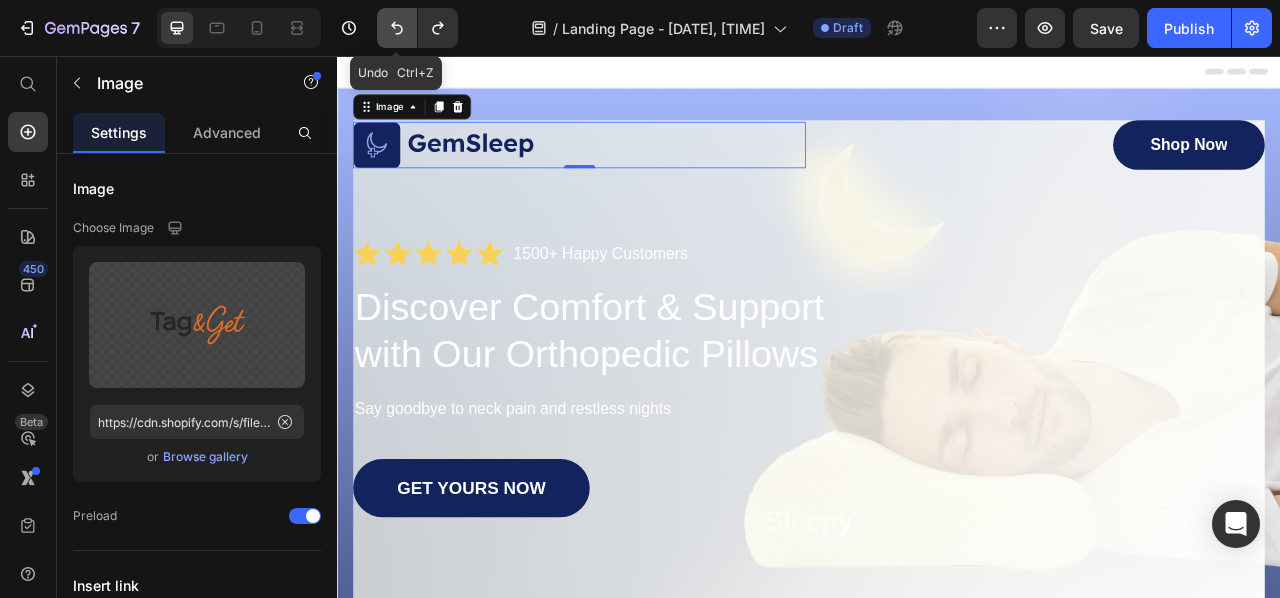 click 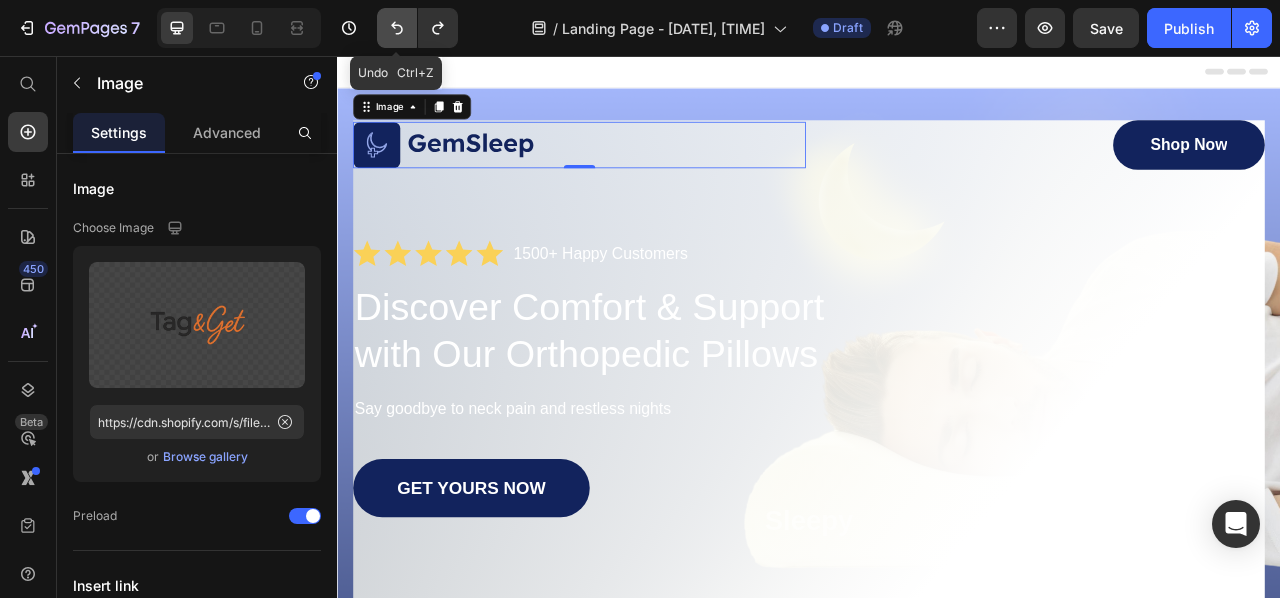 click 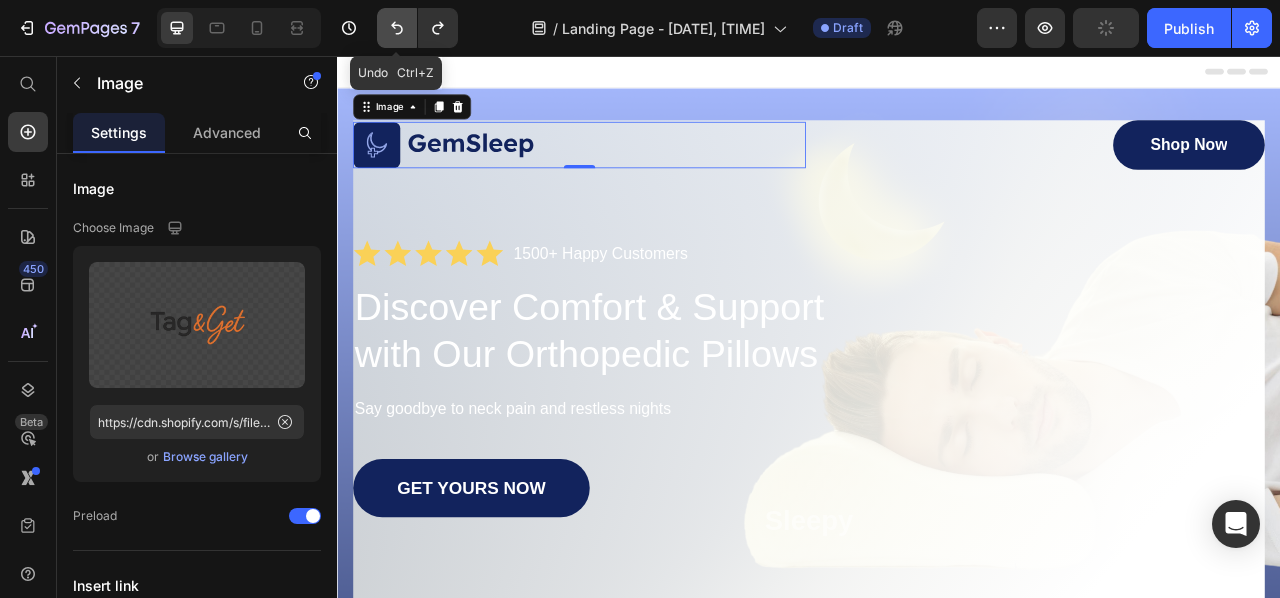 click 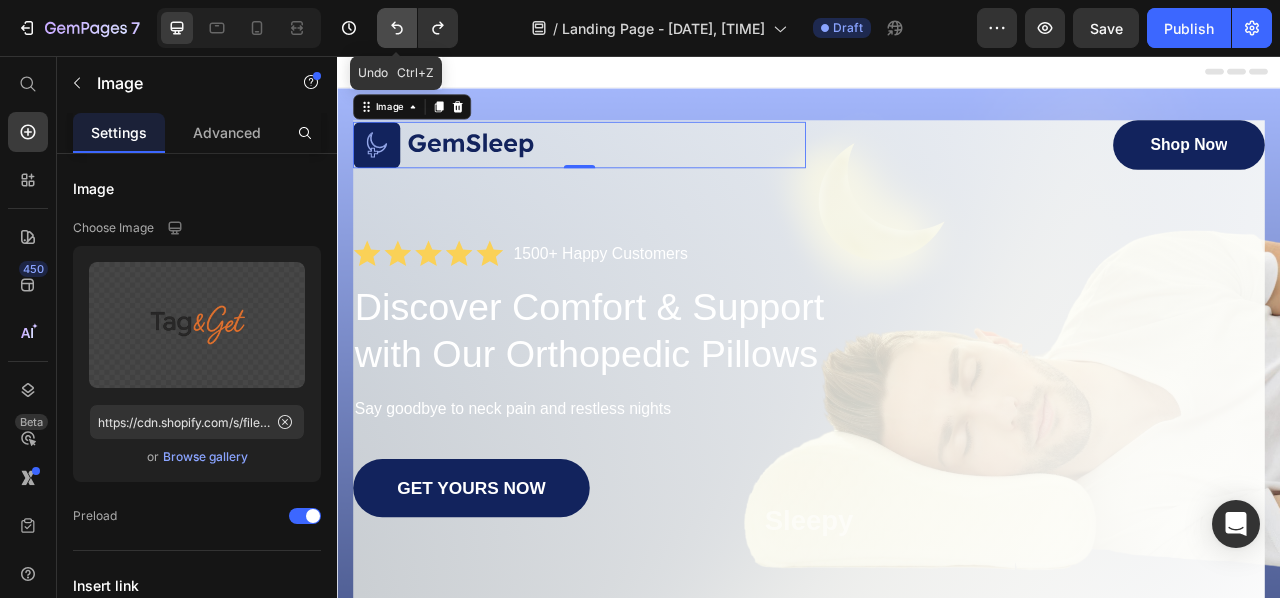 click 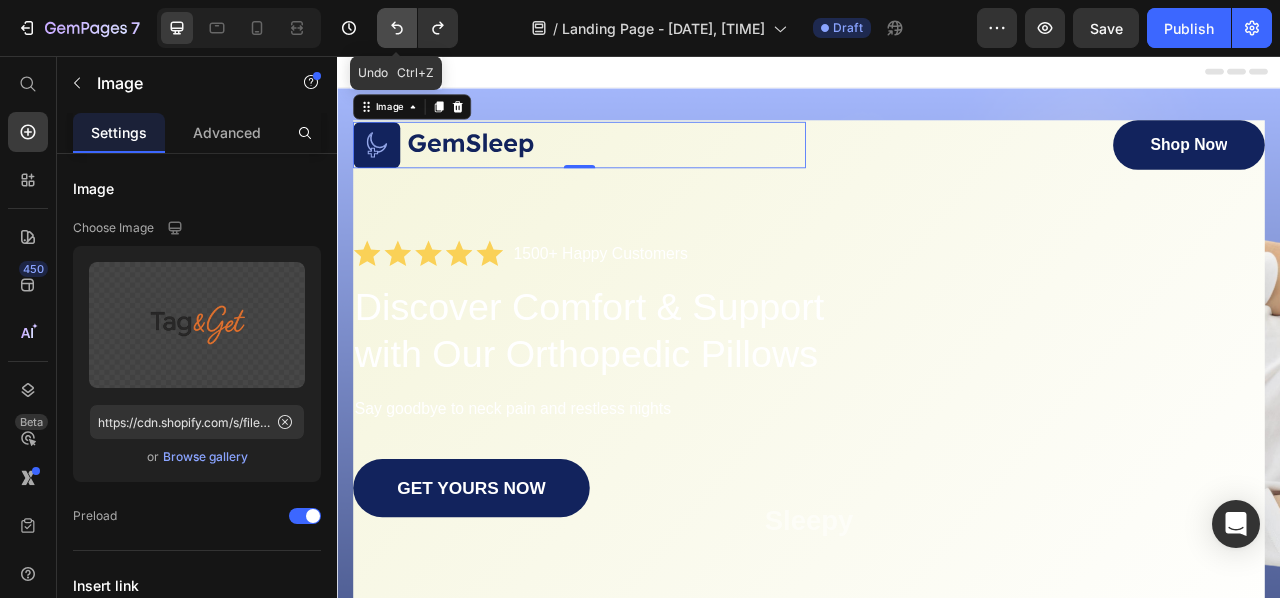 click 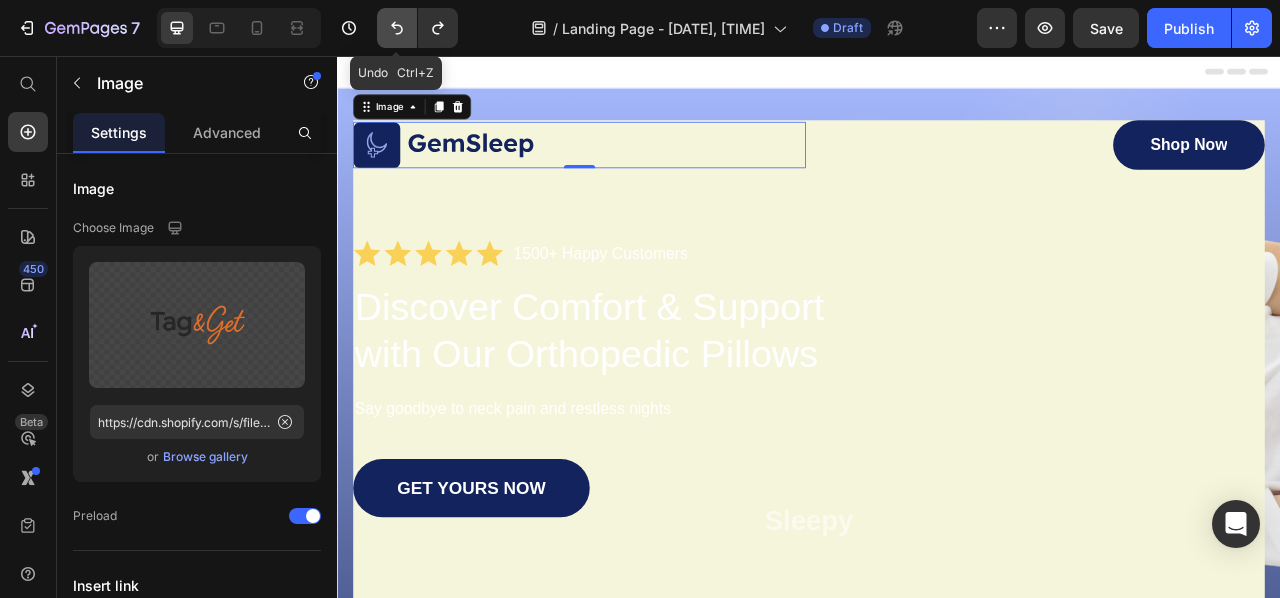 click 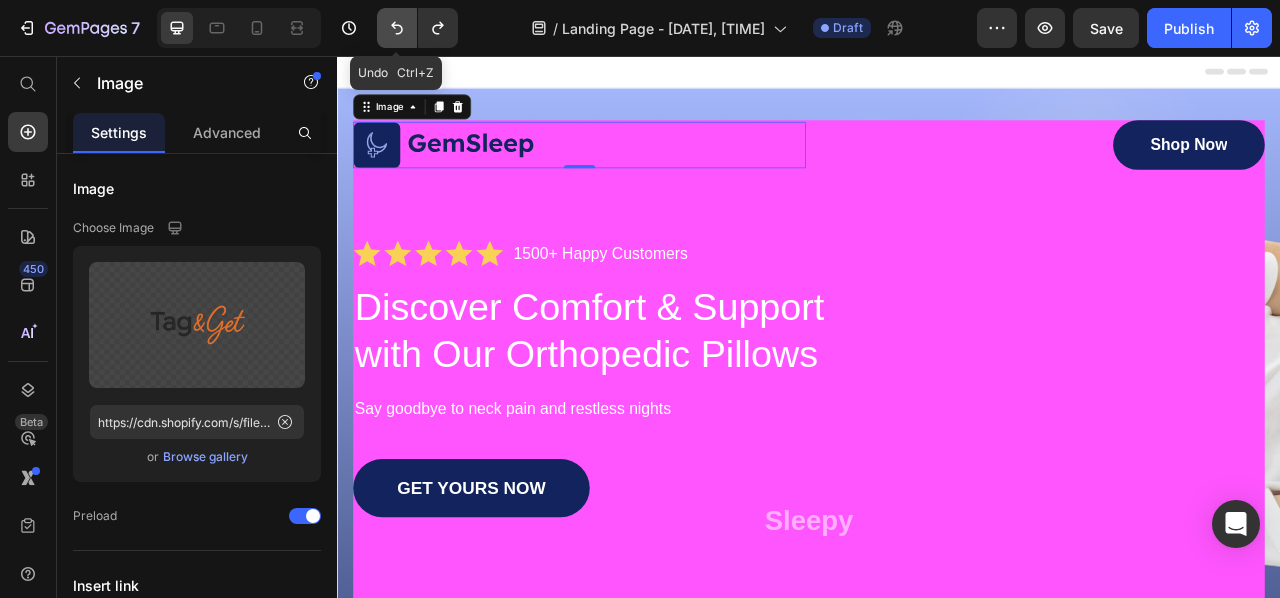 click 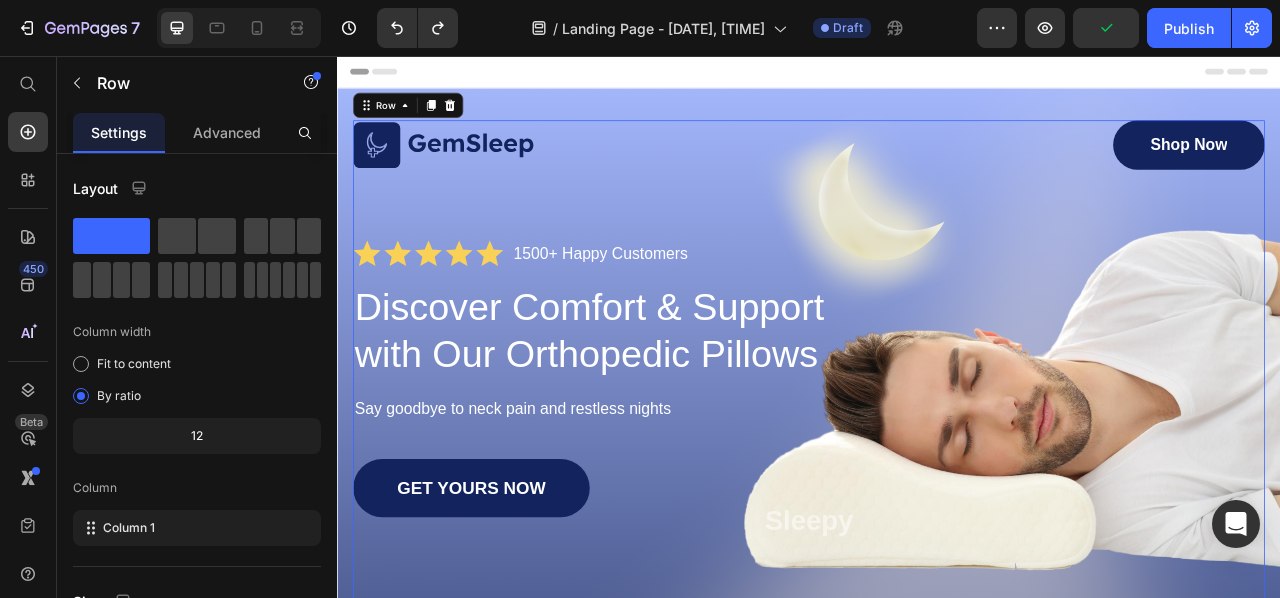 click on "Image Shop Now Button Row
Icon
Icon
Icon
Icon
Icon Icon List 1500+ Happy Customers Text Block Row Discover Comfort & Support with Our Orthopedic Pillows Heading Say goodbye to neck pain and restless nights Text Block GET YOURS NOW Button Sleepy Text Block As Featured In Text Block Image Image Image Row" at bounding box center (937, 509) 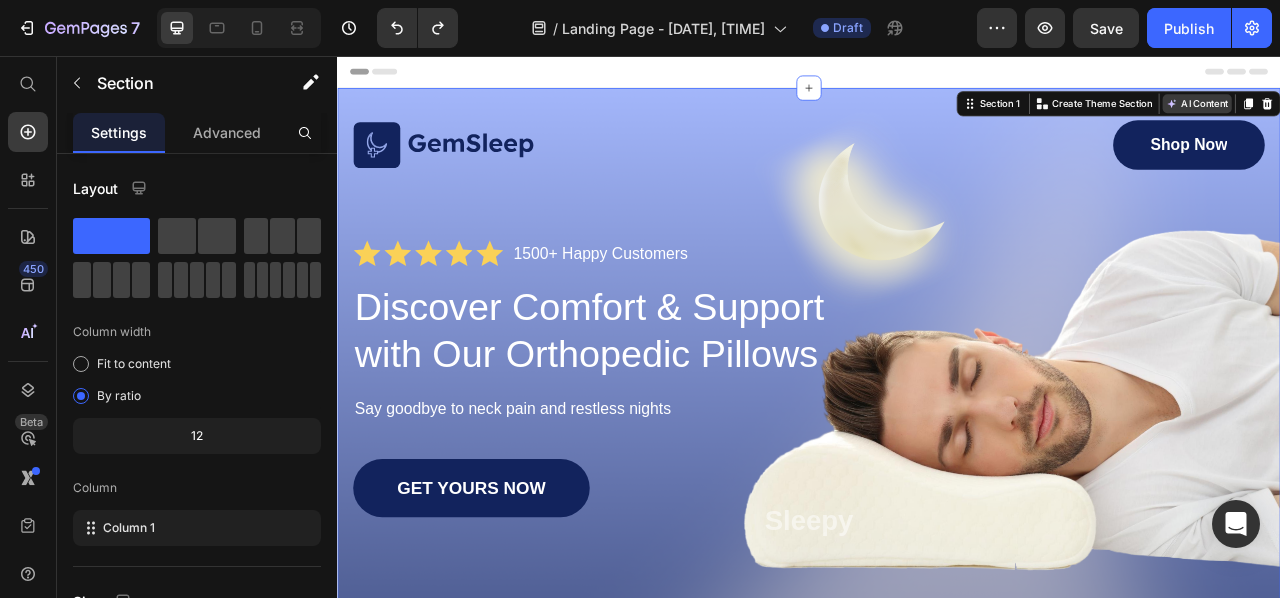 click on "AI Content" at bounding box center [1431, 117] 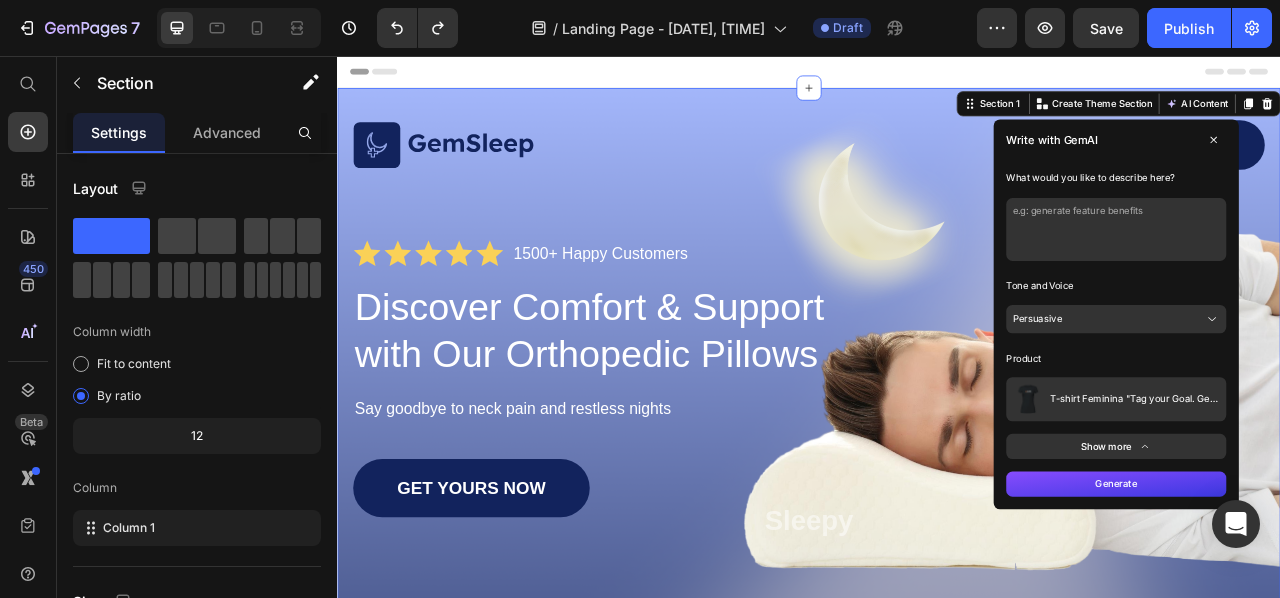 click on "Persuasive" at bounding box center (1328, 391) 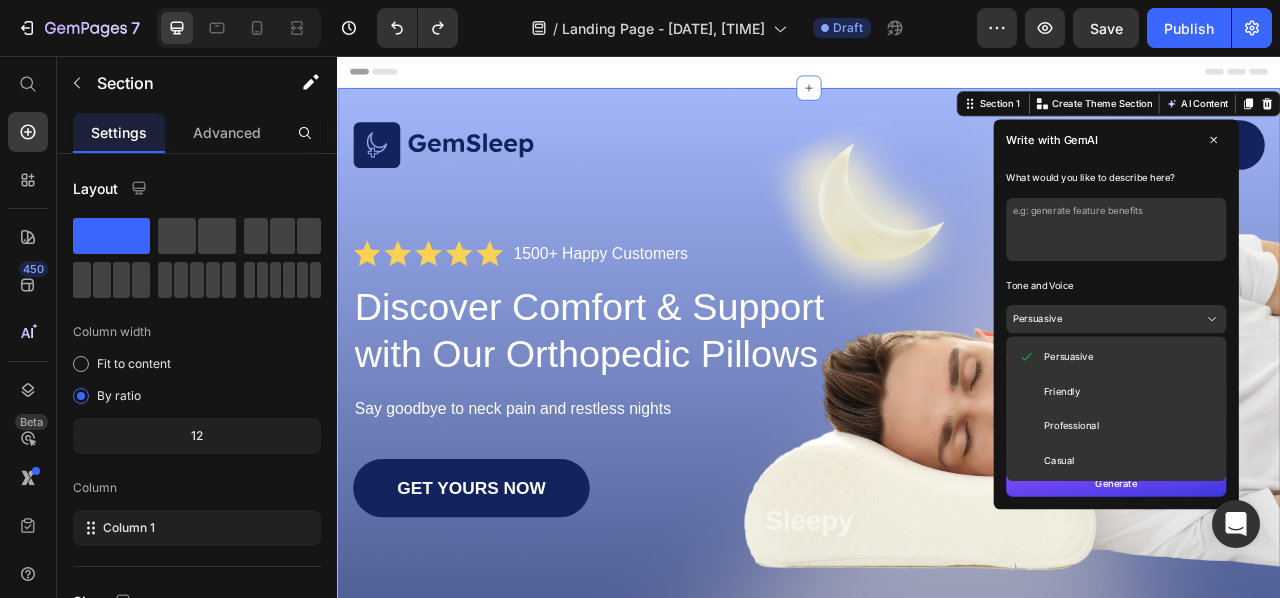scroll, scrollTop: 100, scrollLeft: 0, axis: vertical 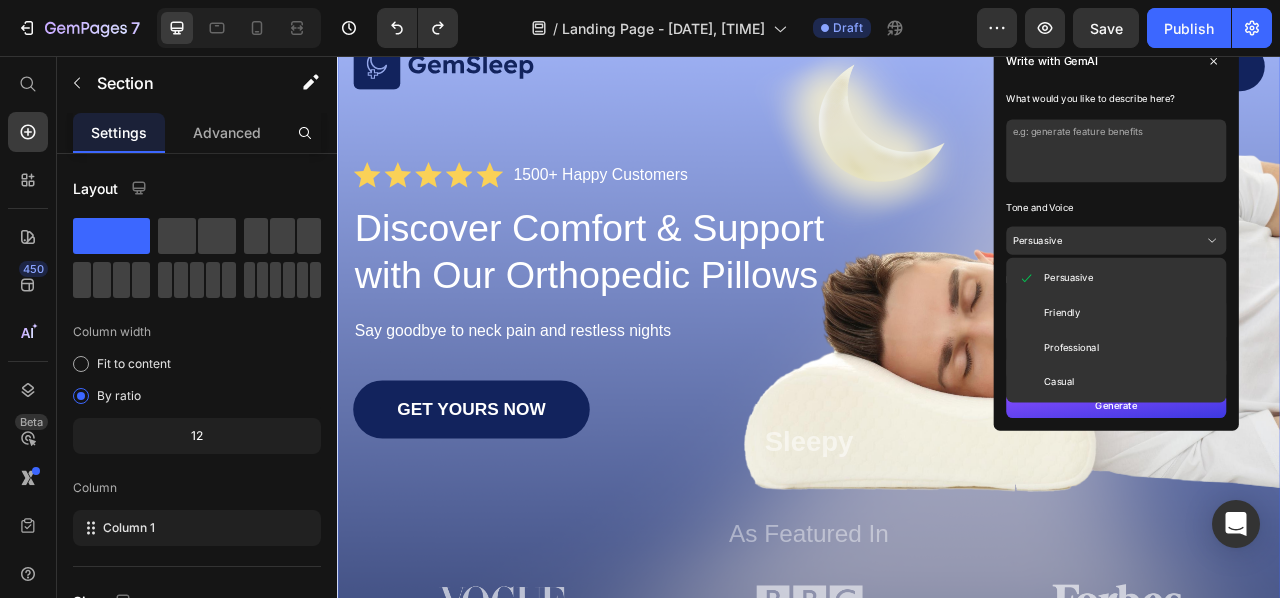 click on "Friendly" at bounding box center (1328, 383) 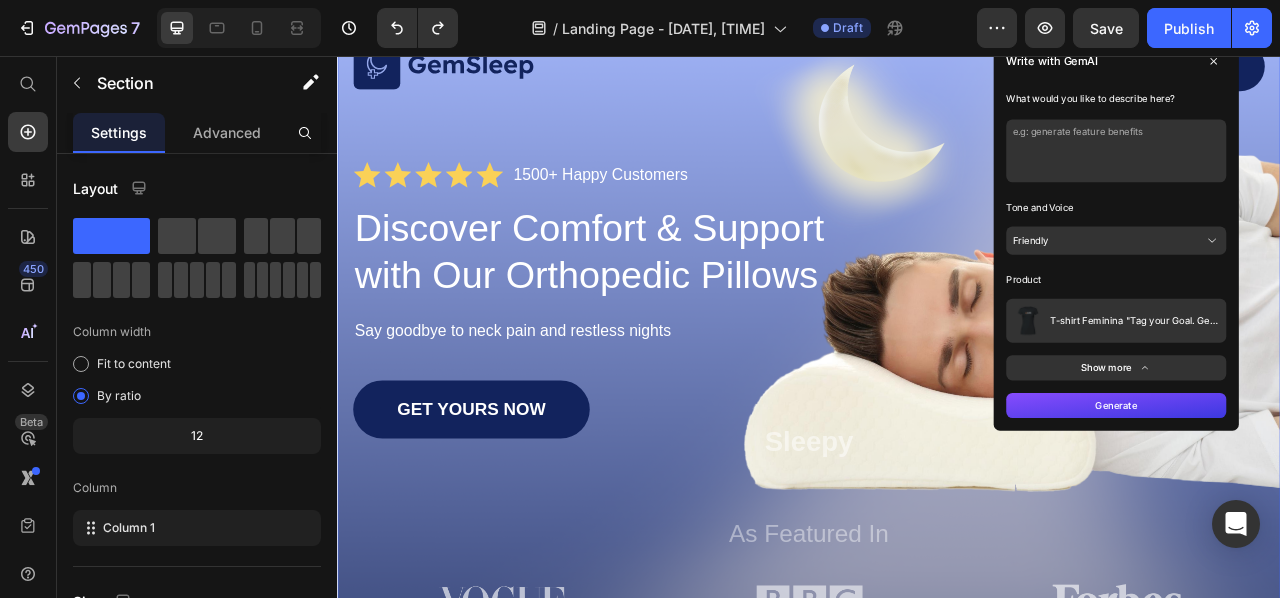 click on "T-shirt Feminina "Tag your Goal. Get your Power."" at bounding box center (1328, 393) 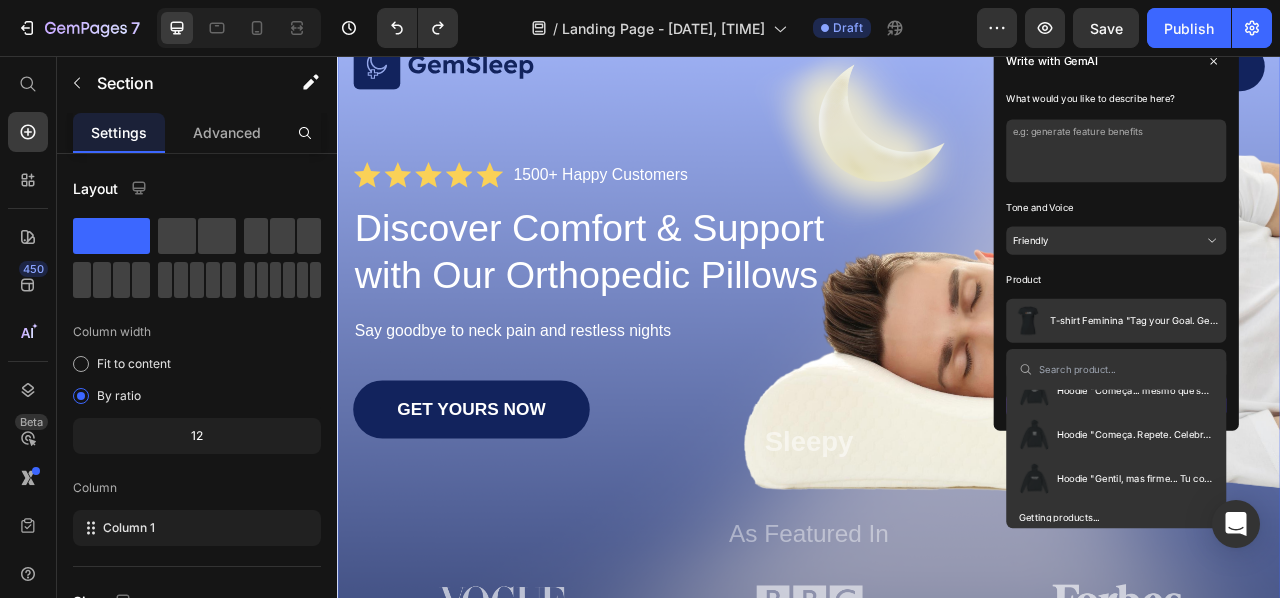 scroll, scrollTop: 320, scrollLeft: 0, axis: vertical 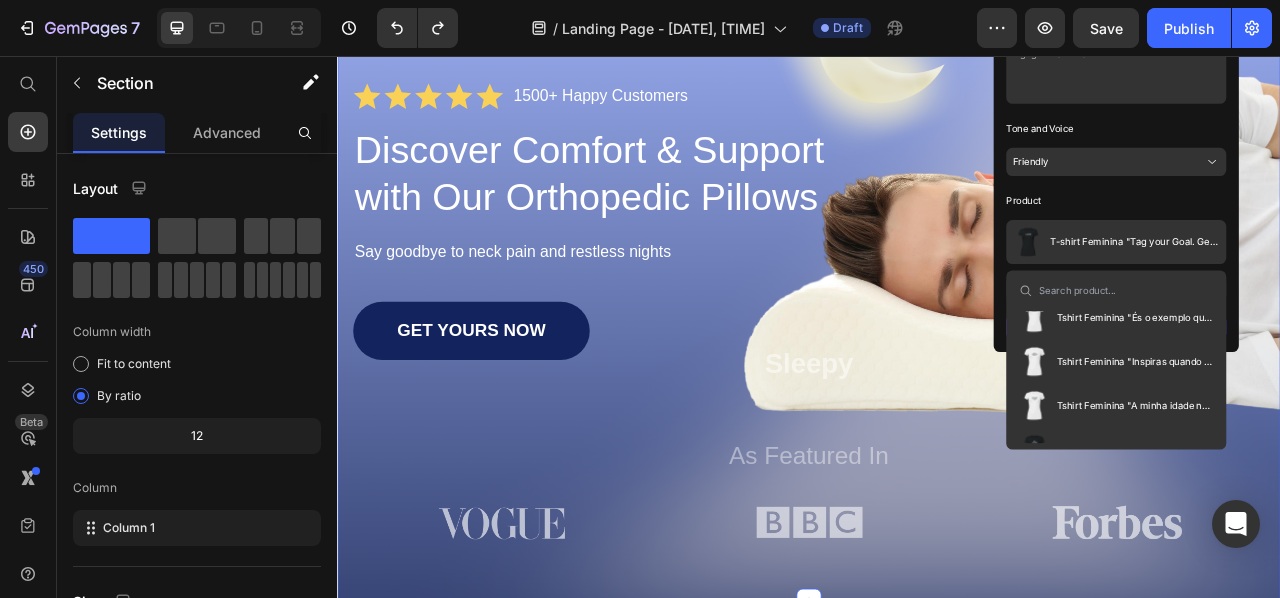 click on "Tshirt Feminina "A minha idade não me limita, inspira."" at bounding box center (1352, 501) 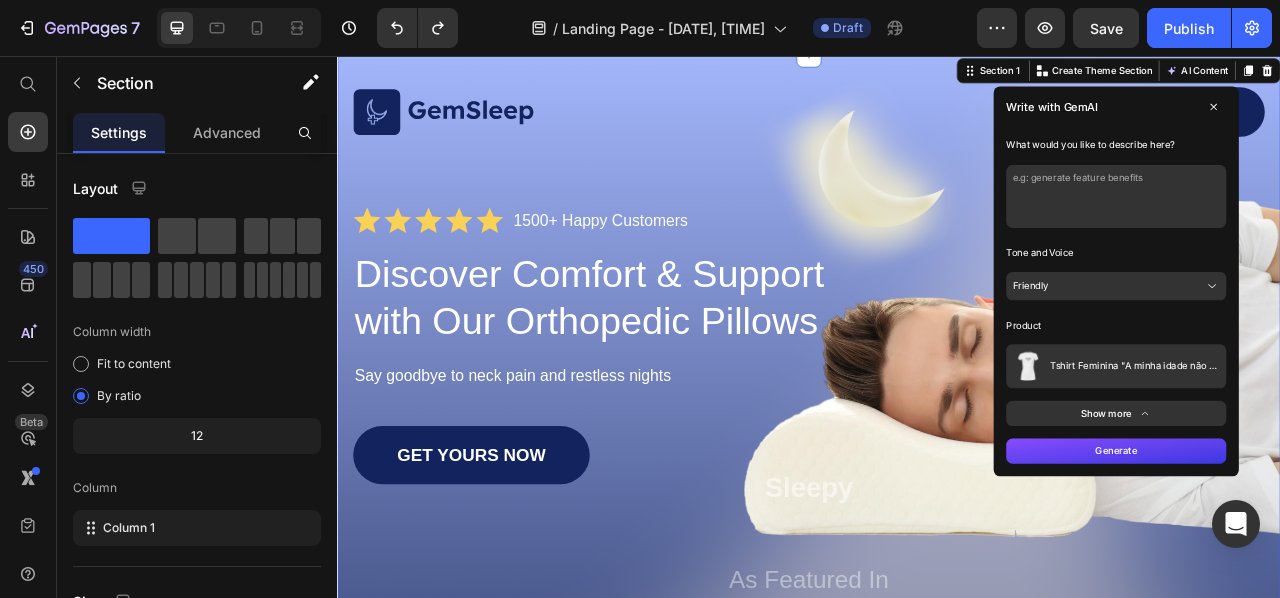scroll, scrollTop: 0, scrollLeft: 0, axis: both 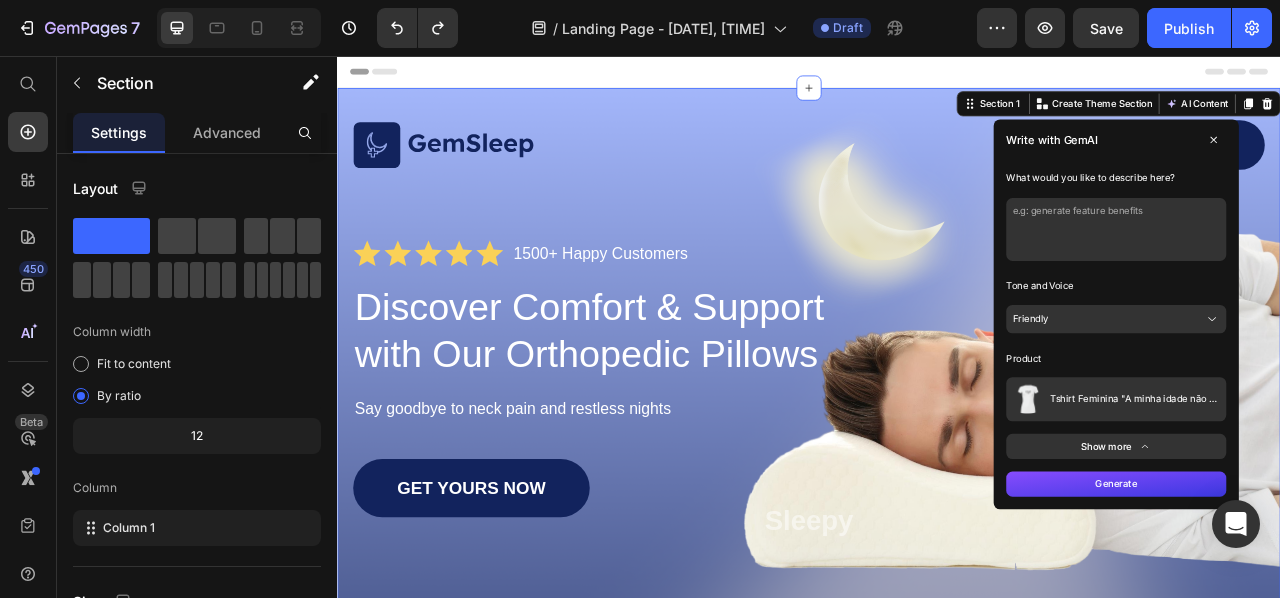 click at bounding box center (1328, 277) 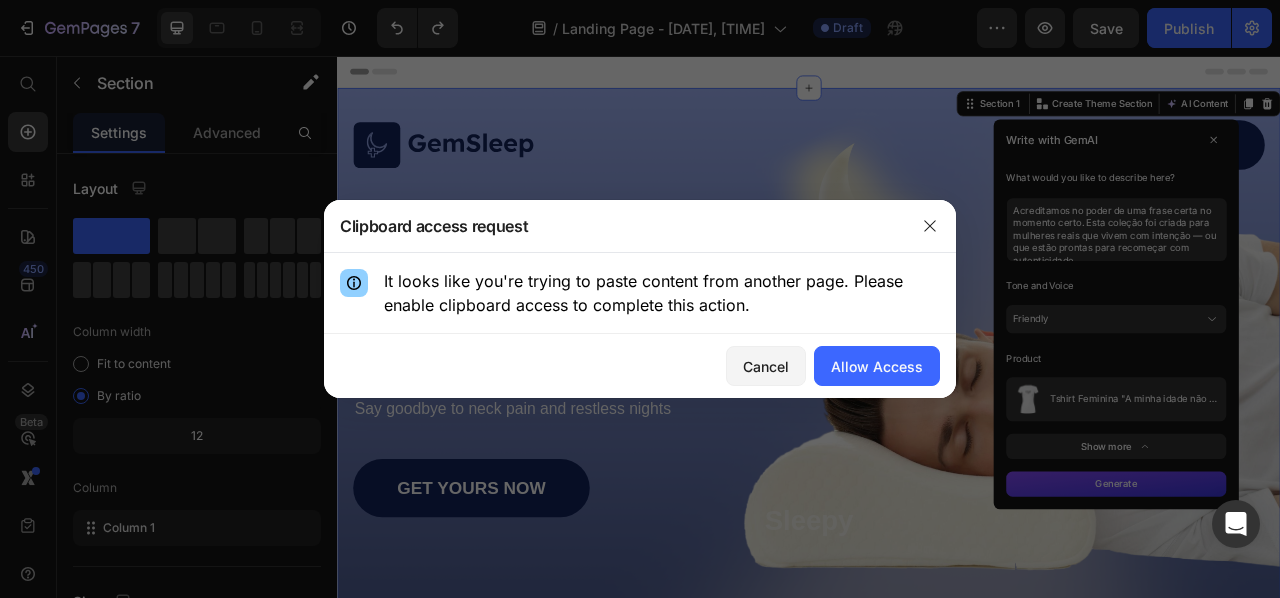 scroll, scrollTop: 6, scrollLeft: 0, axis: vertical 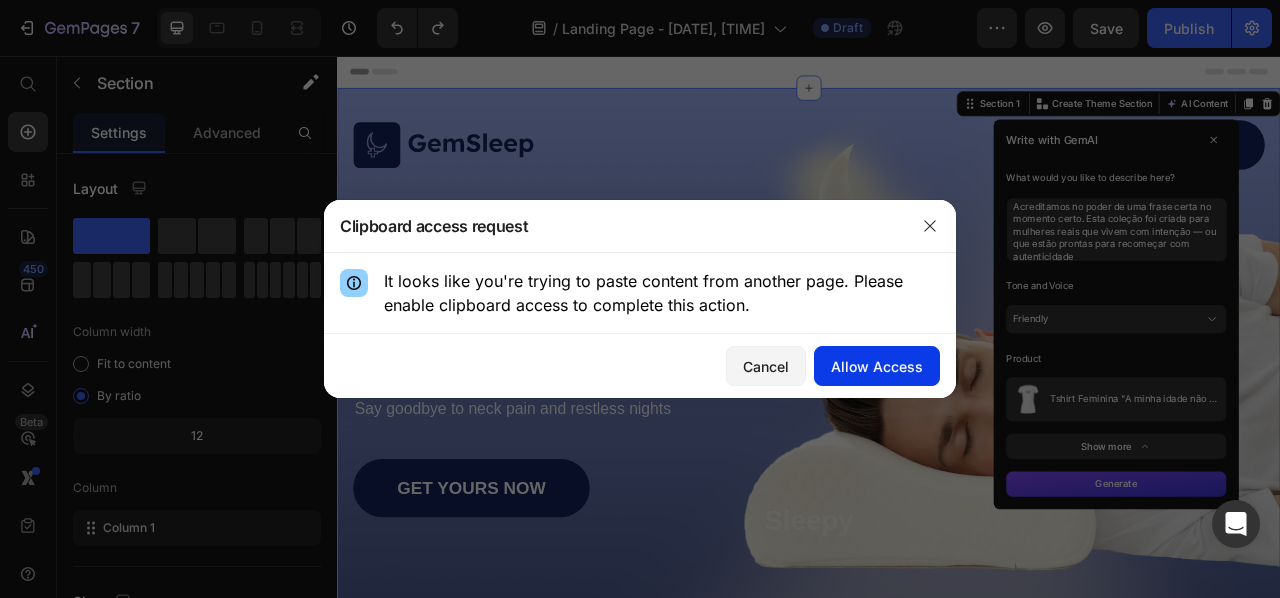 type on "Acreditamos no poder de uma frase certa no momento certo. Esta coleção foi criada para mulheres reais que vivem com intenção — ou que estão prontas para recomeçar com autenticidade" 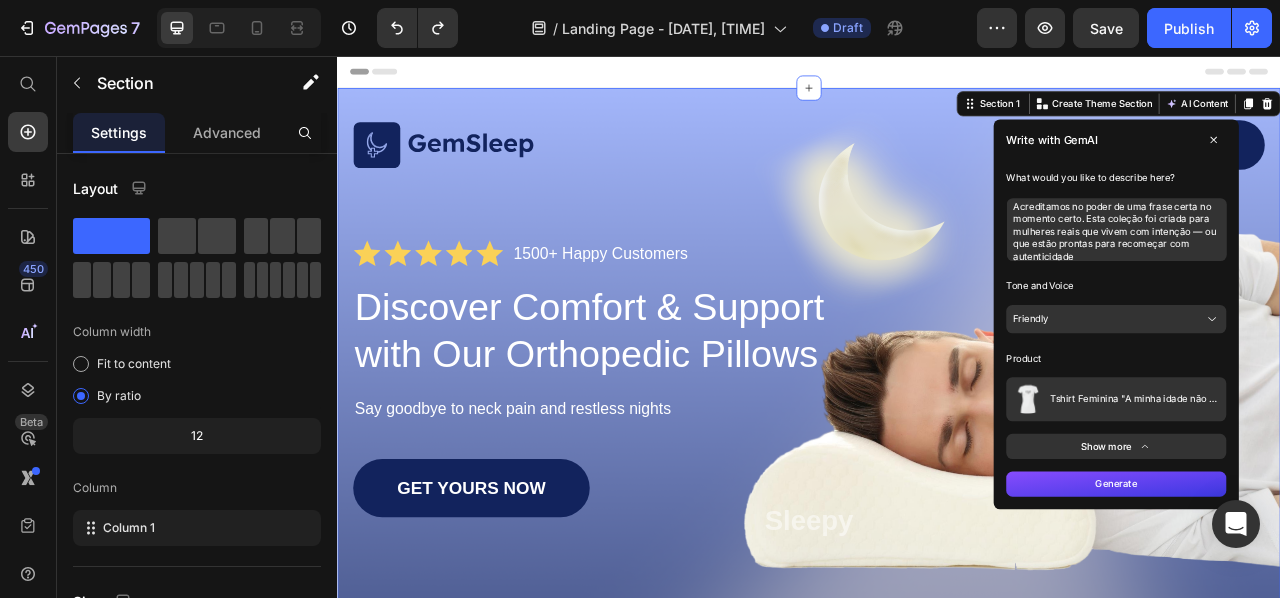 click on "Acreditamos no poder de uma frase certa no momento certo. Esta coleção foi criada para mulheres reais que vivem com intenção — ou que estão prontas para recomeçar com autenticidade" at bounding box center [1328, 277] 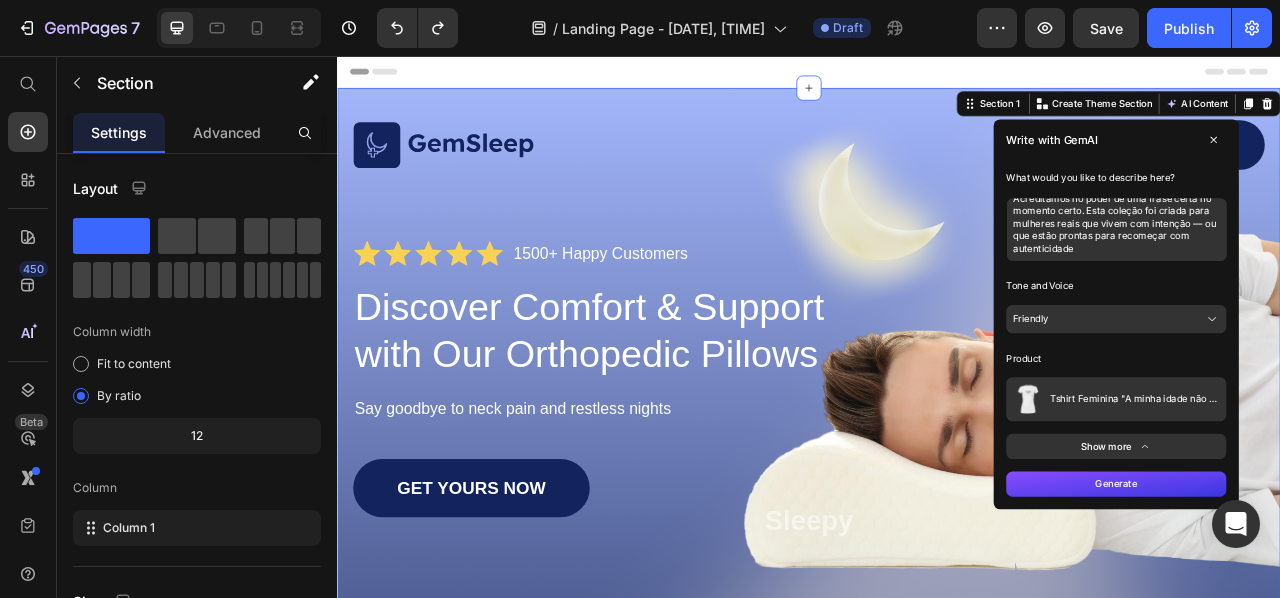 click on "Generate" at bounding box center (1328, 601) 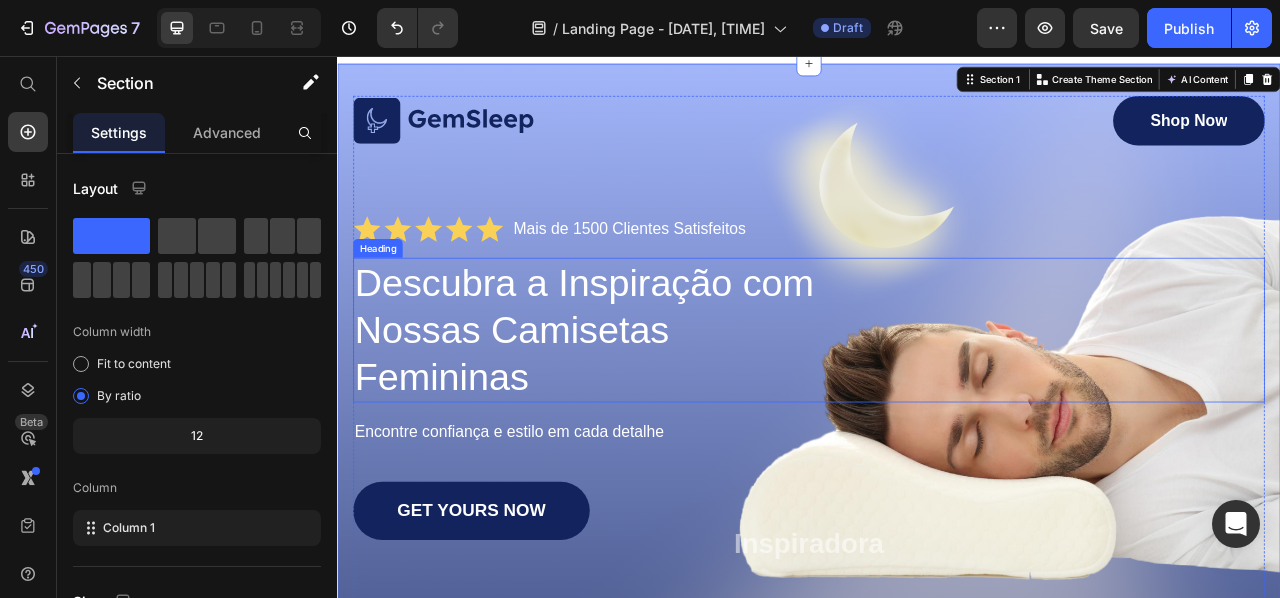 scroll, scrollTop: 0, scrollLeft: 0, axis: both 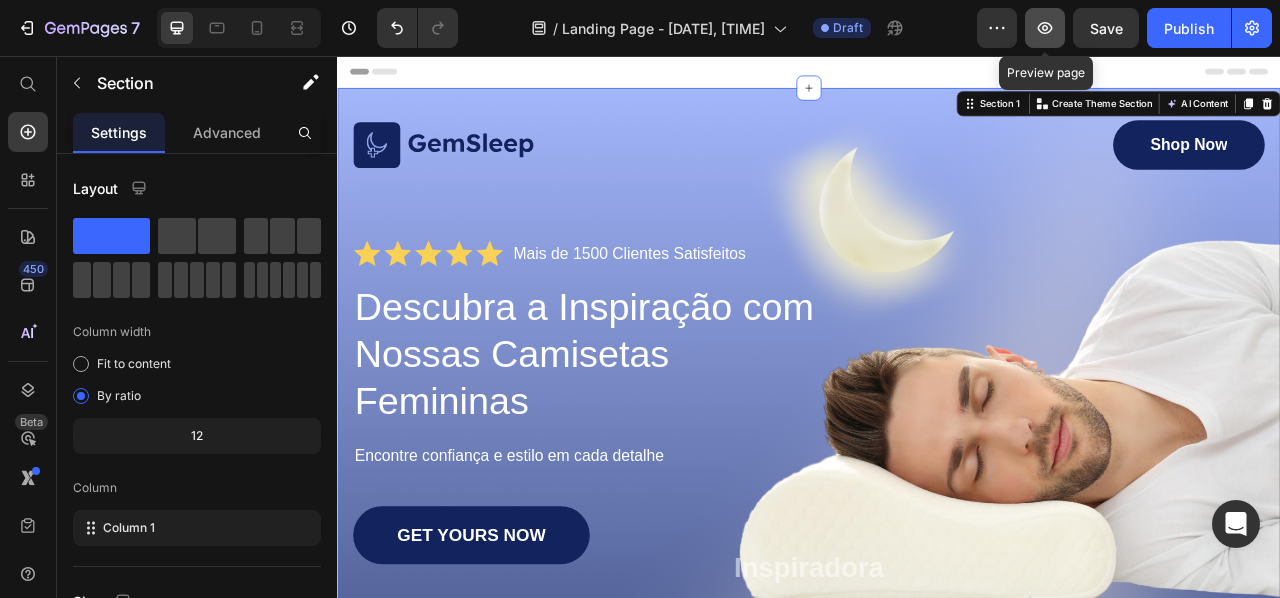 click 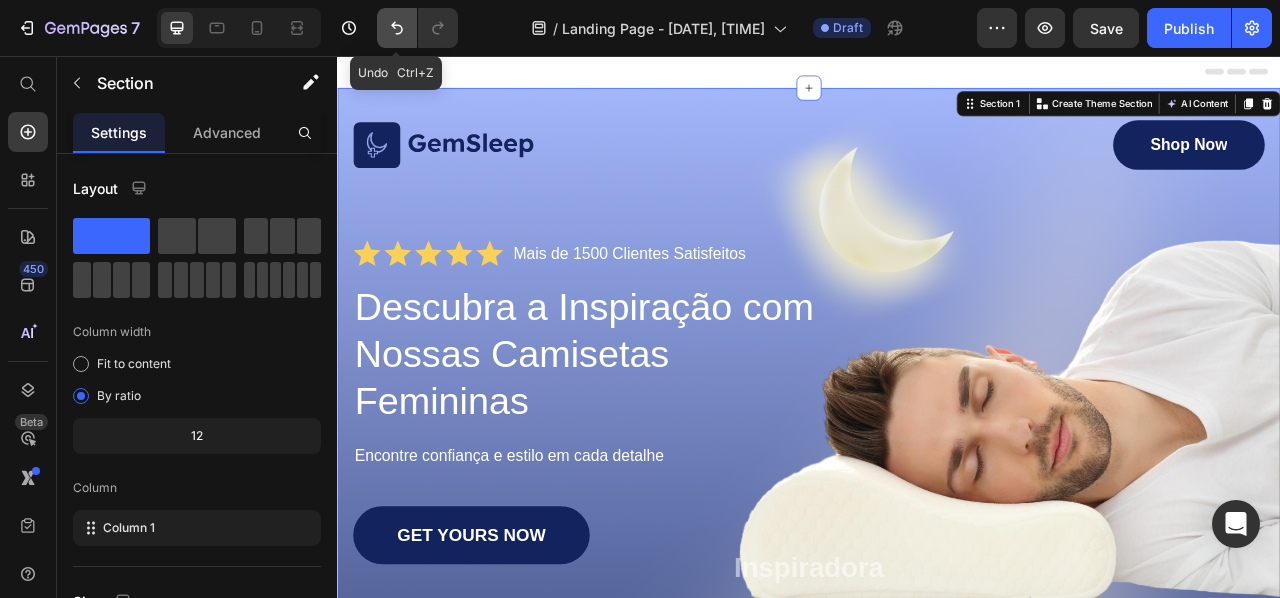 click 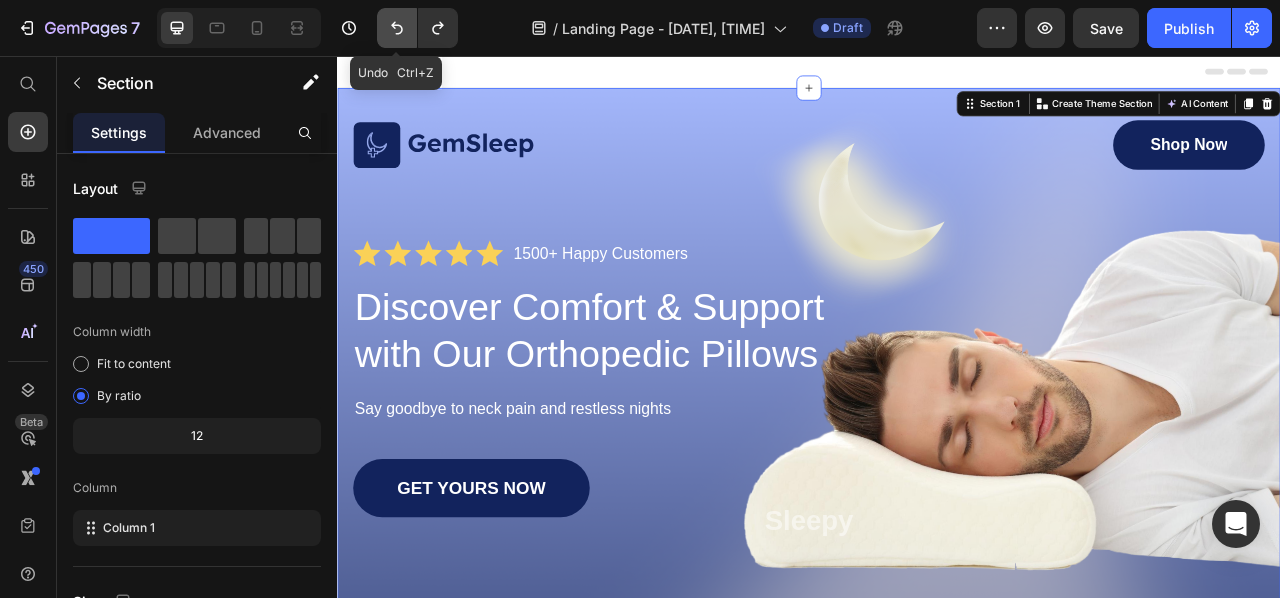click 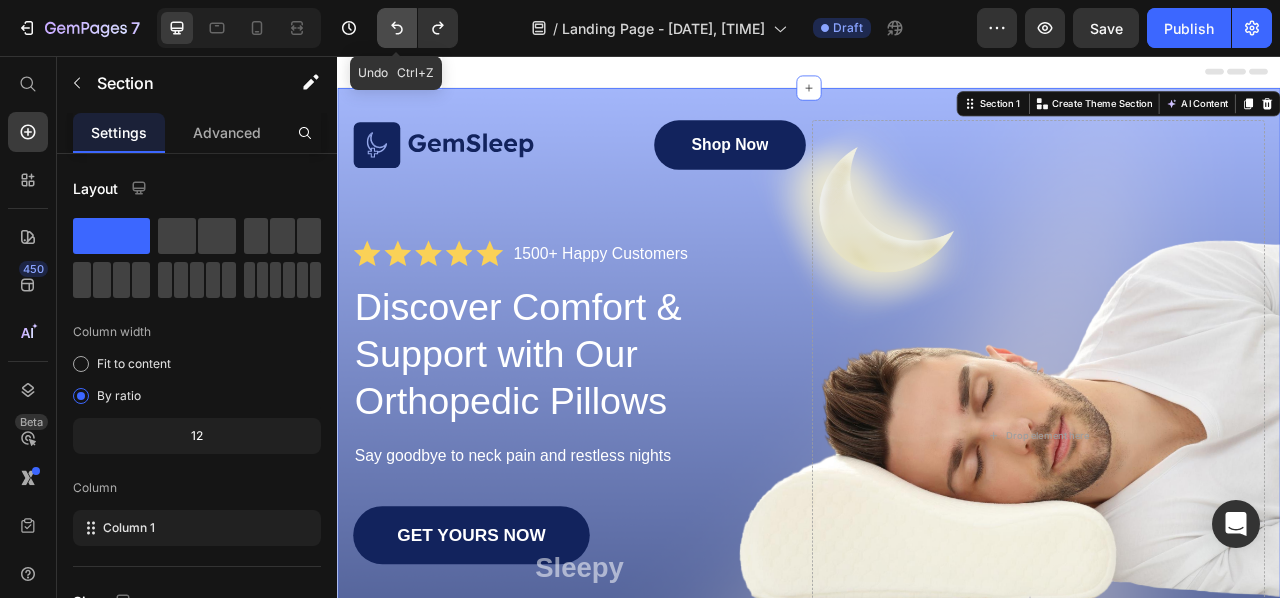 click 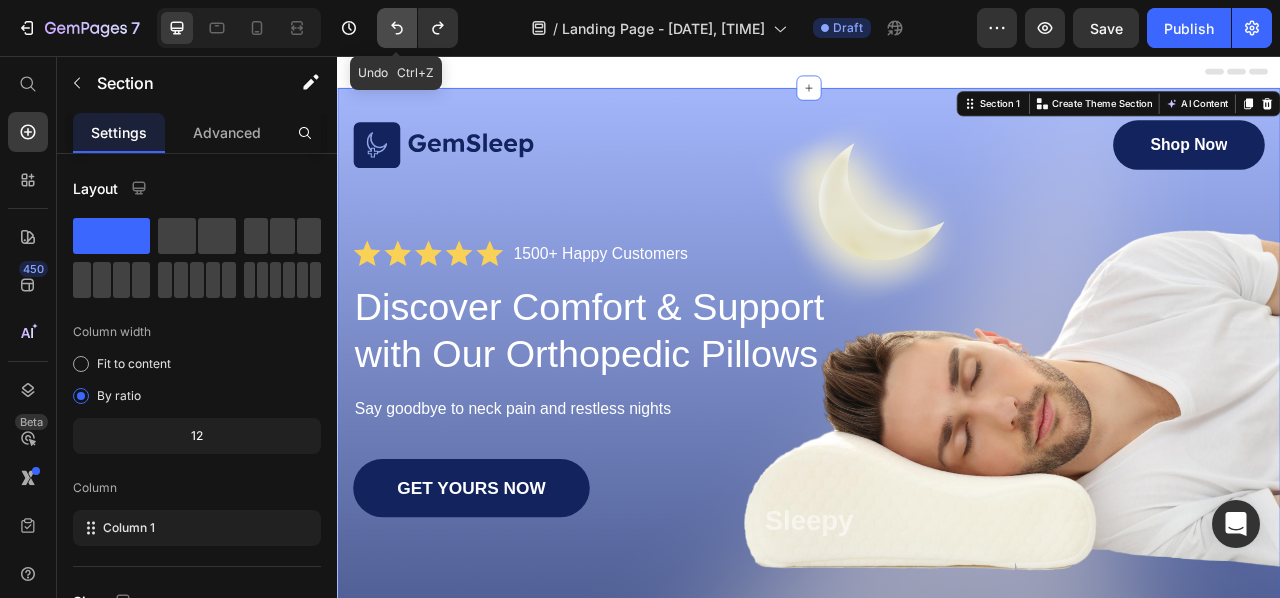 click 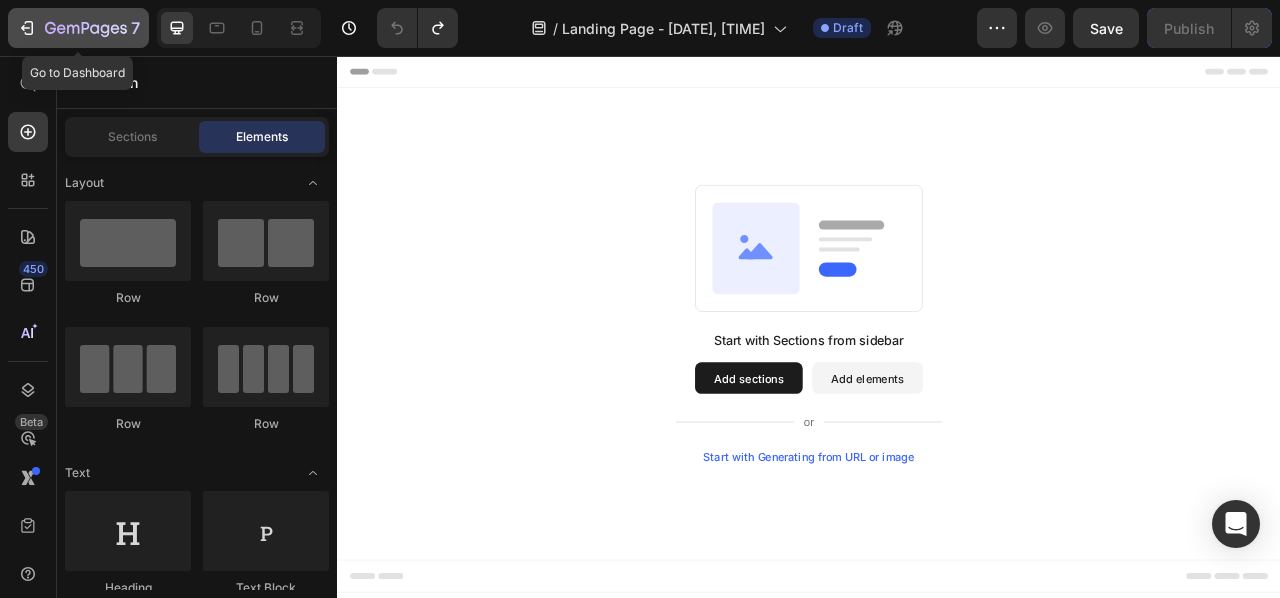 click on "7" at bounding box center [78, 28] 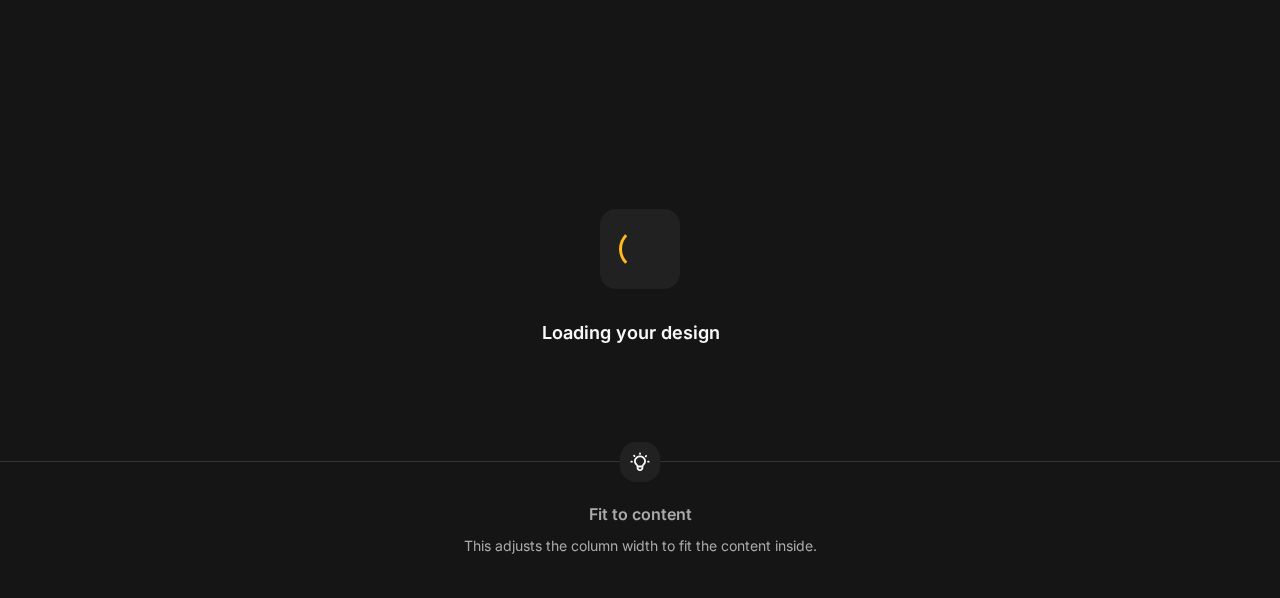 scroll, scrollTop: 0, scrollLeft: 0, axis: both 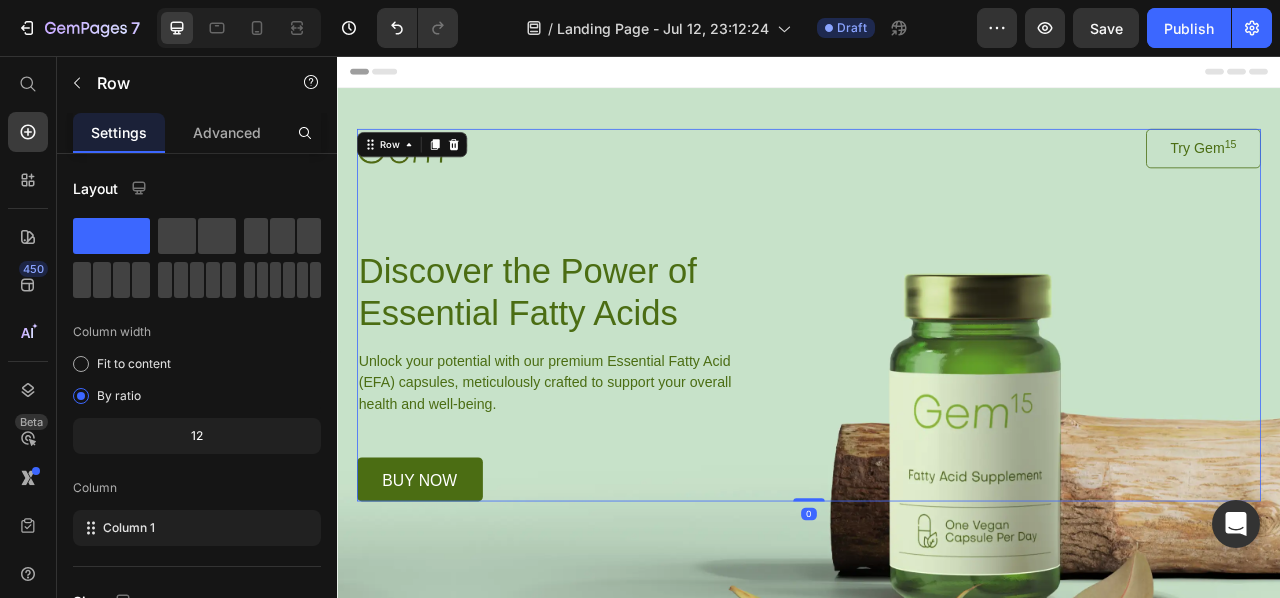 click on "Image Try Gem 15 Button Row Discover the Power of Essential Fatty Acids Heading Unlock your potential with our premium Essential Fatty Acid (EFA) capsules, meticulously crafted to support your overall health and well-being. Text Block buy now Button Row" at bounding box center (937, 386) 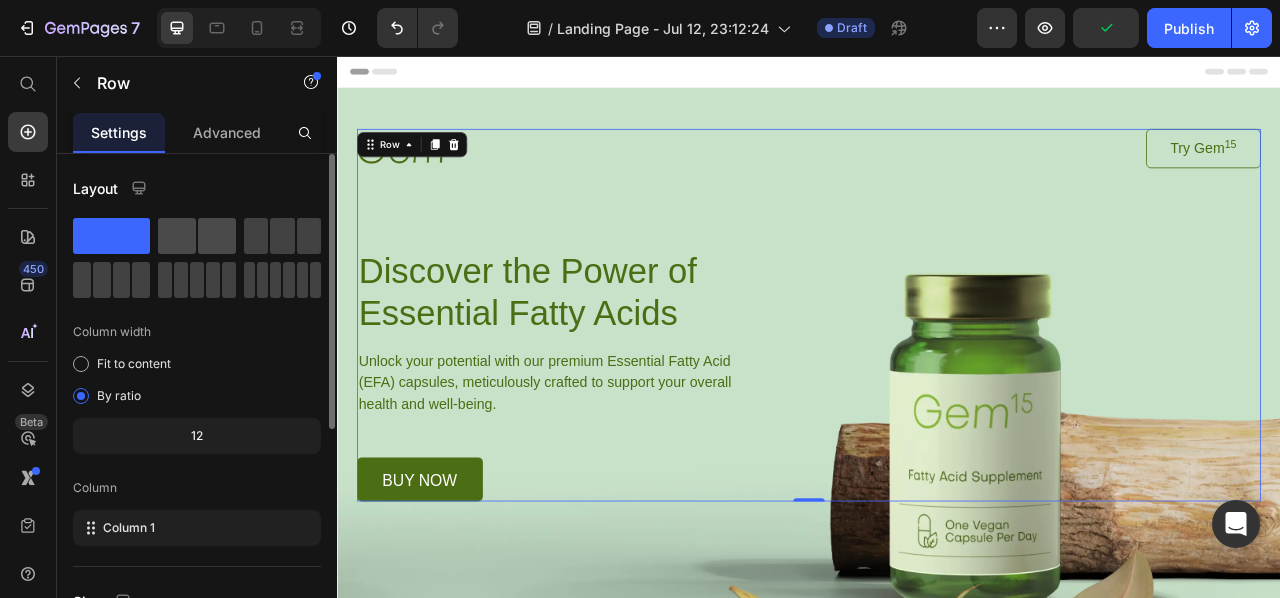 click 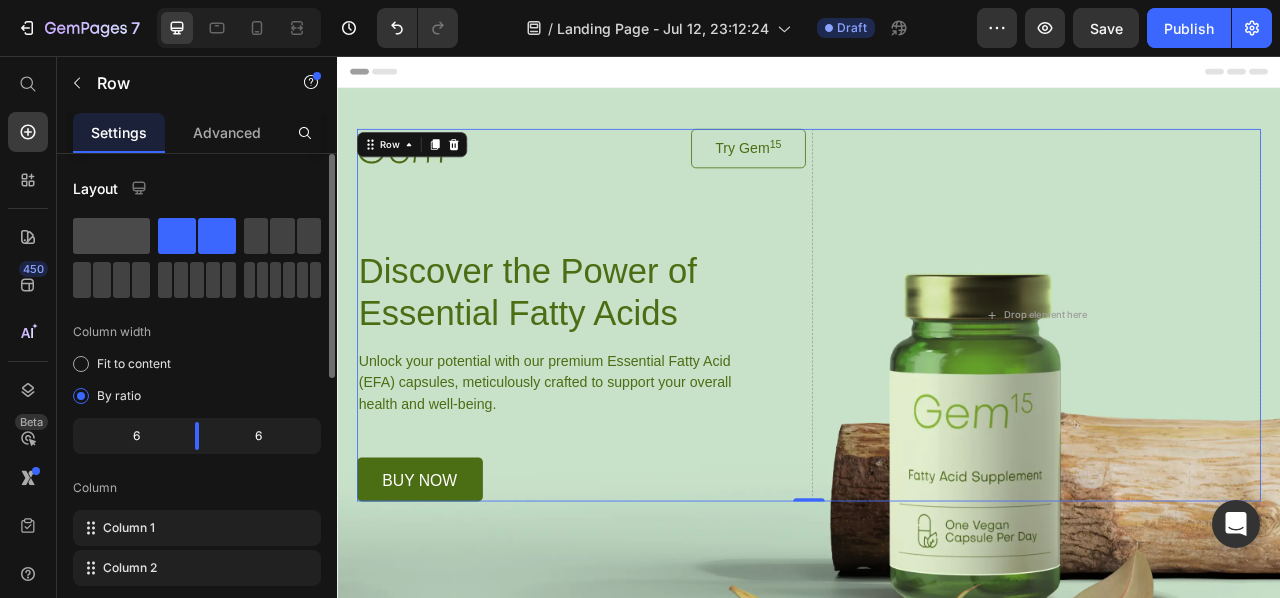 click 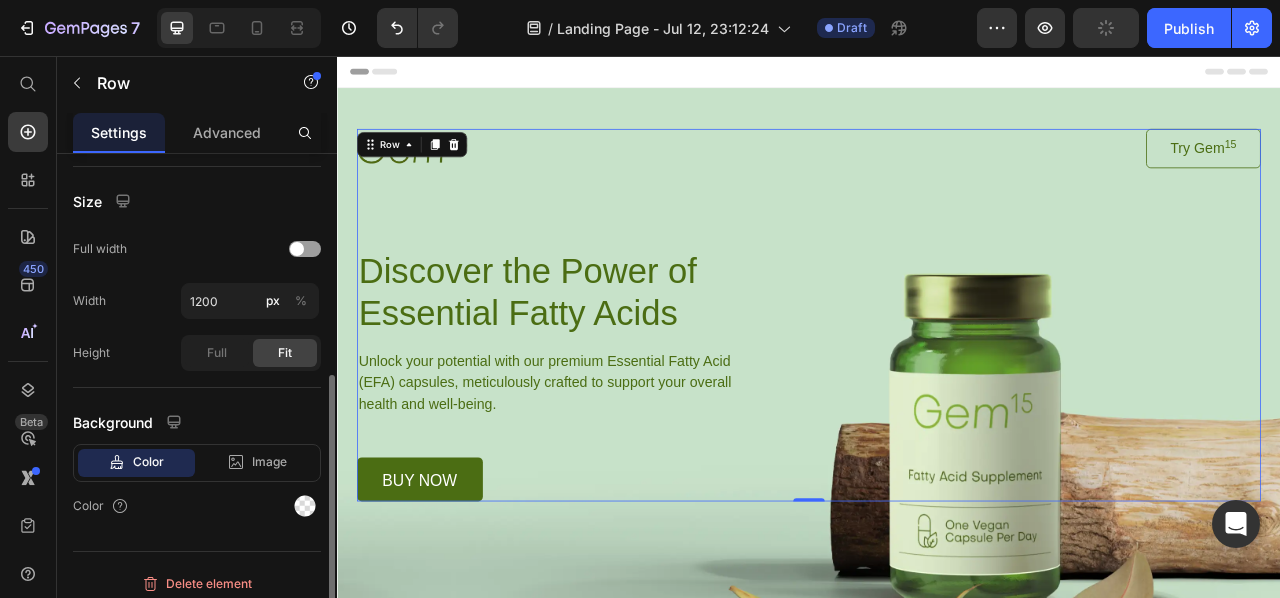 scroll, scrollTop: 409, scrollLeft: 0, axis: vertical 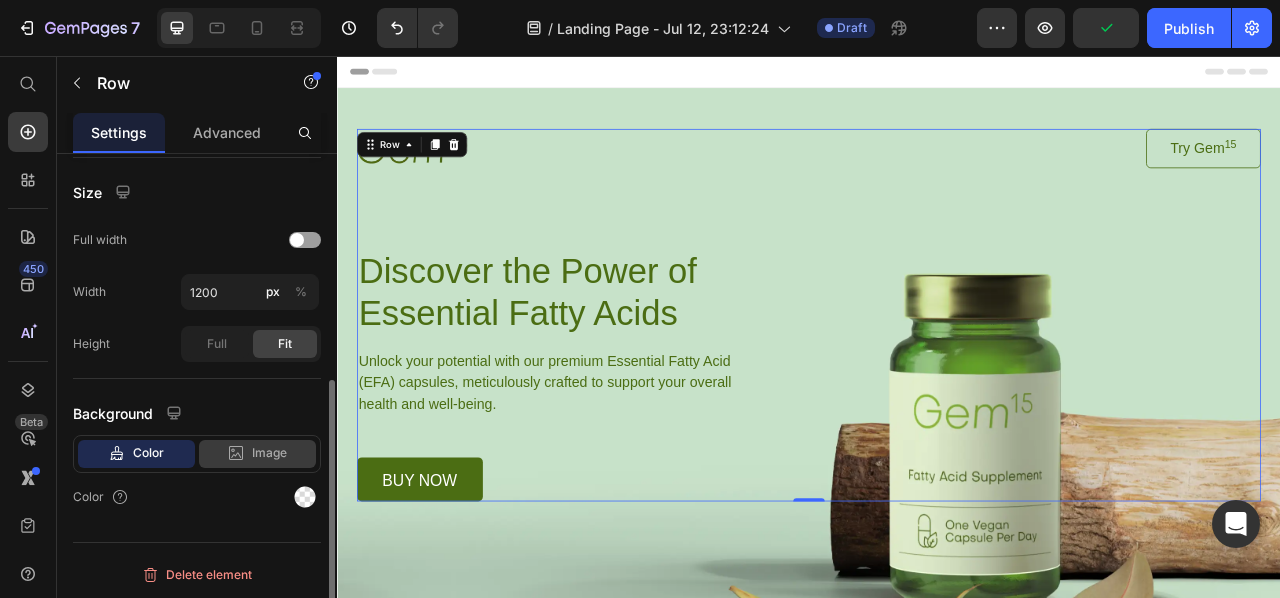 click on "Image" at bounding box center (269, 453) 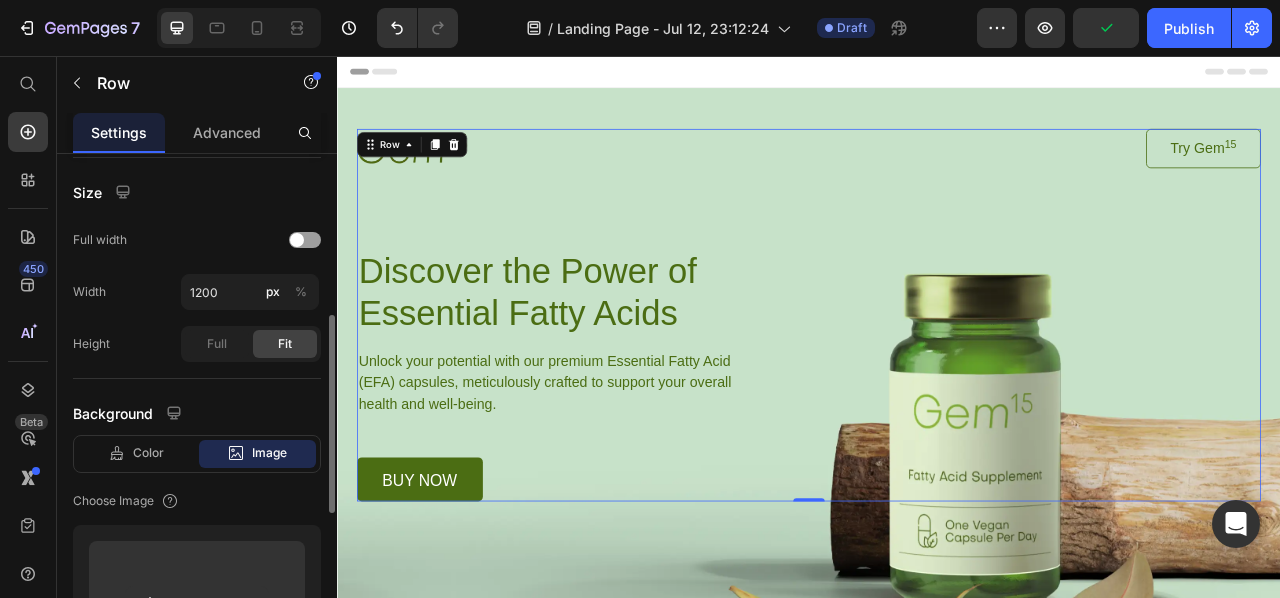 scroll, scrollTop: 609, scrollLeft: 0, axis: vertical 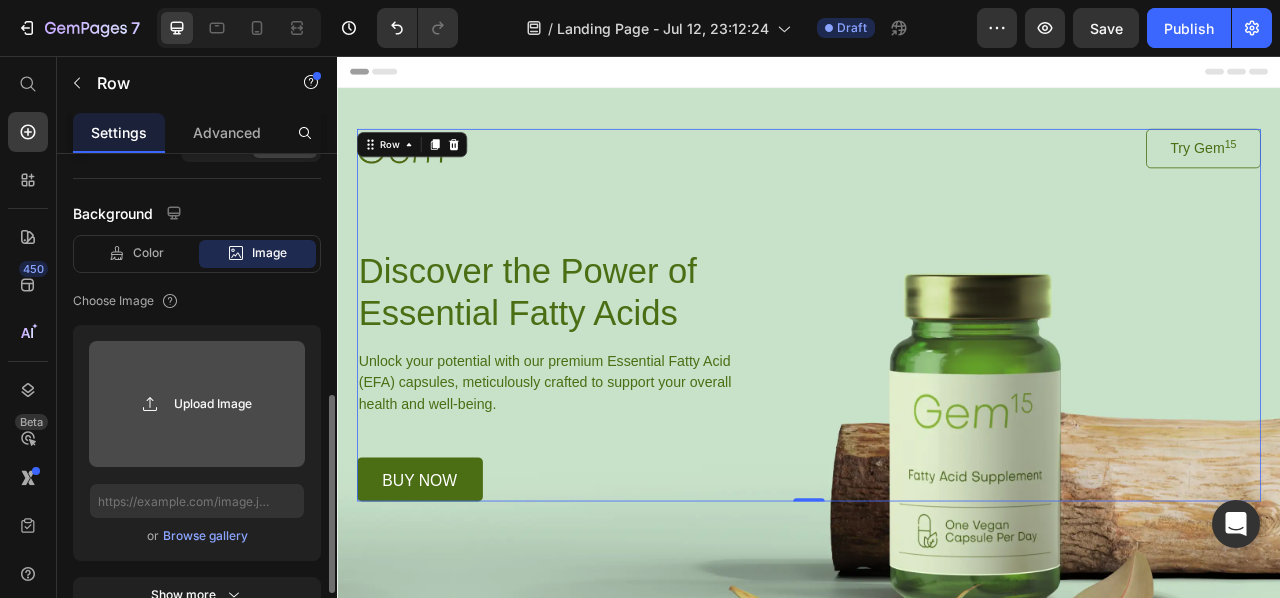 click 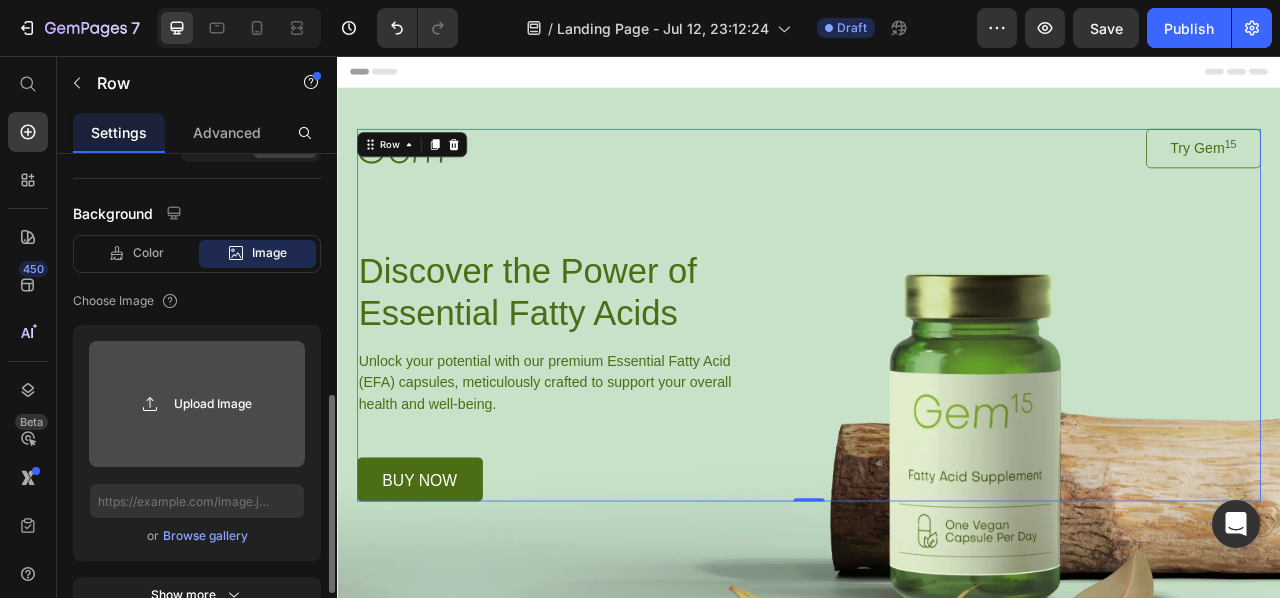 click 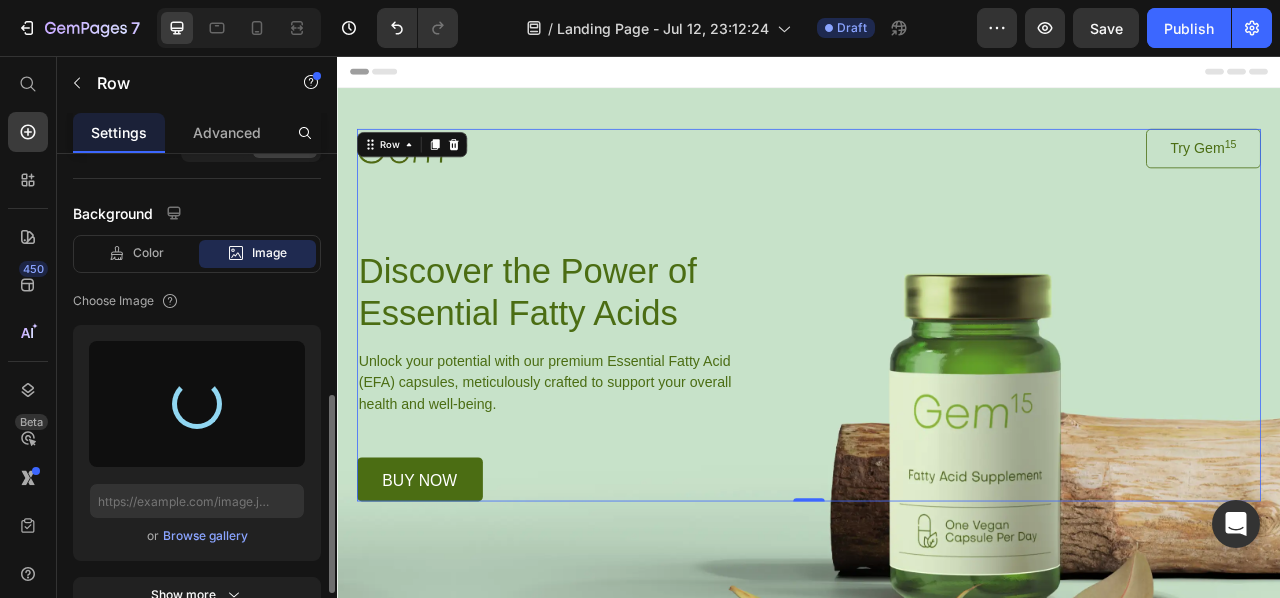 type on "https://cdn.shopify.com/s/files/1/0790/5486/4707/files/gempages_575167403063772272-c5277164-7029-43e3-8251-51baa2de8b0b.jpg" 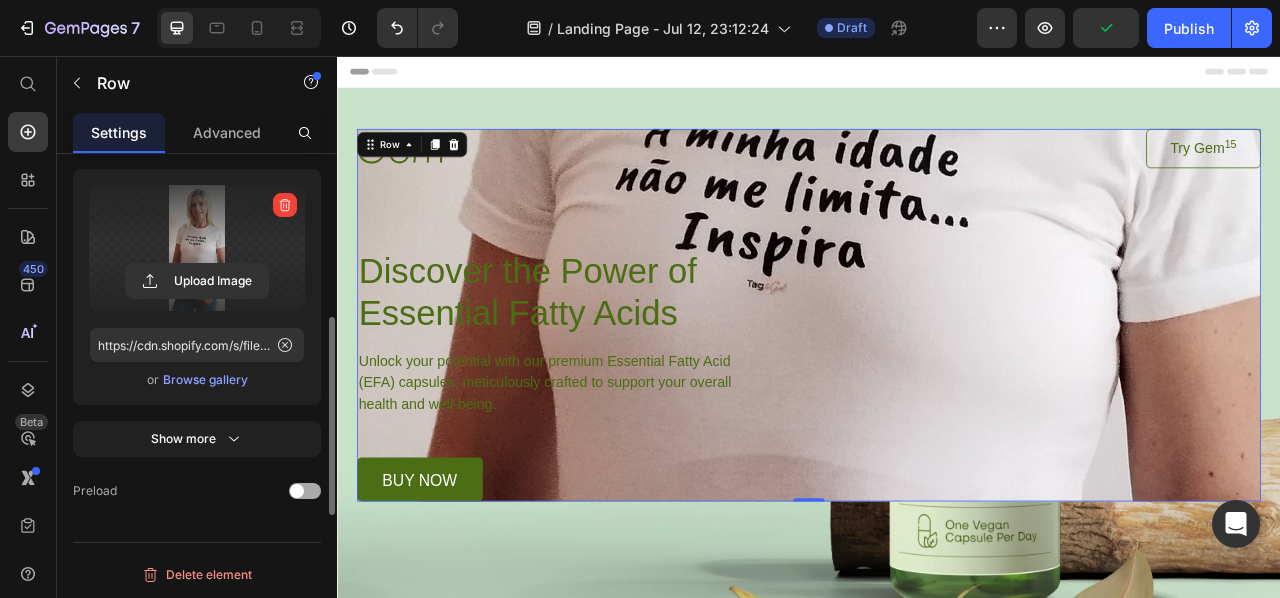 scroll, scrollTop: 565, scrollLeft: 0, axis: vertical 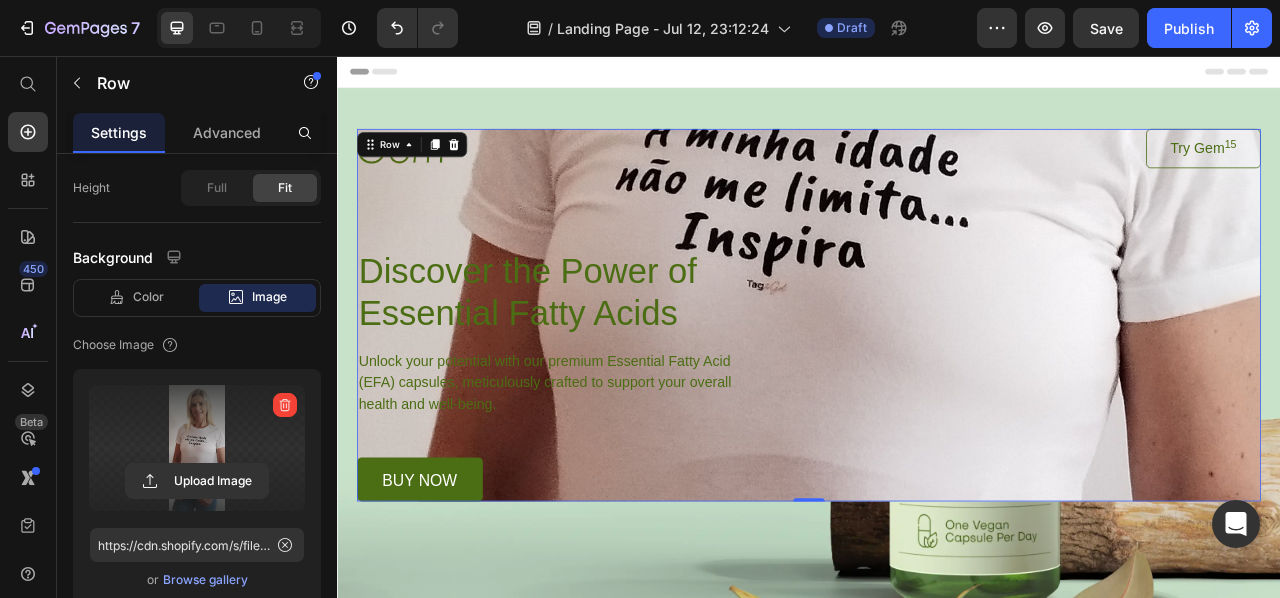 click on "Upload Image" at bounding box center (197, 481) 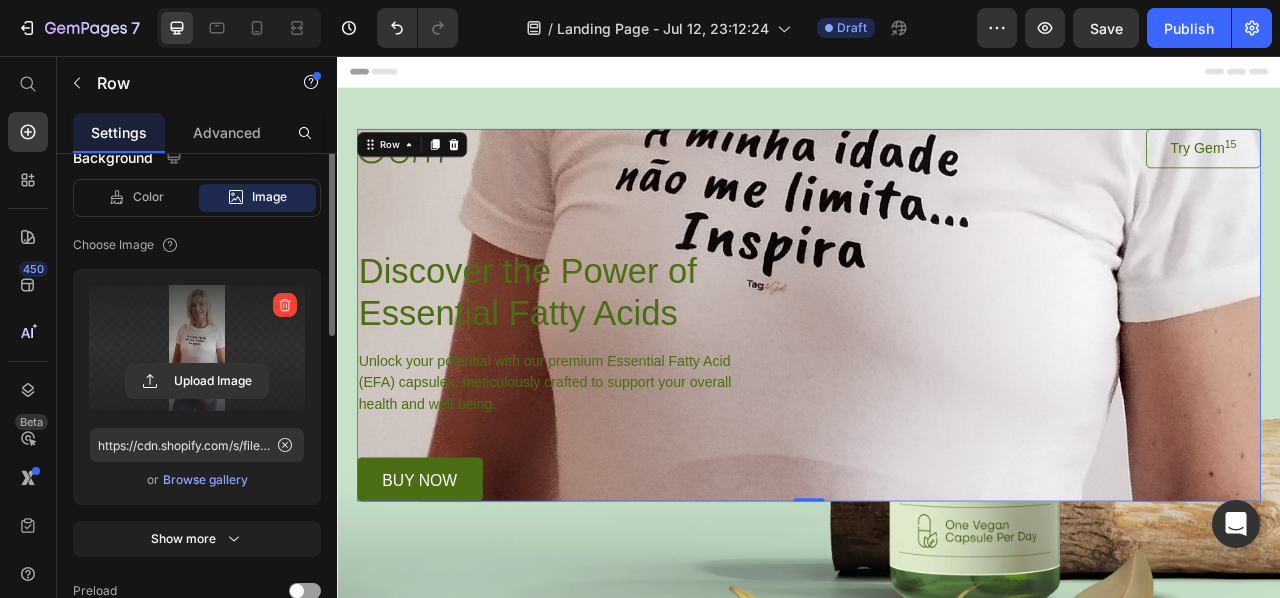 scroll, scrollTop: 465, scrollLeft: 0, axis: vertical 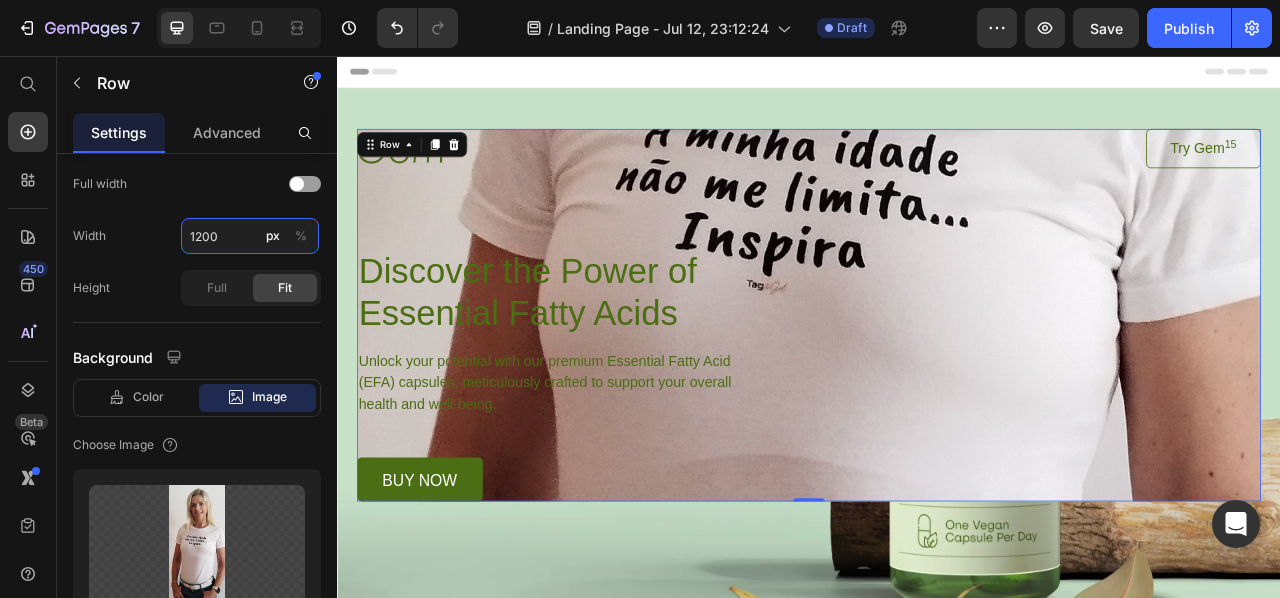 click on "1200" at bounding box center [250, 236] 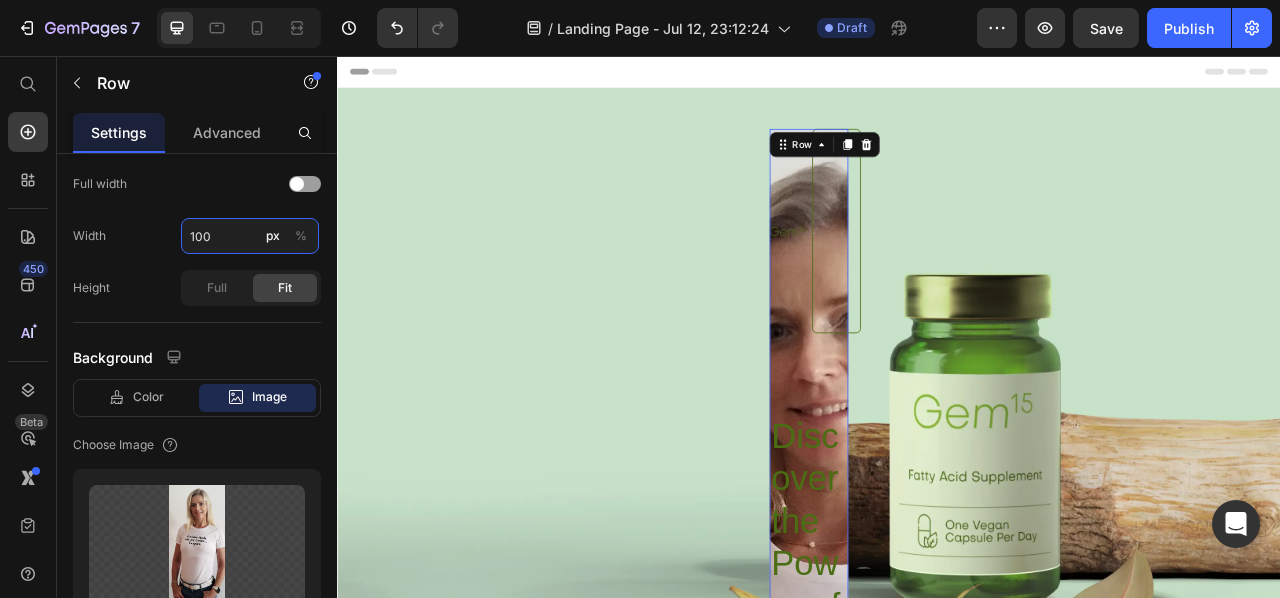 type on "1000" 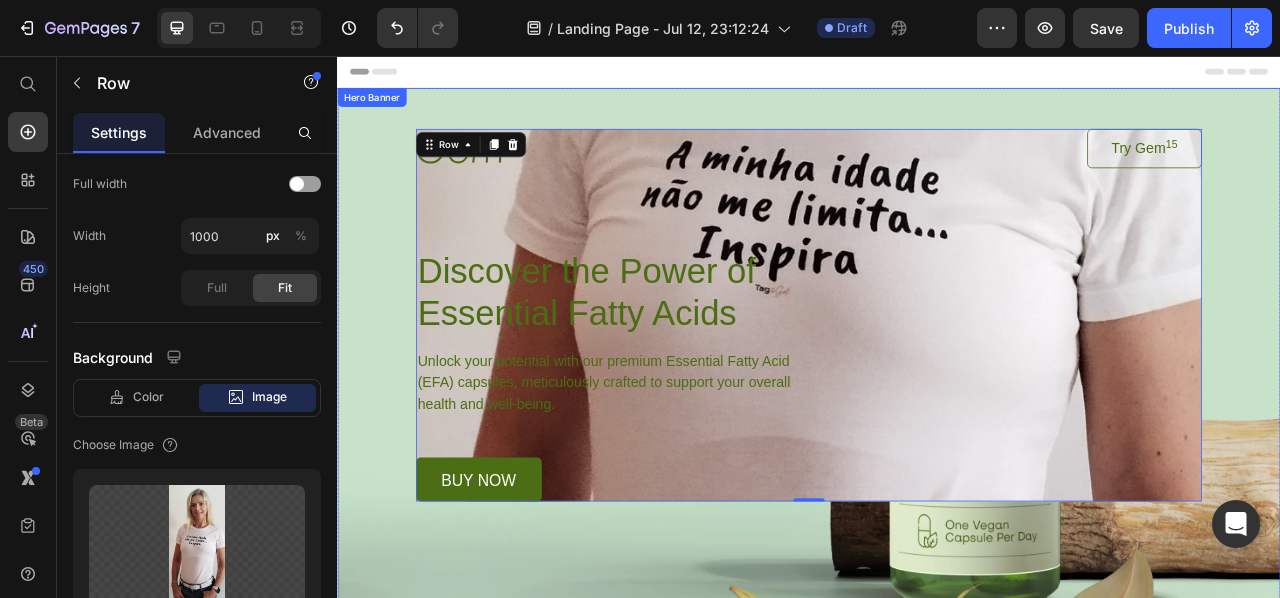 click on "Image Try Gem 15 Button Row Discover the Power of Essential Fatty Acids Heading Unlock your potential with our premium Essential Fatty Acid (EFA) capsules, meticulously crafted to support your overall health and well-being. Text Block buy now Button Row Row   0" at bounding box center (937, 386) 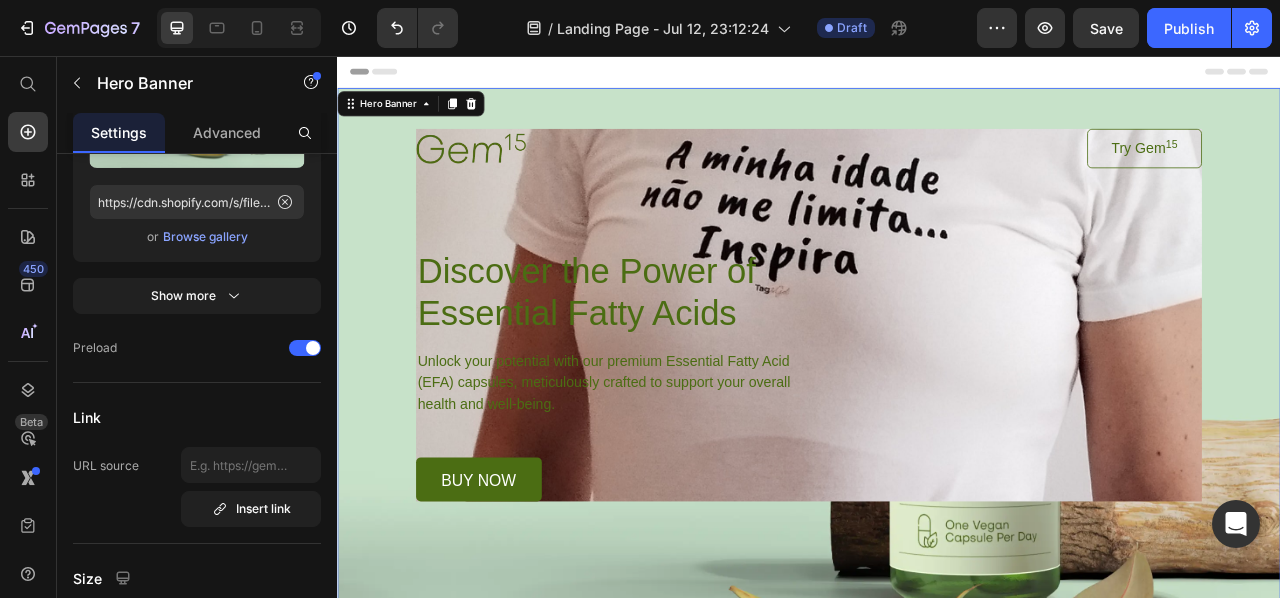 scroll, scrollTop: 0, scrollLeft: 0, axis: both 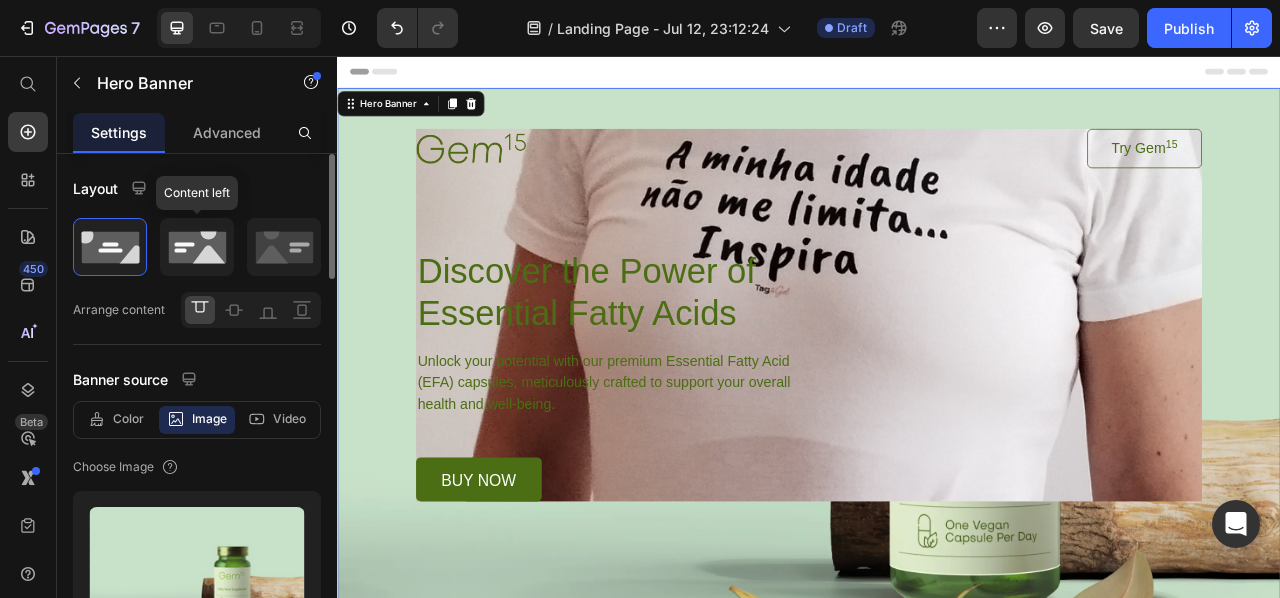 click 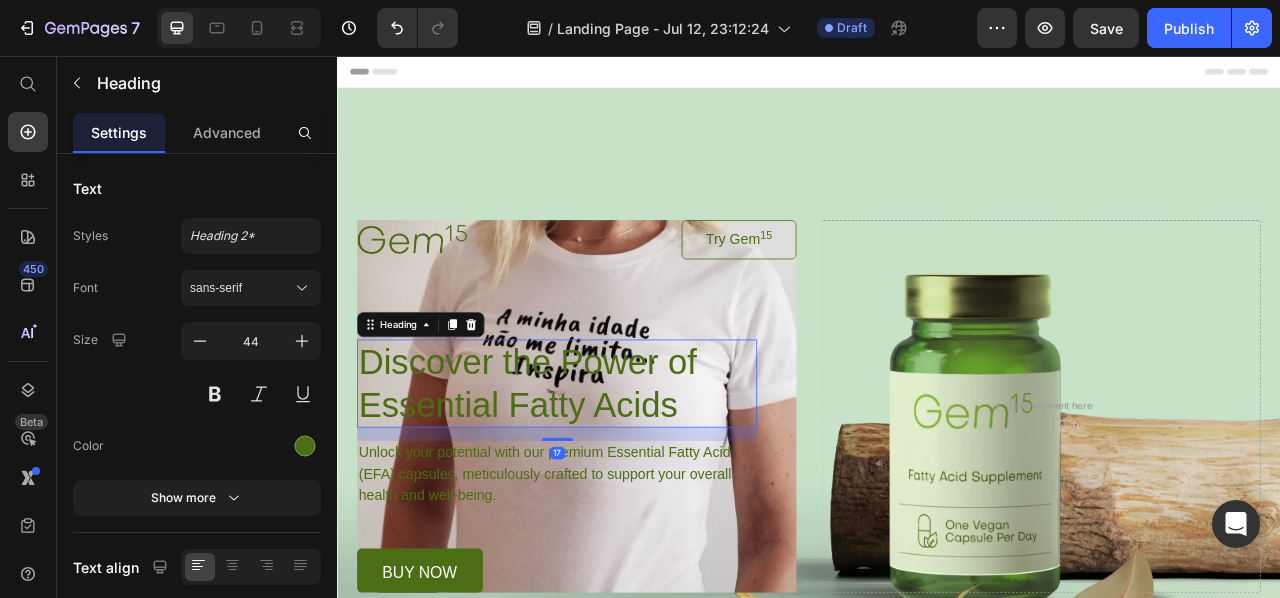 click on "Discover the Power of Essential Fatty Acids" at bounding box center (616, 473) 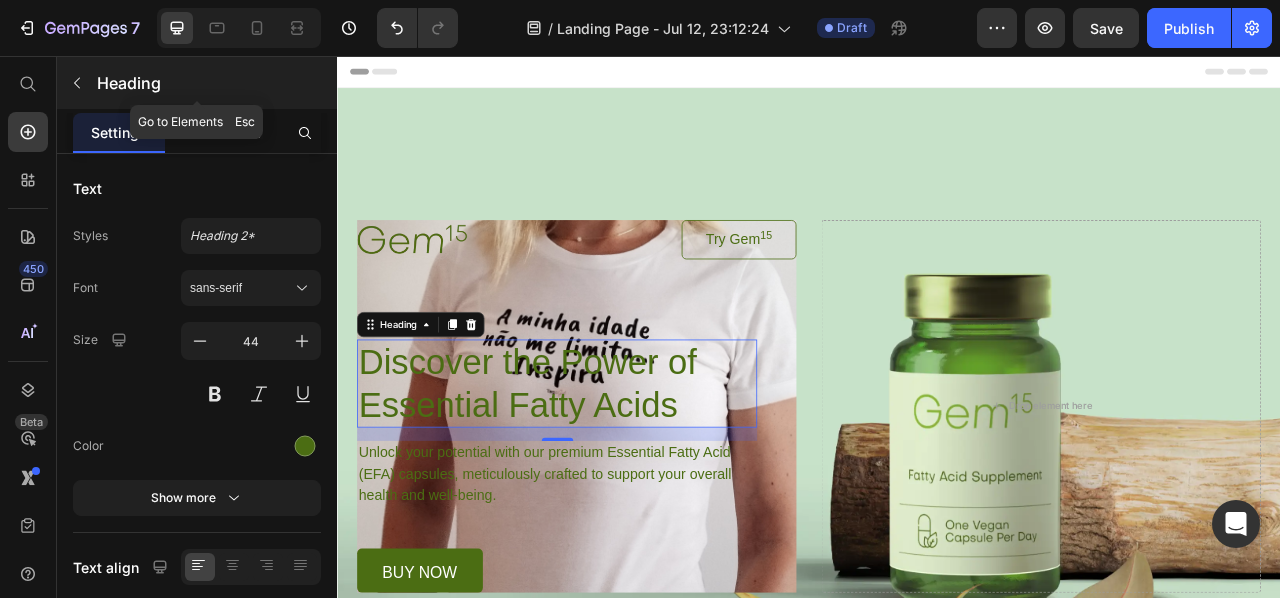 click 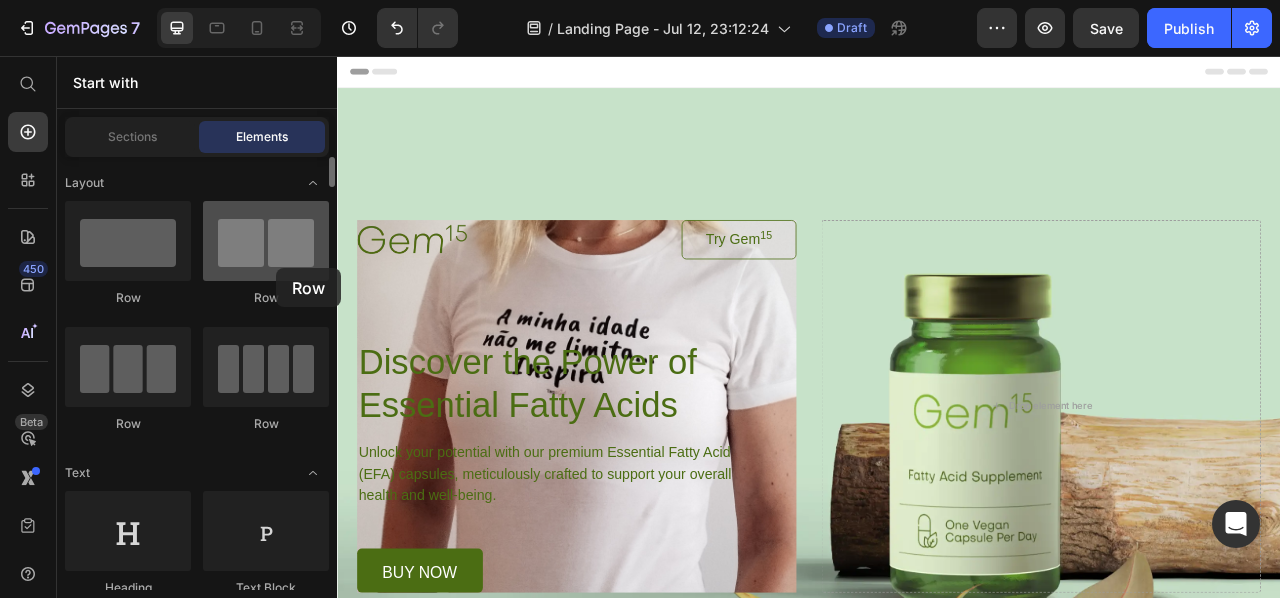 click at bounding box center (266, 241) 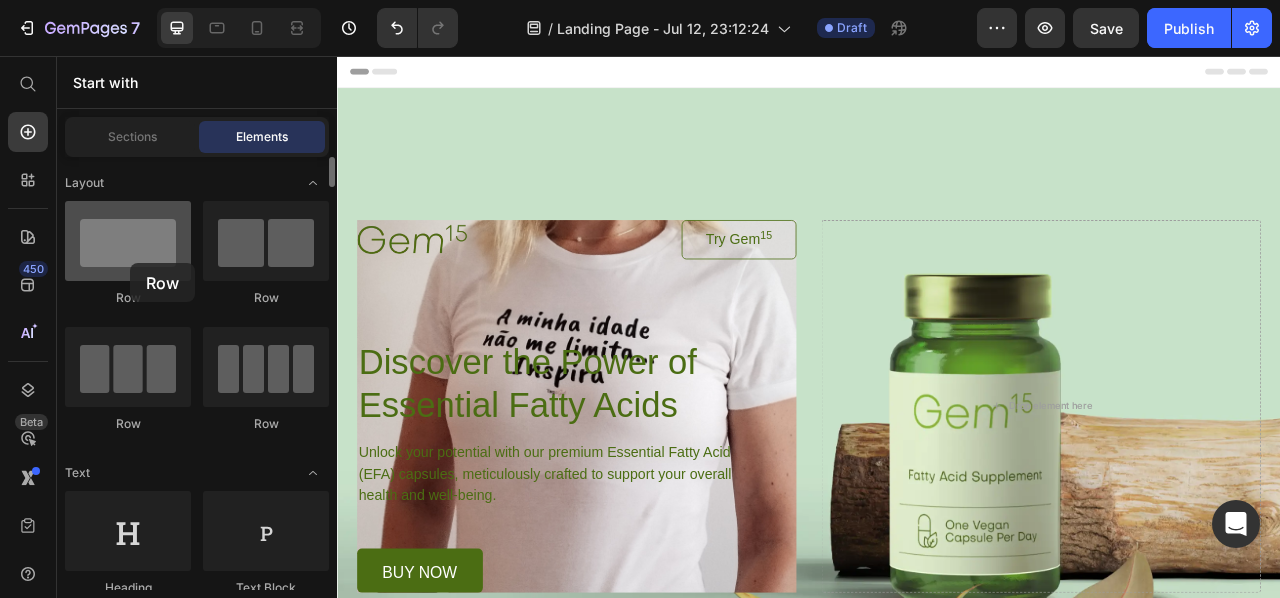 click at bounding box center (128, 241) 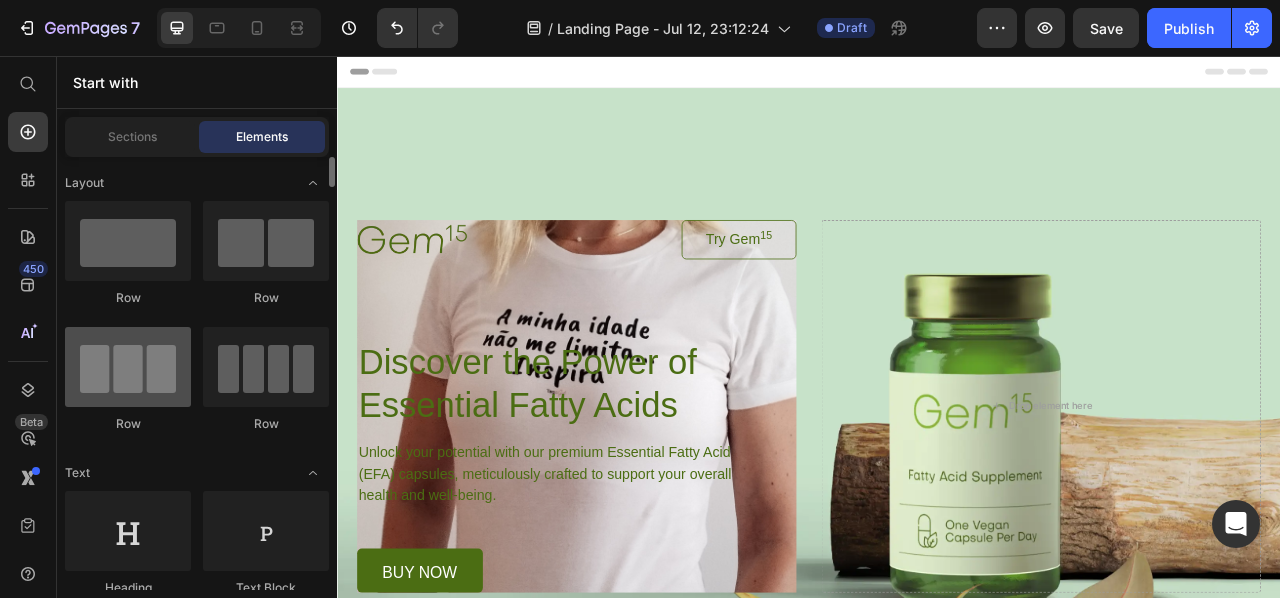 click at bounding box center [128, 367] 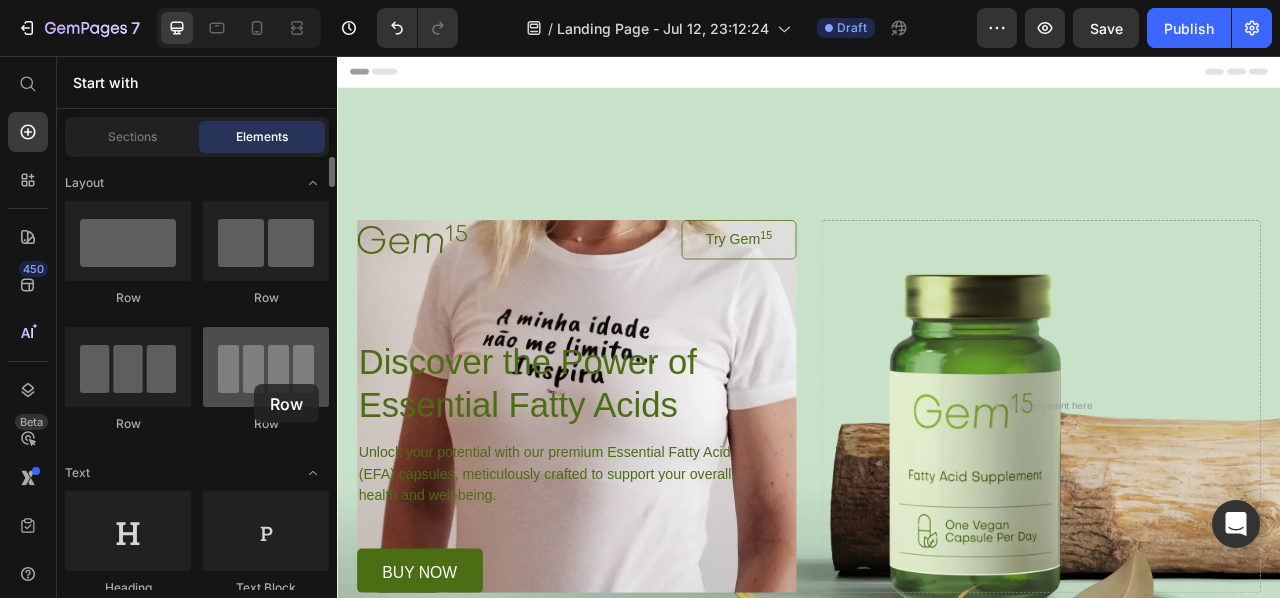 click at bounding box center (266, 367) 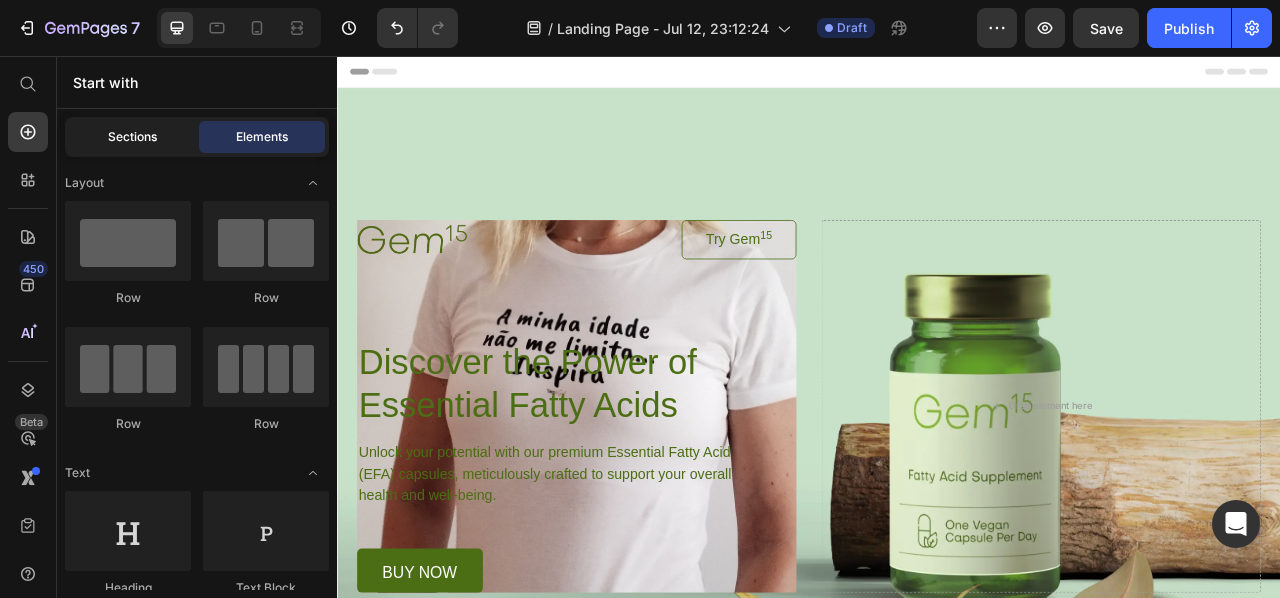 click on "Sections" at bounding box center (132, 137) 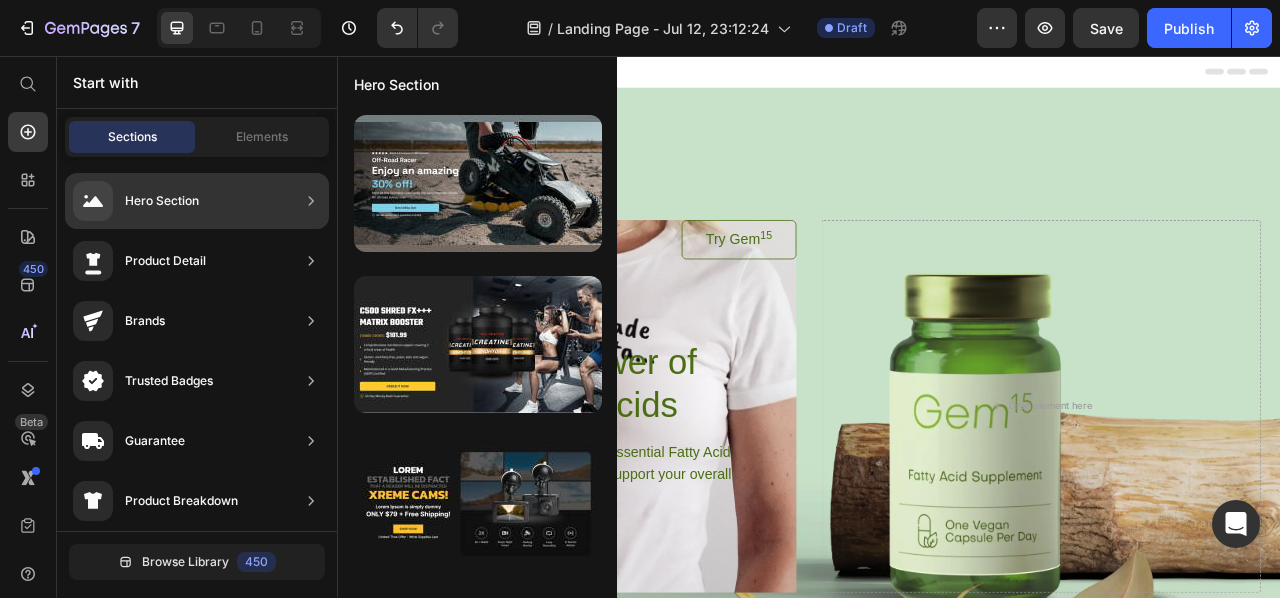 click on "Hero Section" at bounding box center (162, 201) 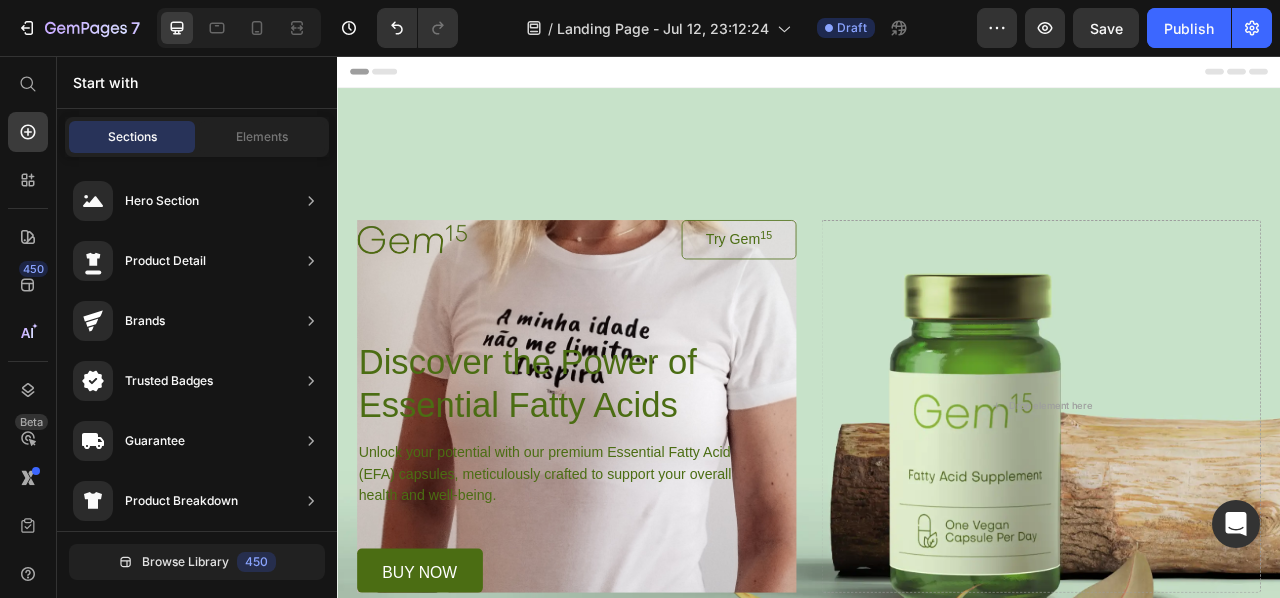 click on "Sections" at bounding box center [132, 137] 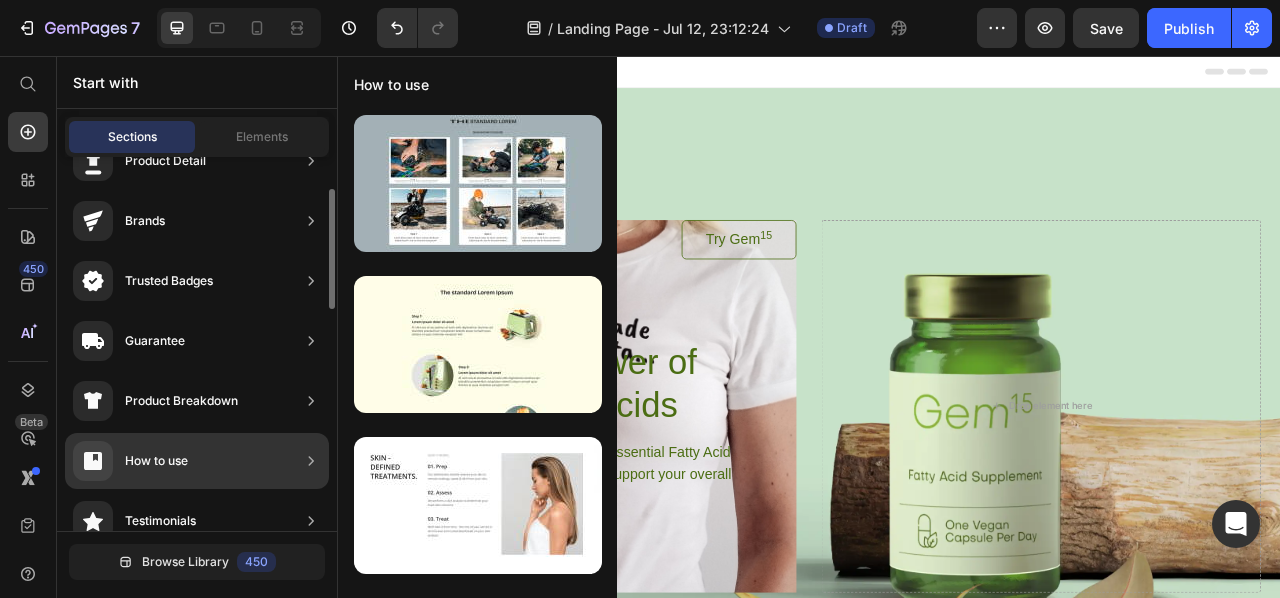 scroll, scrollTop: 0, scrollLeft: 0, axis: both 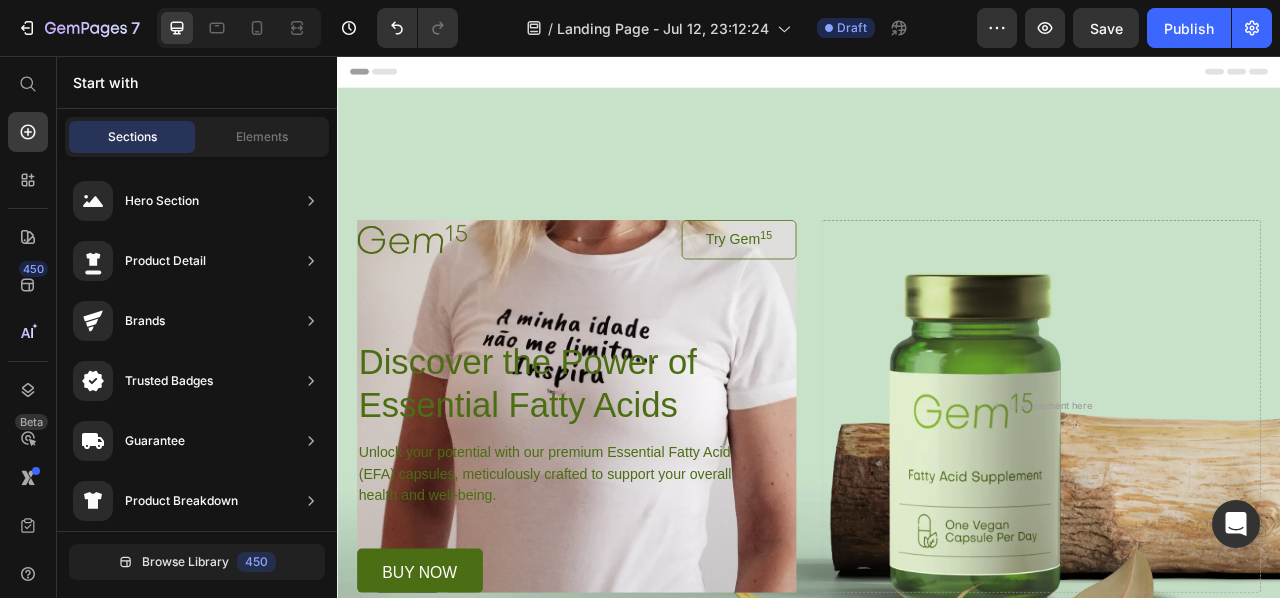 click on "Sections" 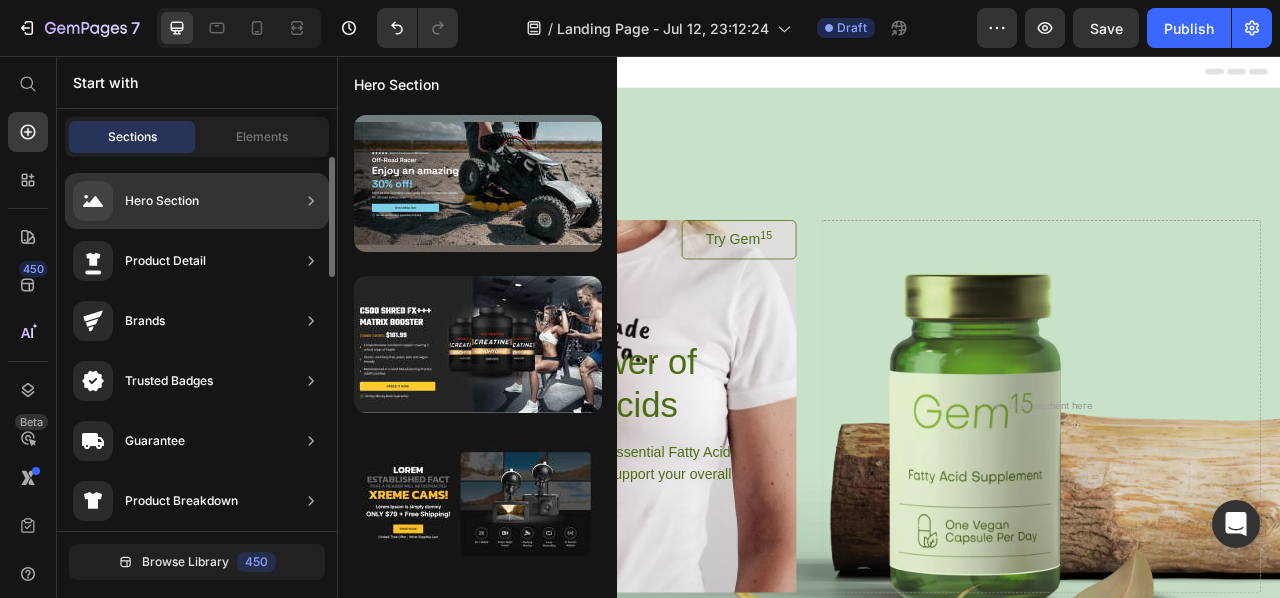 click on "Hero Section" at bounding box center (162, 201) 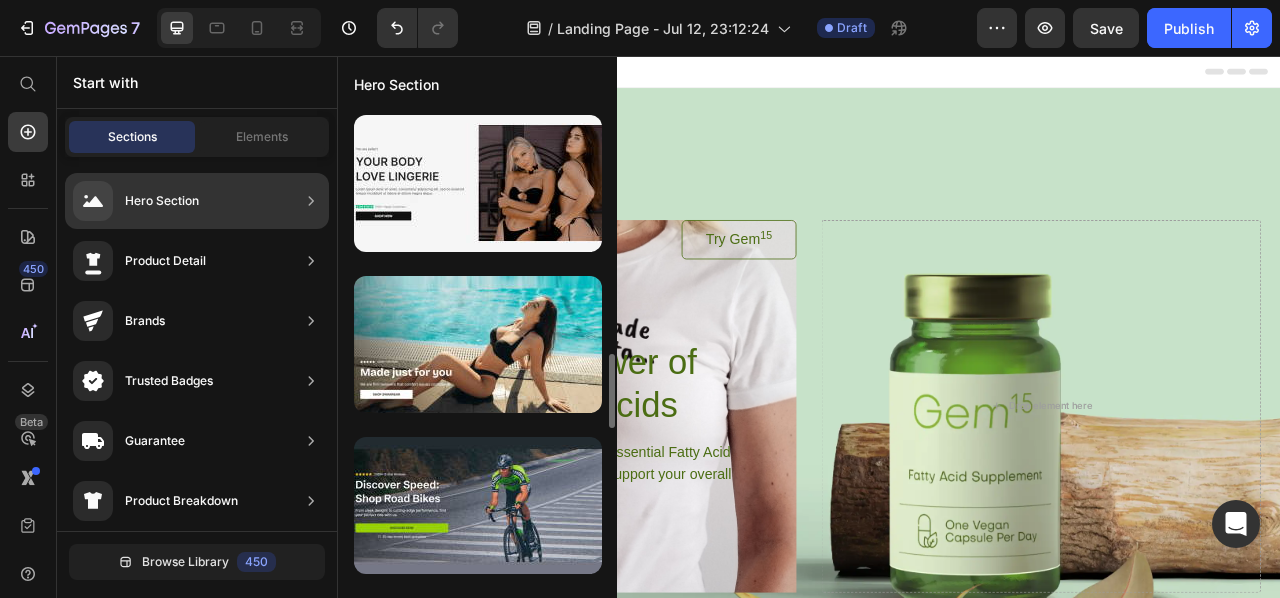 scroll, scrollTop: 0, scrollLeft: 0, axis: both 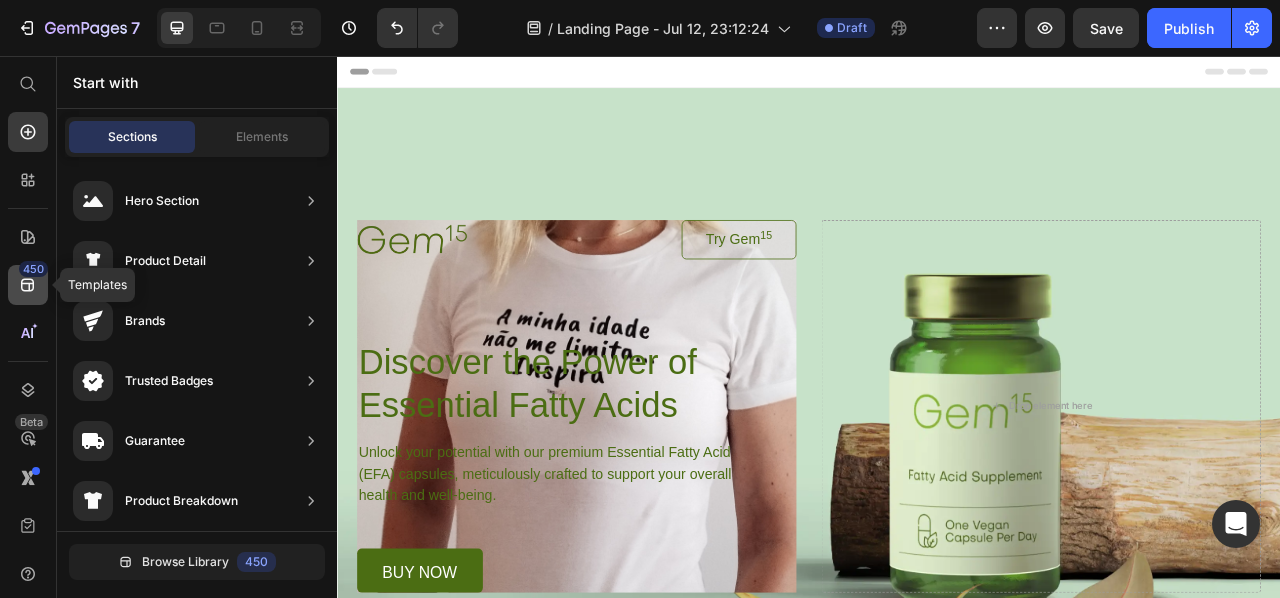 click on "450" at bounding box center [33, 269] 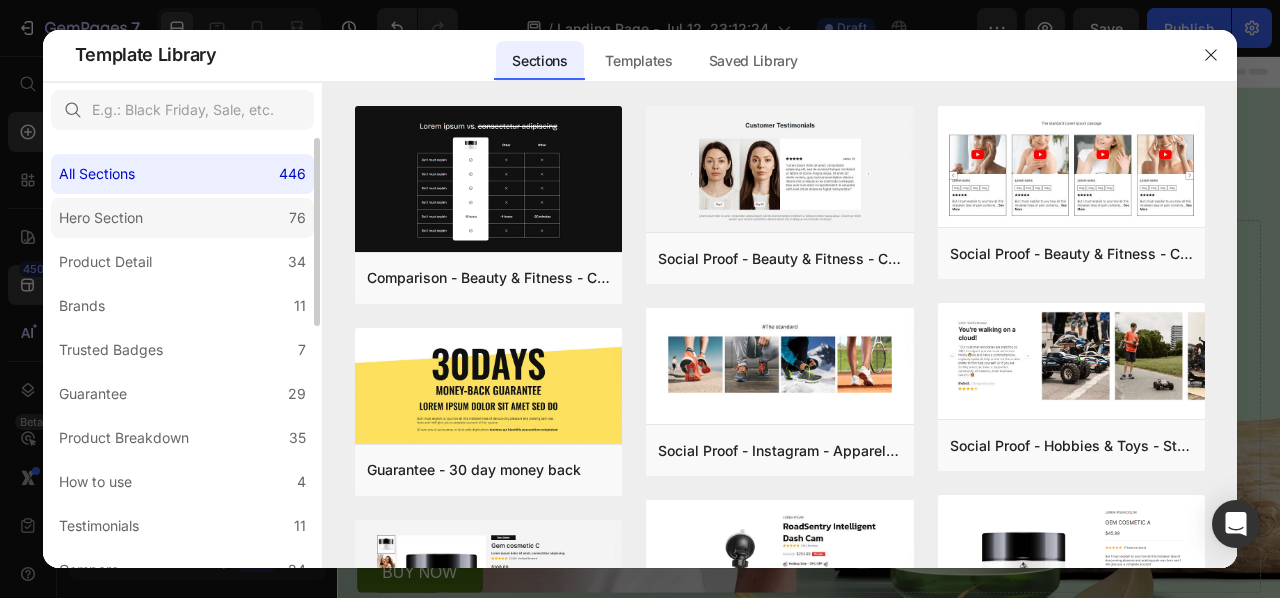 click on "Hero Section" at bounding box center [101, 218] 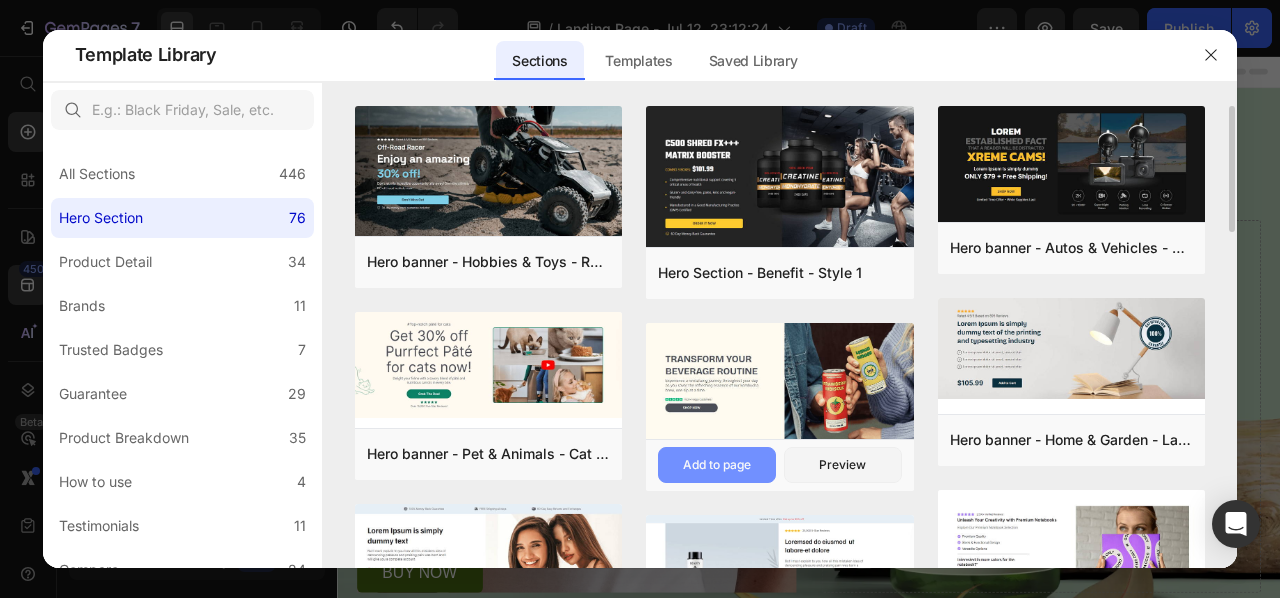 click on "Add to page" at bounding box center (717, 465) 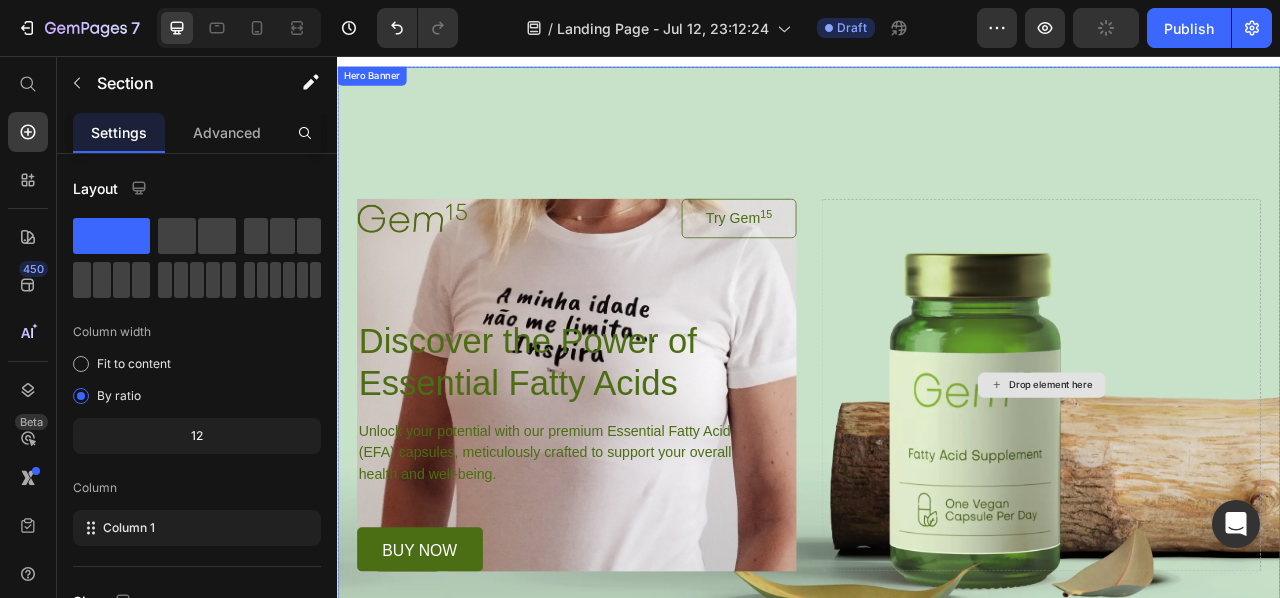 scroll, scrollTop: 0, scrollLeft: 0, axis: both 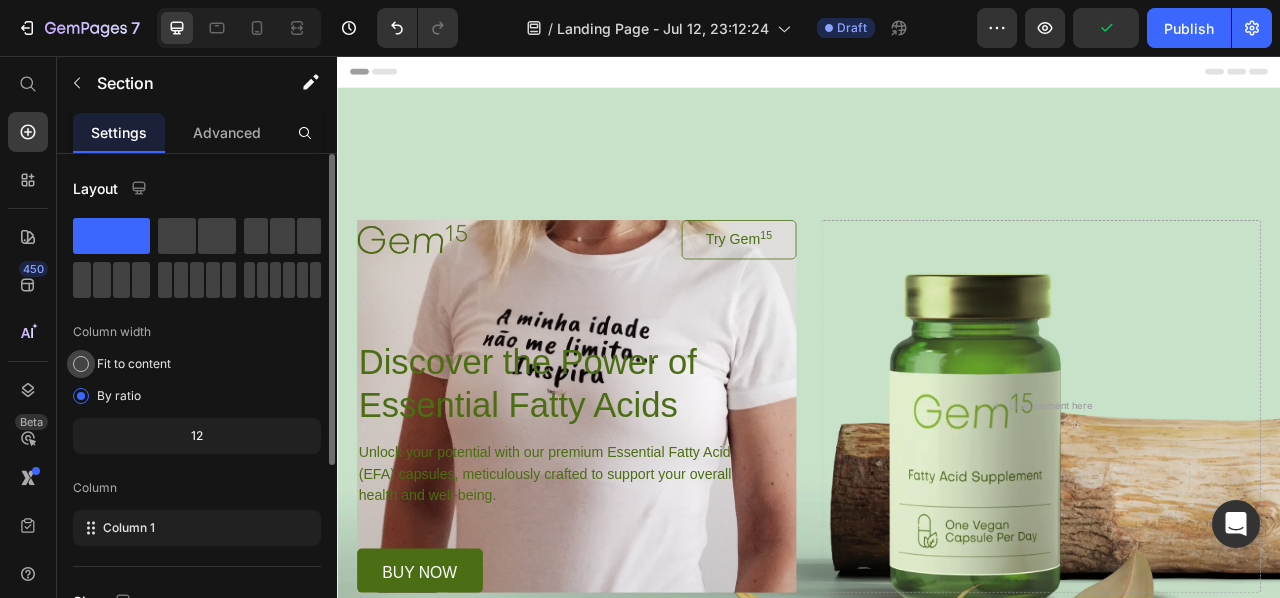 click at bounding box center (81, 364) 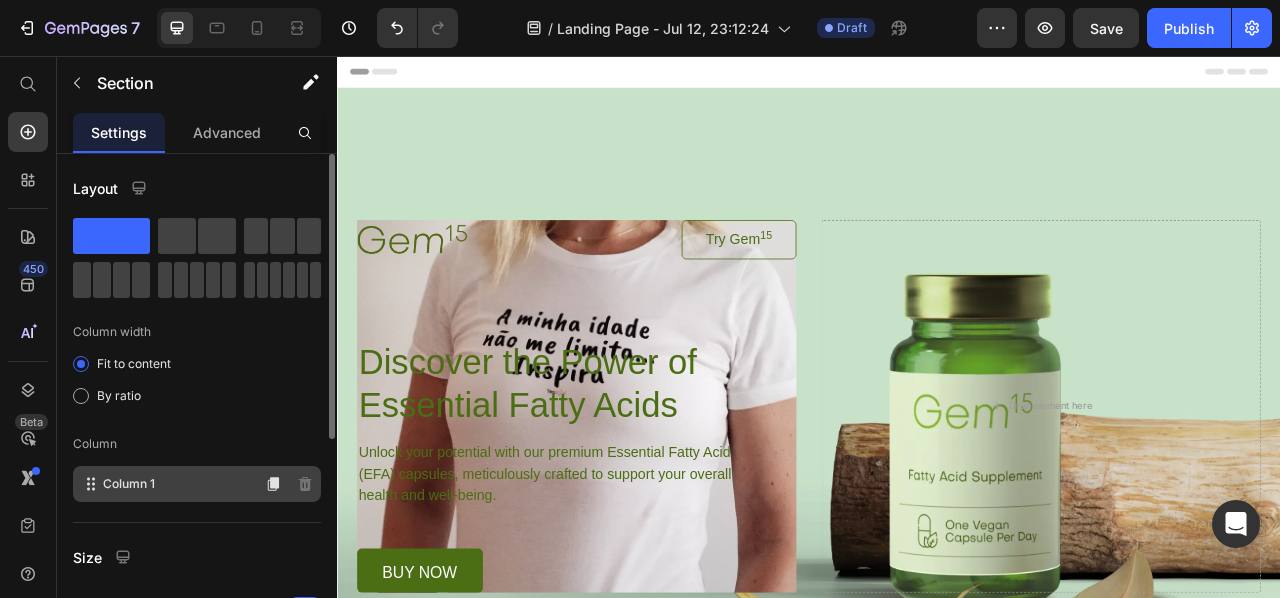 click on "Column 1" at bounding box center [129, 484] 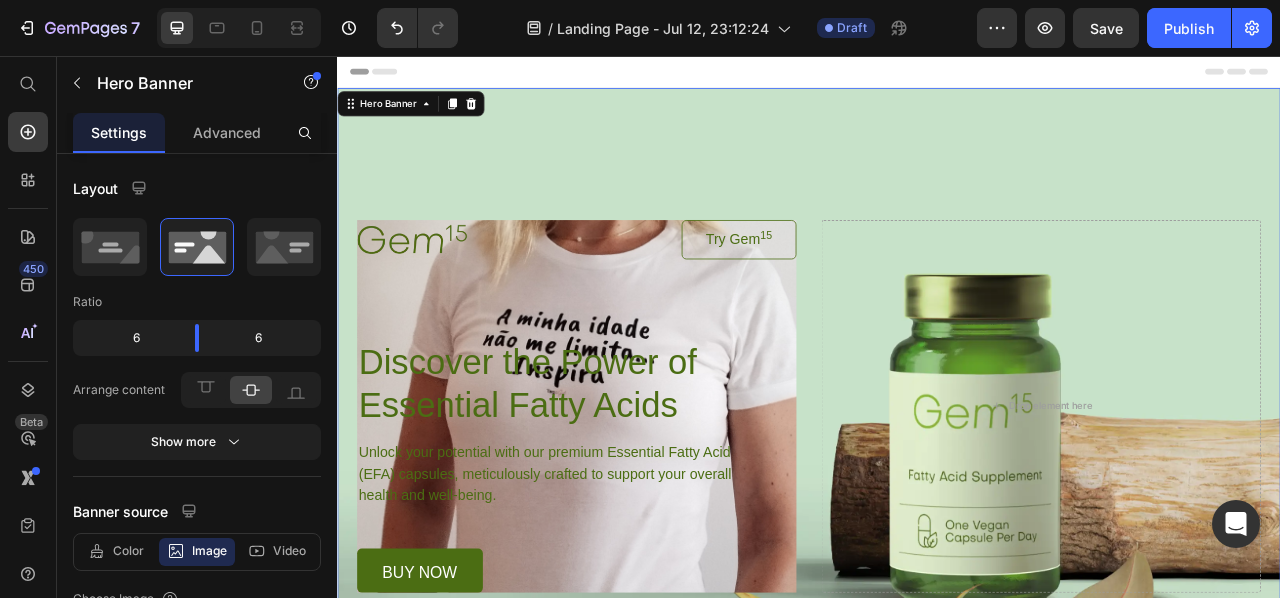 click at bounding box center (937, 475) 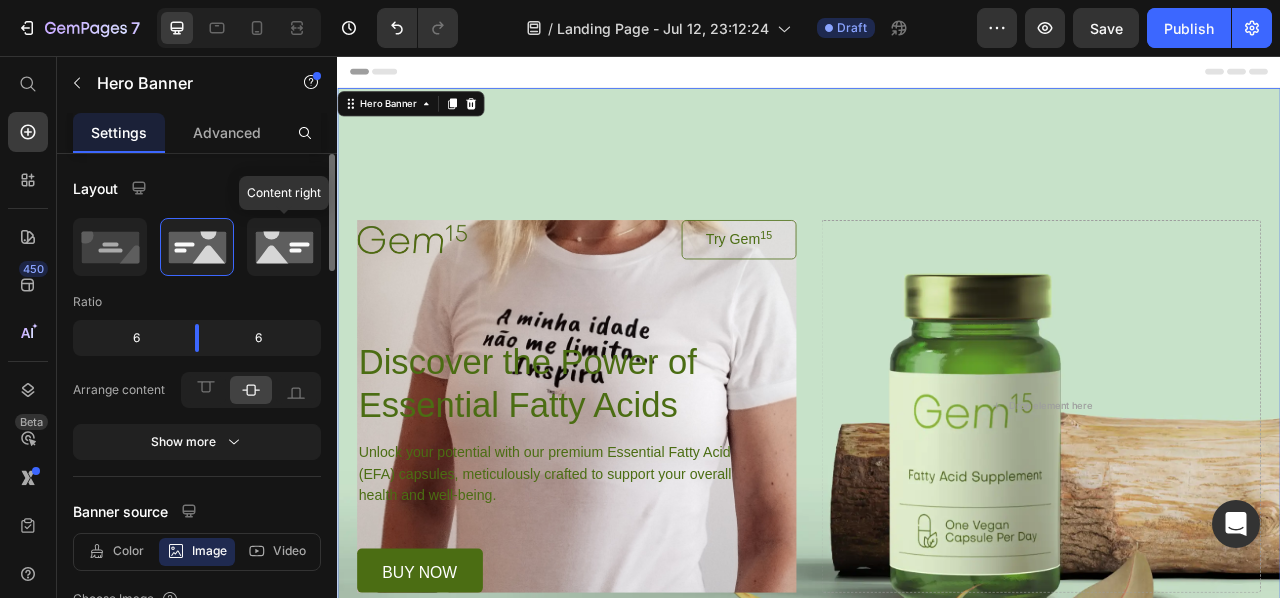 click 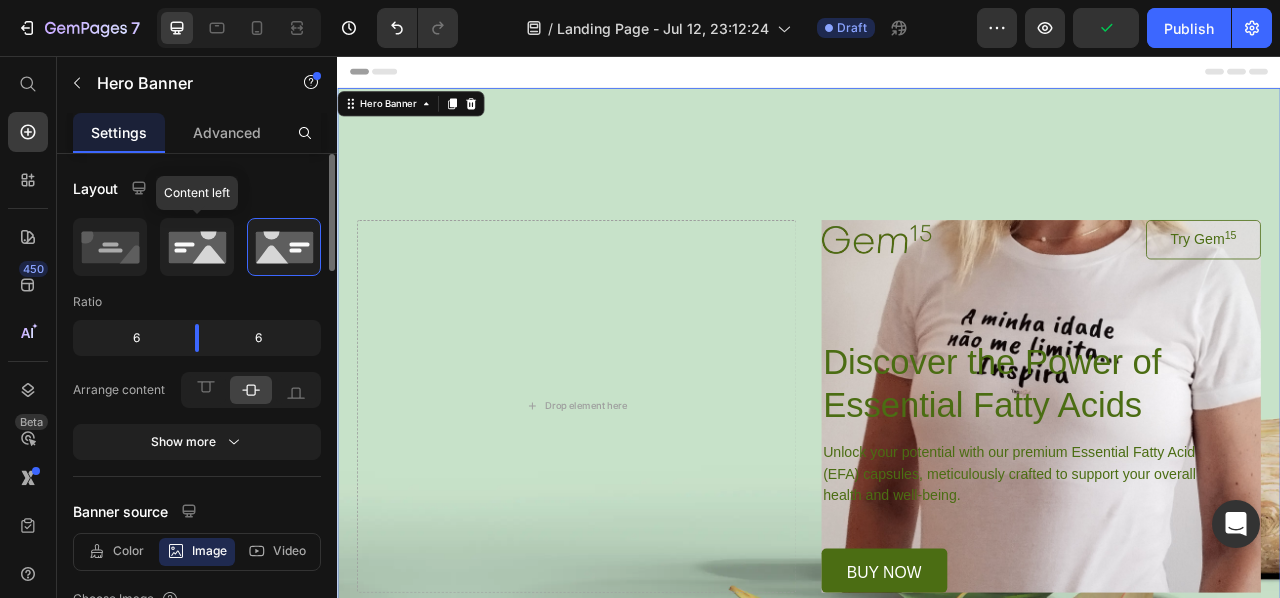 click 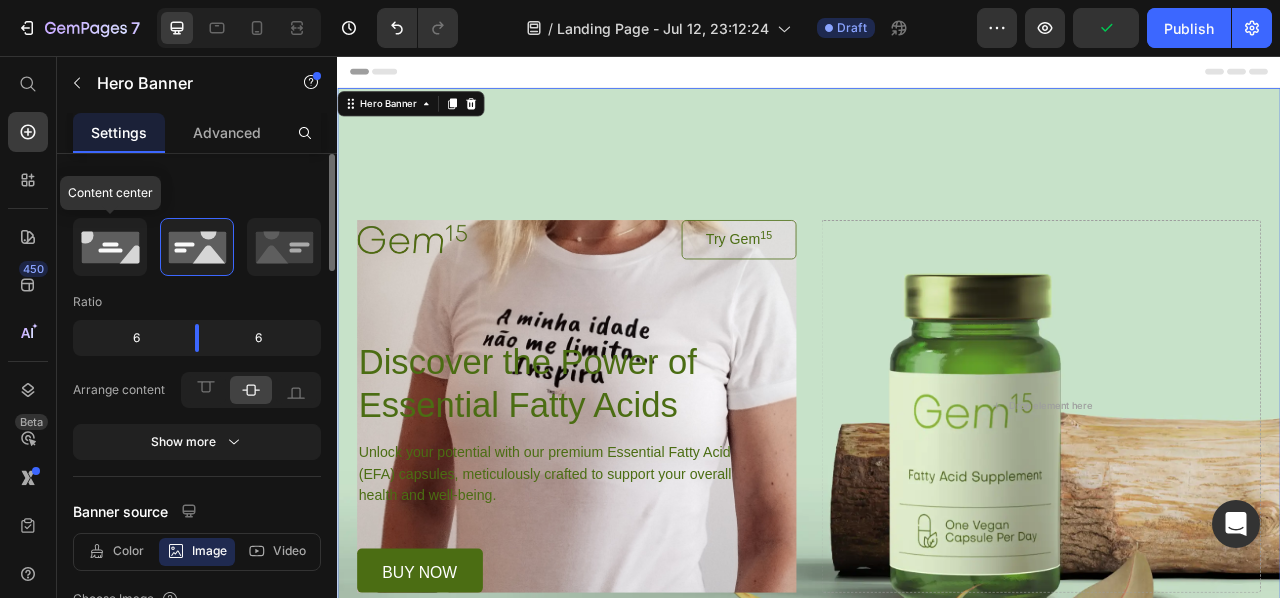 click 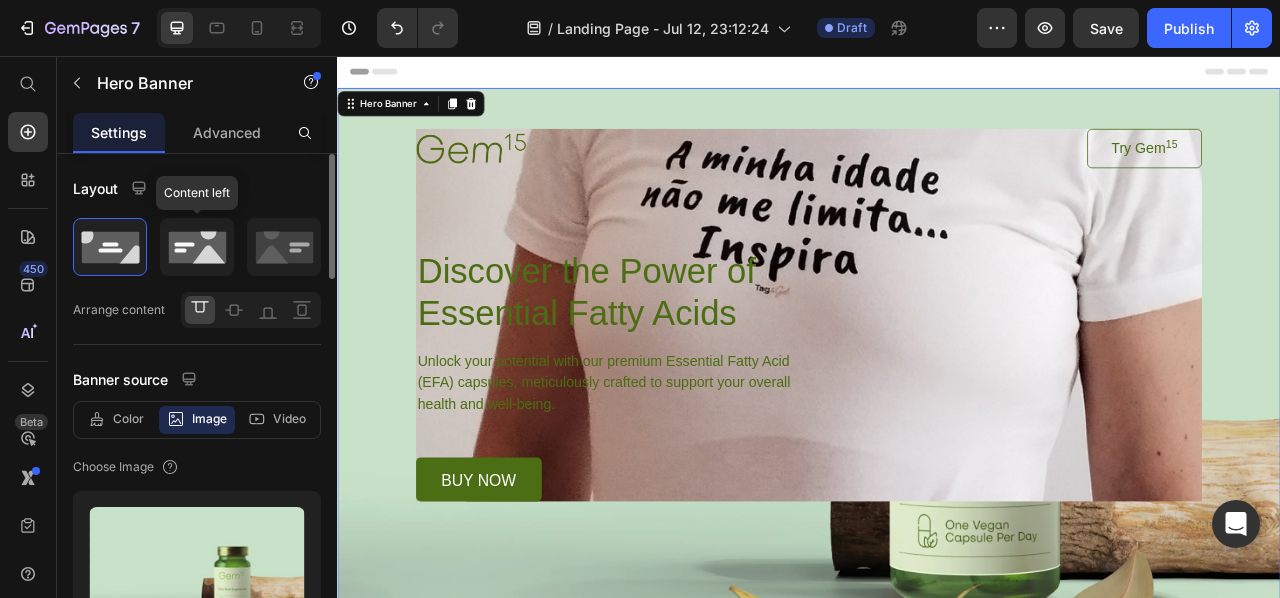 click 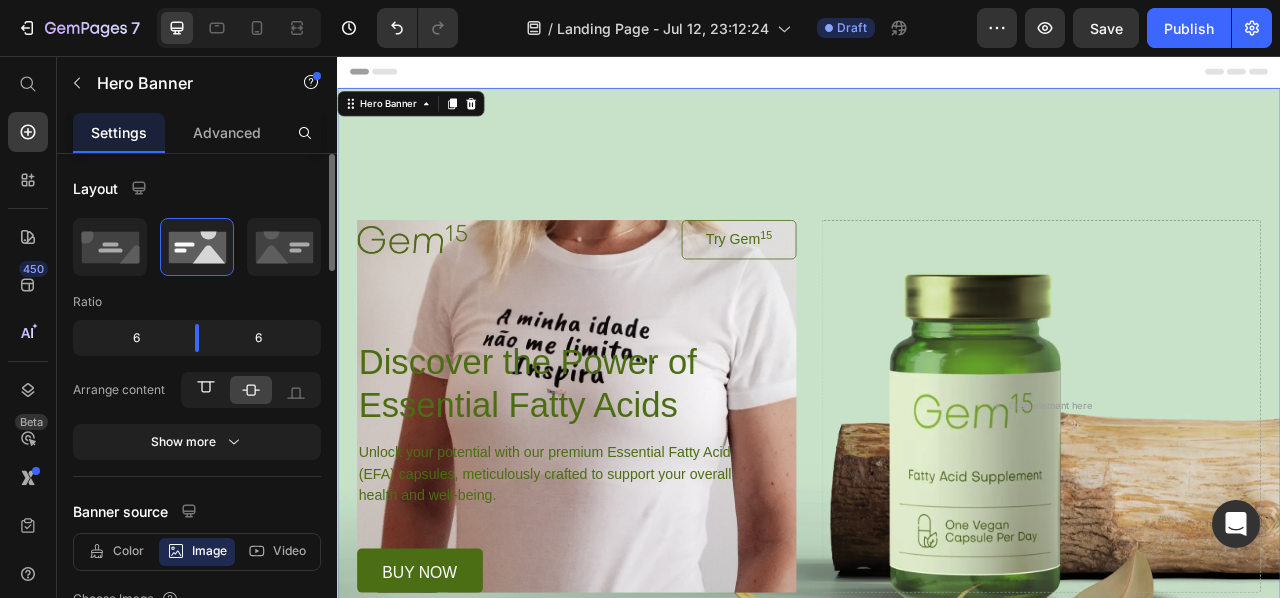 click 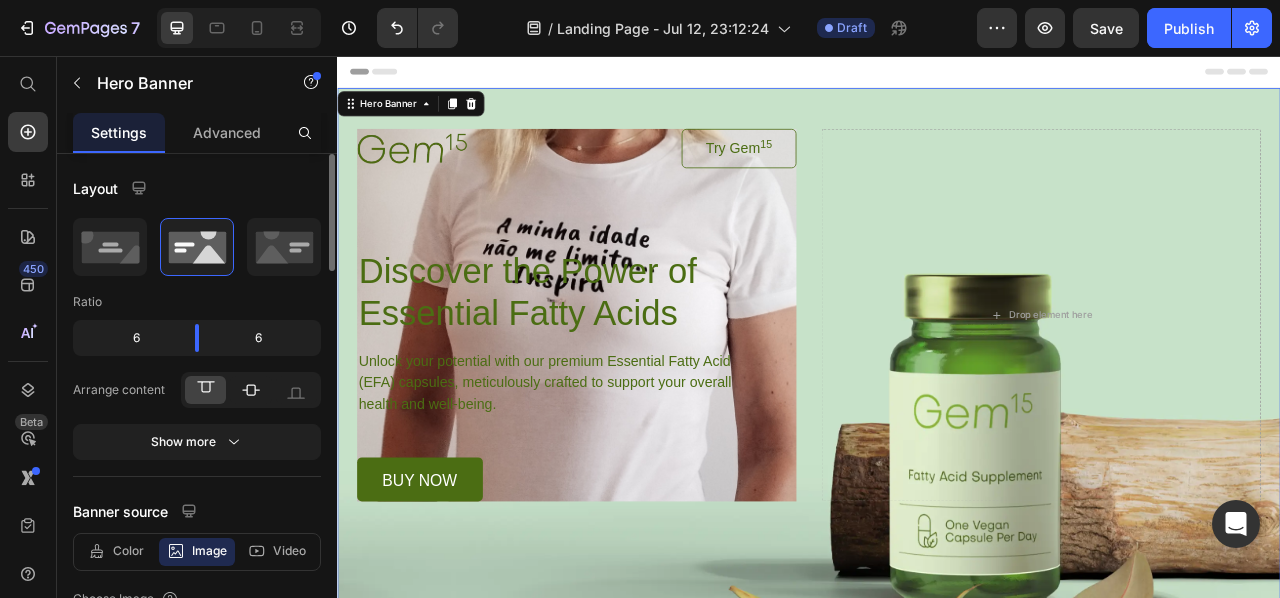 click 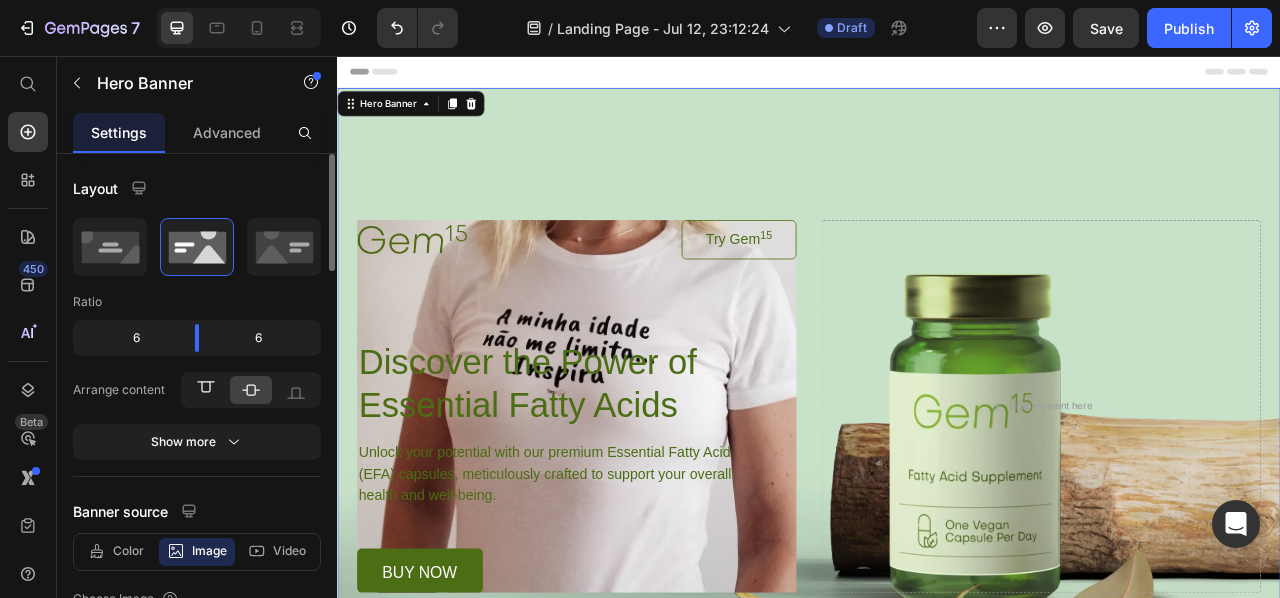 click 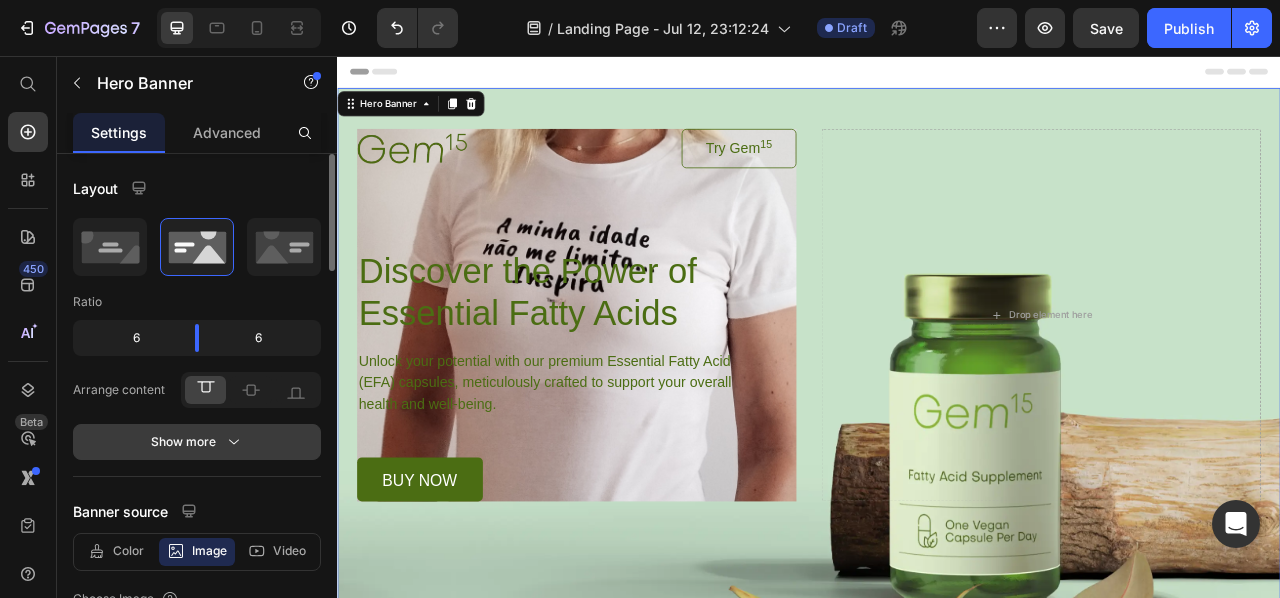 click on "Show more" at bounding box center (197, 442) 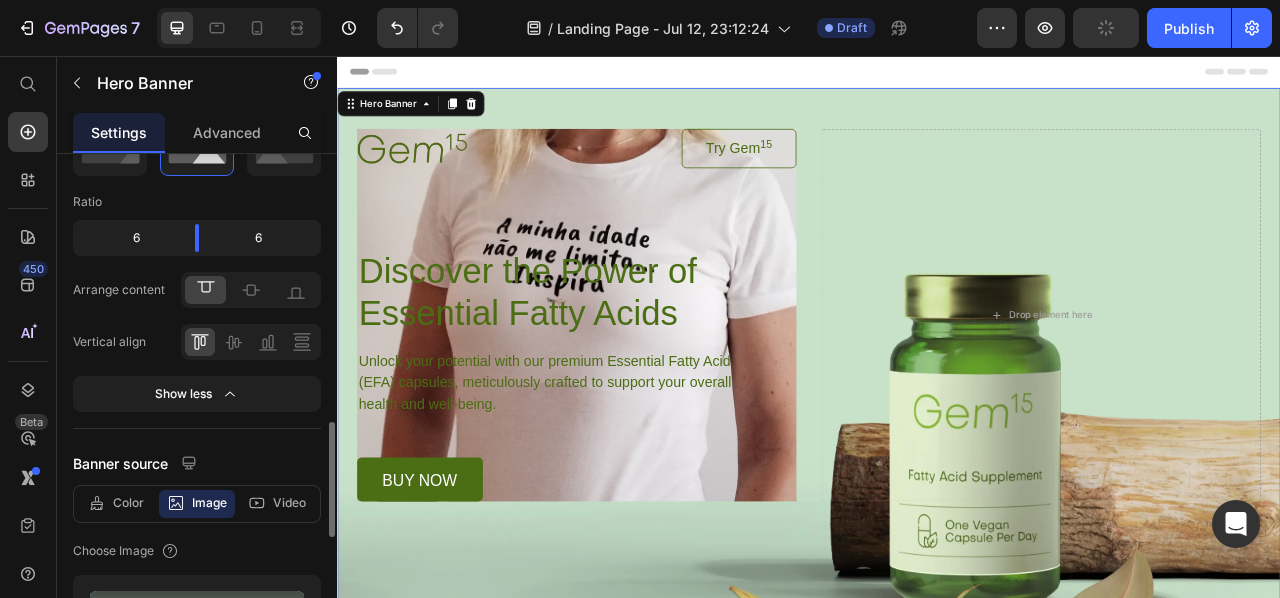 scroll, scrollTop: 300, scrollLeft: 0, axis: vertical 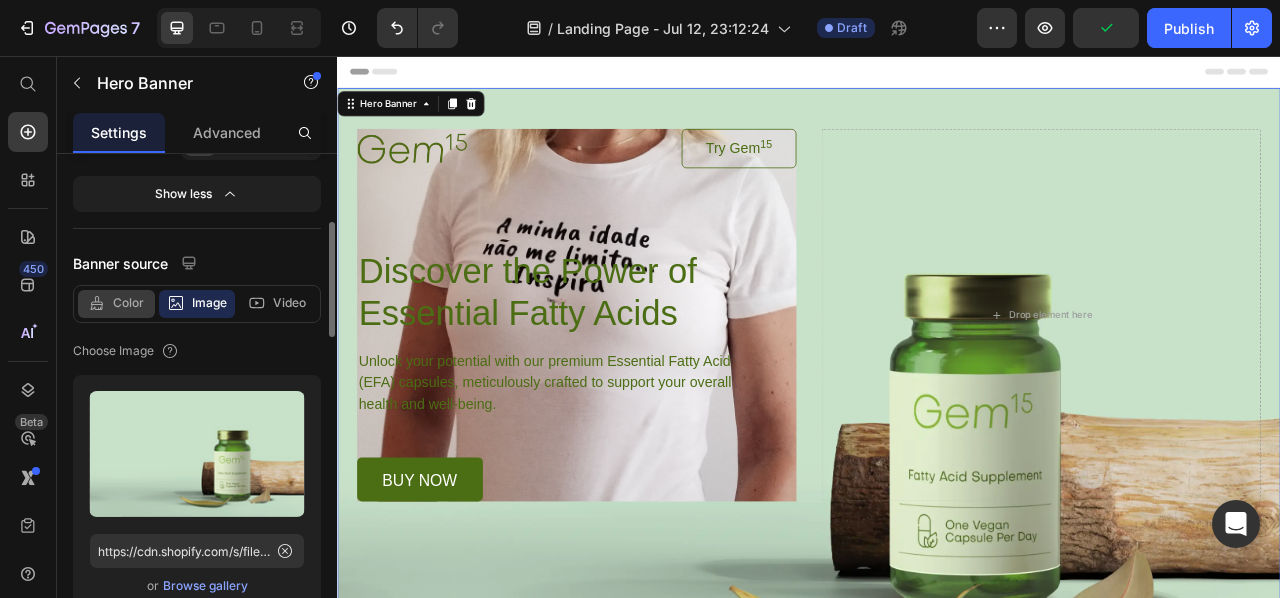 click on "Color" at bounding box center (128, 303) 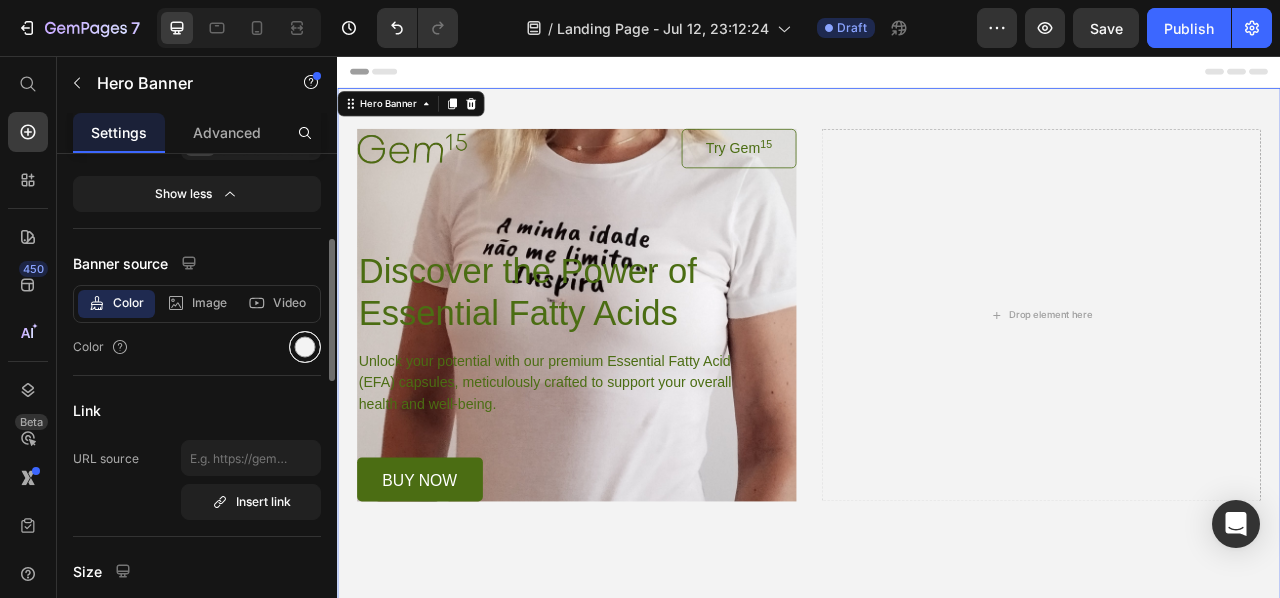 click at bounding box center [305, 347] 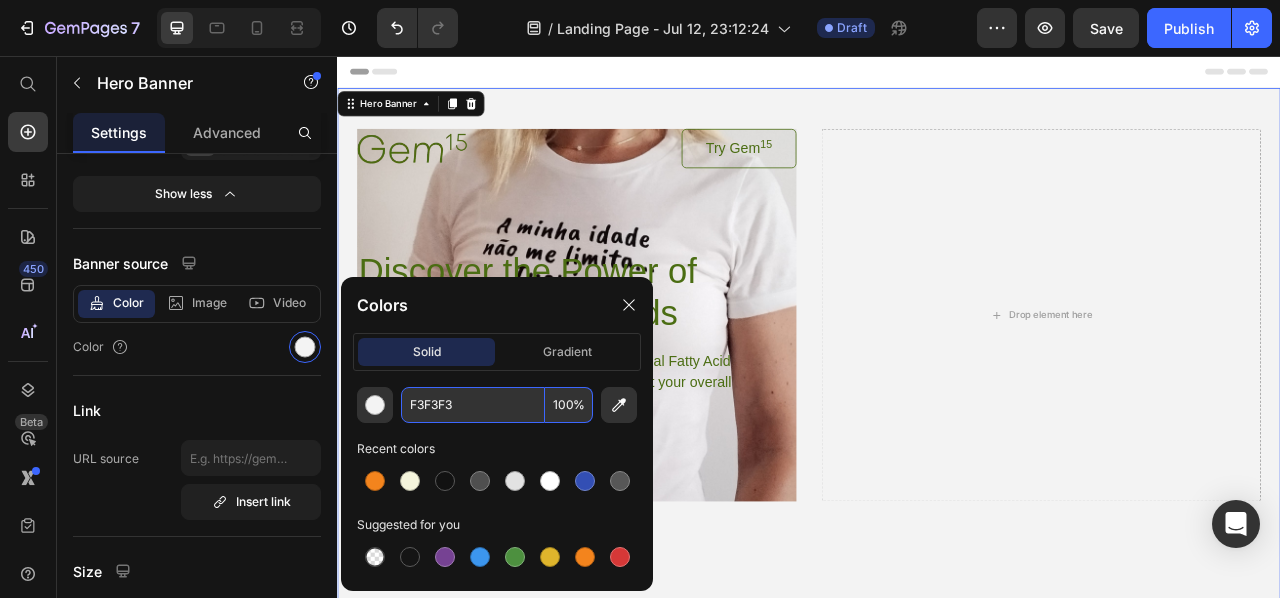 click on "F3F3F3" at bounding box center [473, 405] 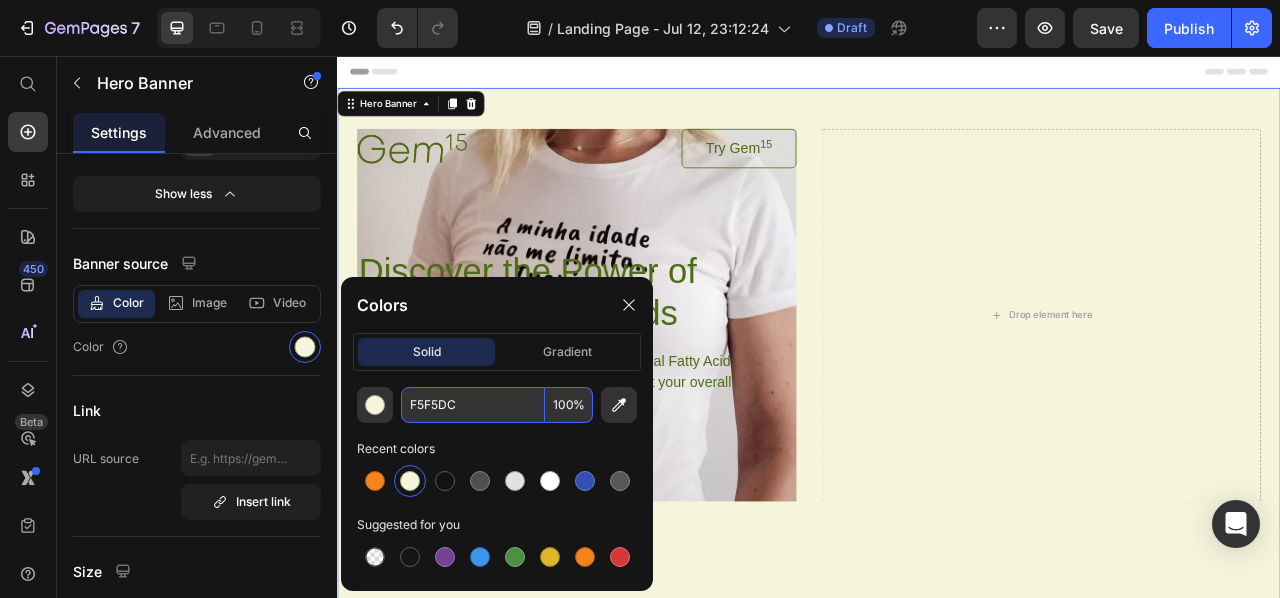 type on "F5F5DC" 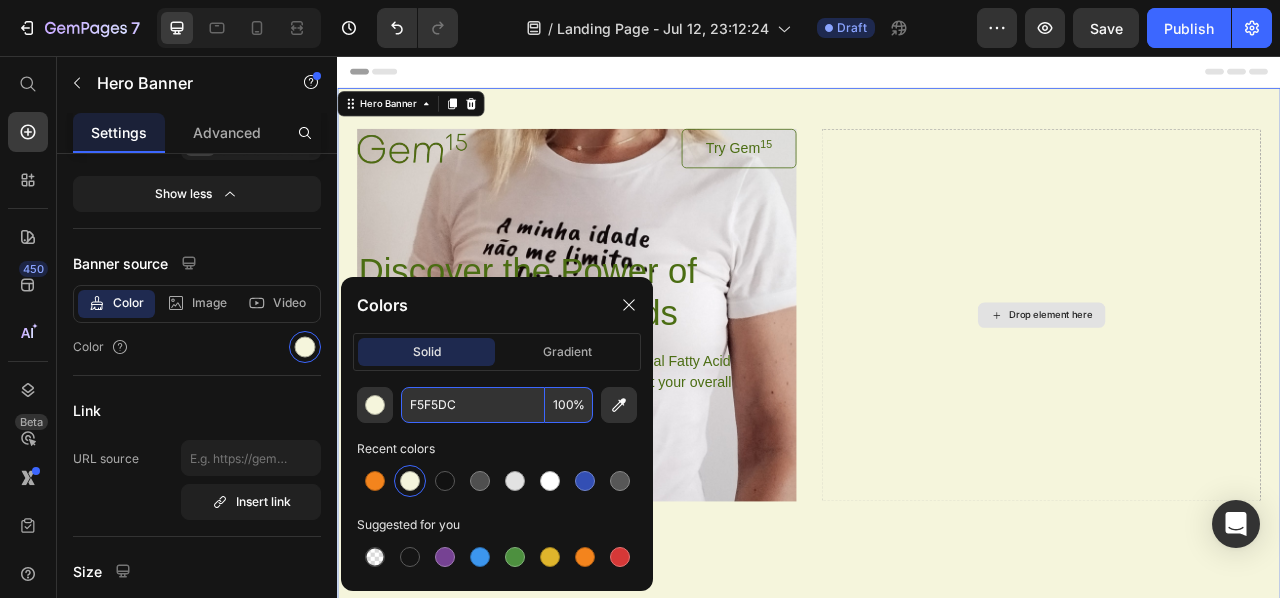 click on "Drop element here" at bounding box center [1232, 386] 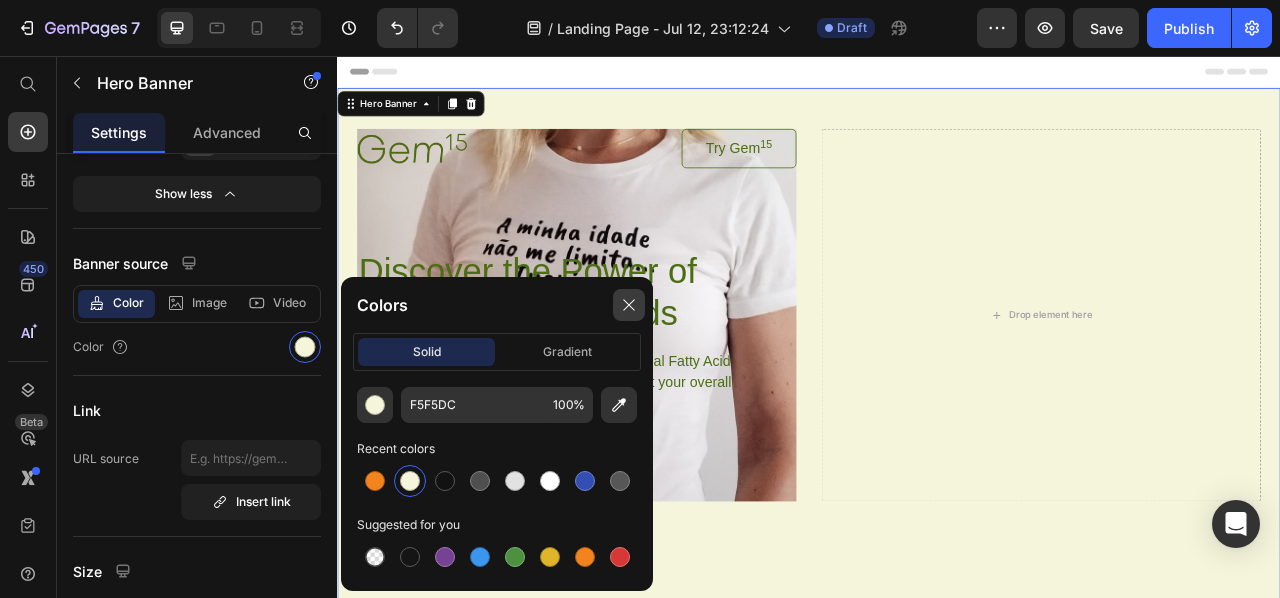 click 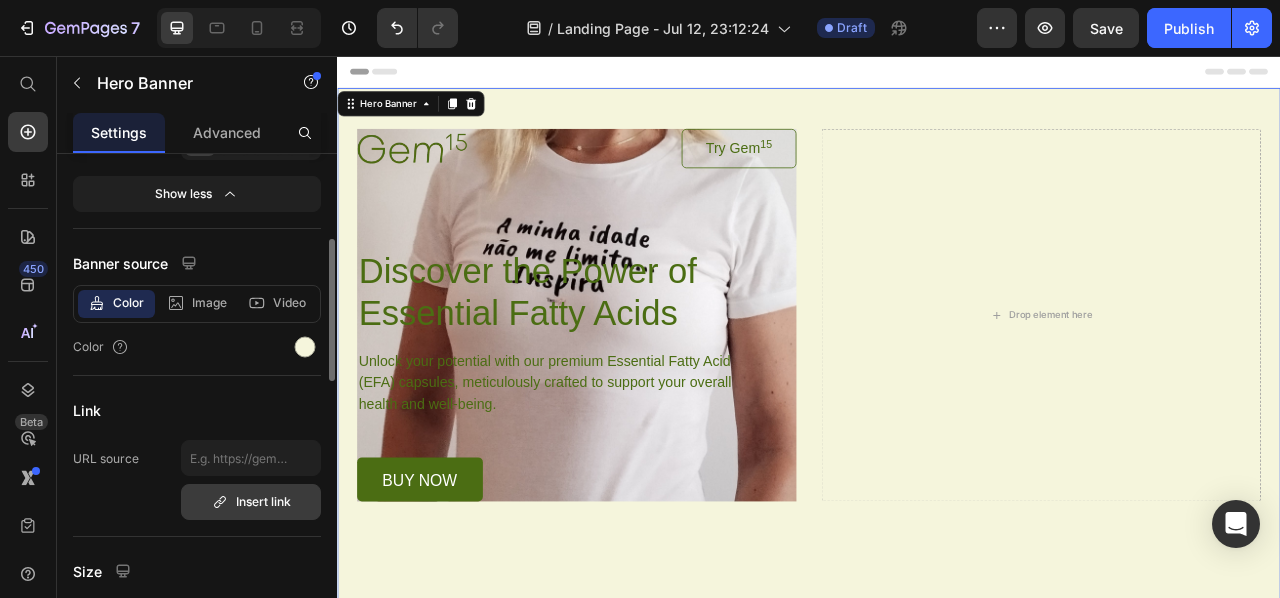 click on "Insert link" at bounding box center [251, 502] 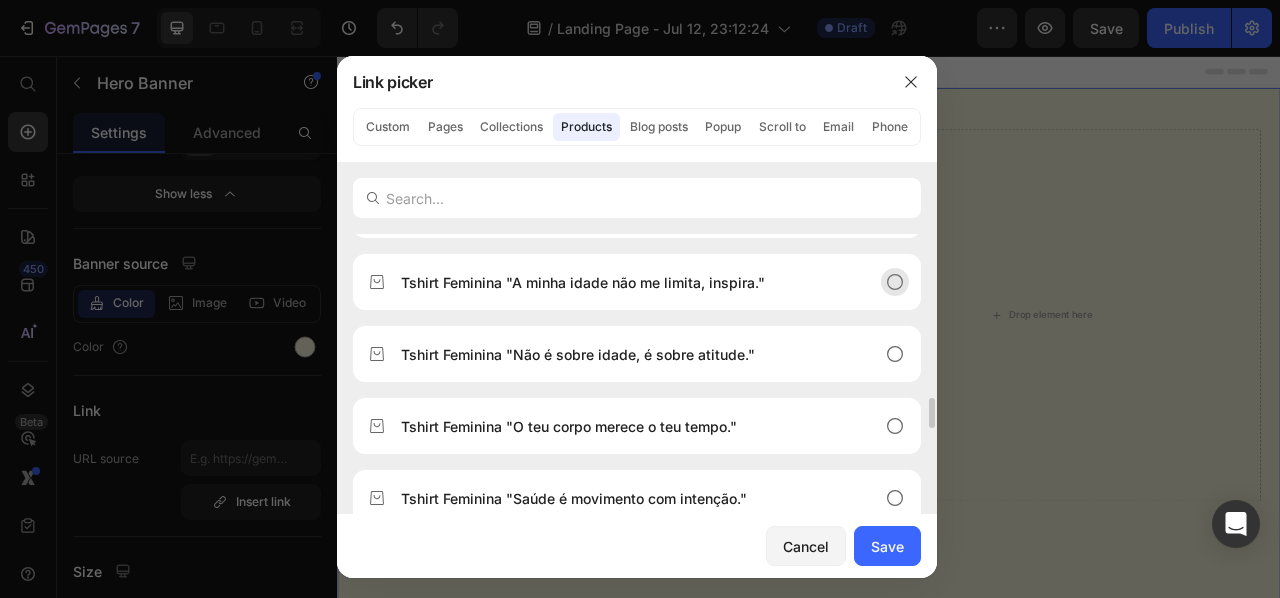 scroll, scrollTop: 1896, scrollLeft: 0, axis: vertical 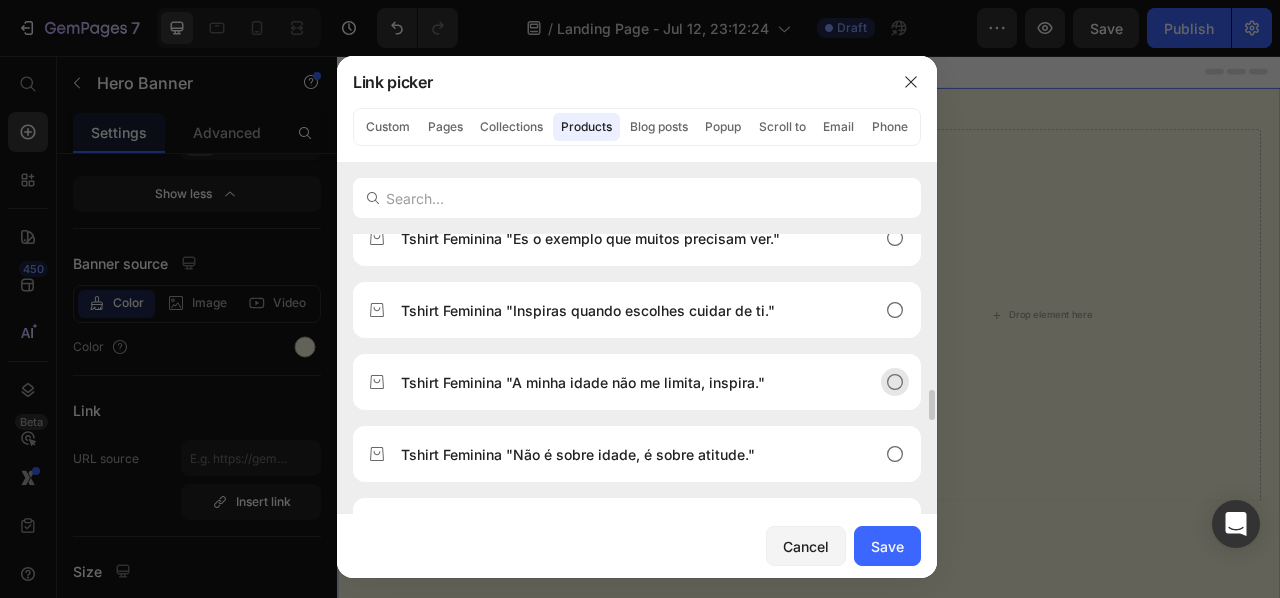 click 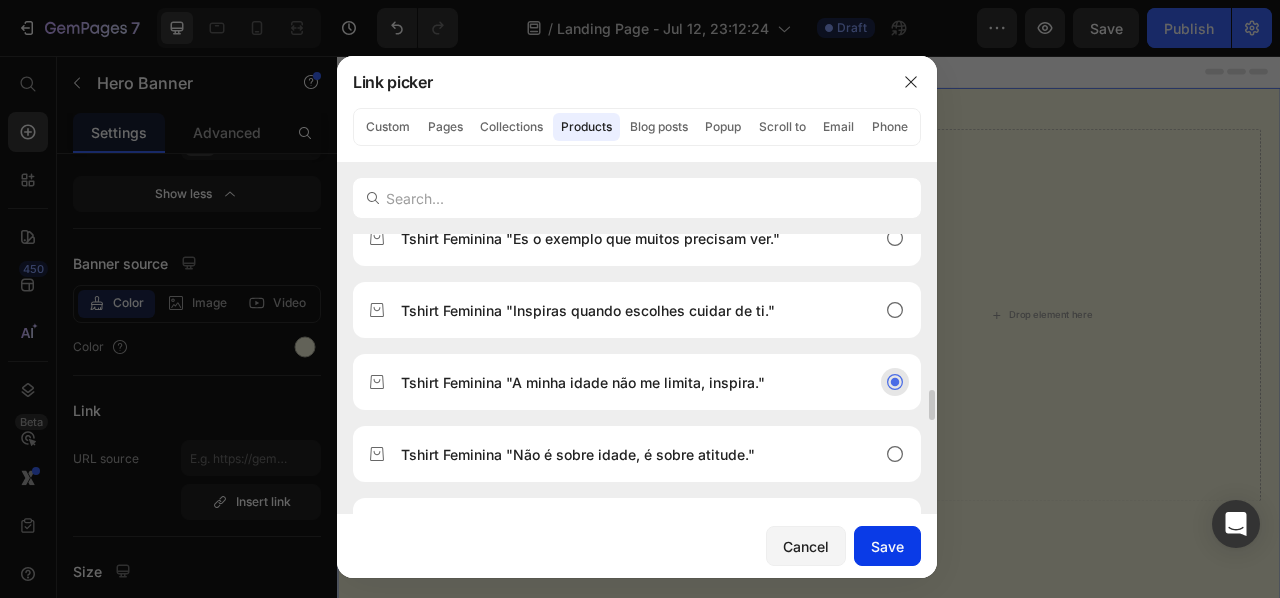 click on "Save" at bounding box center [887, 546] 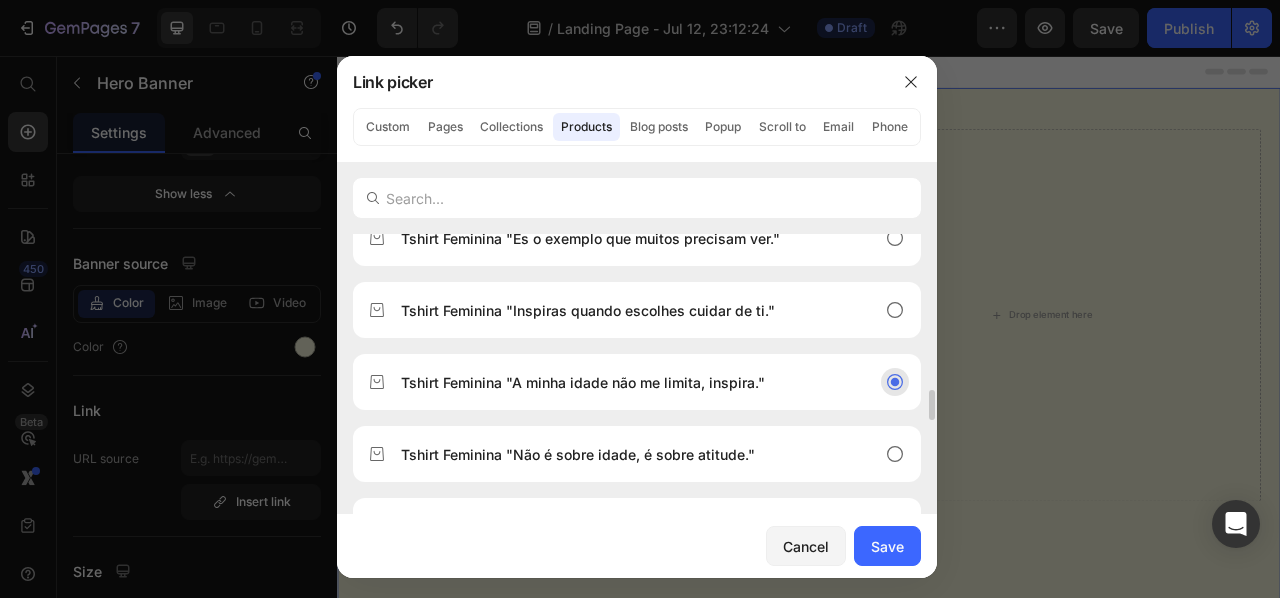 type on "/products/tshirt-feminina-a-minha-idade-nao-me-limita-inspira" 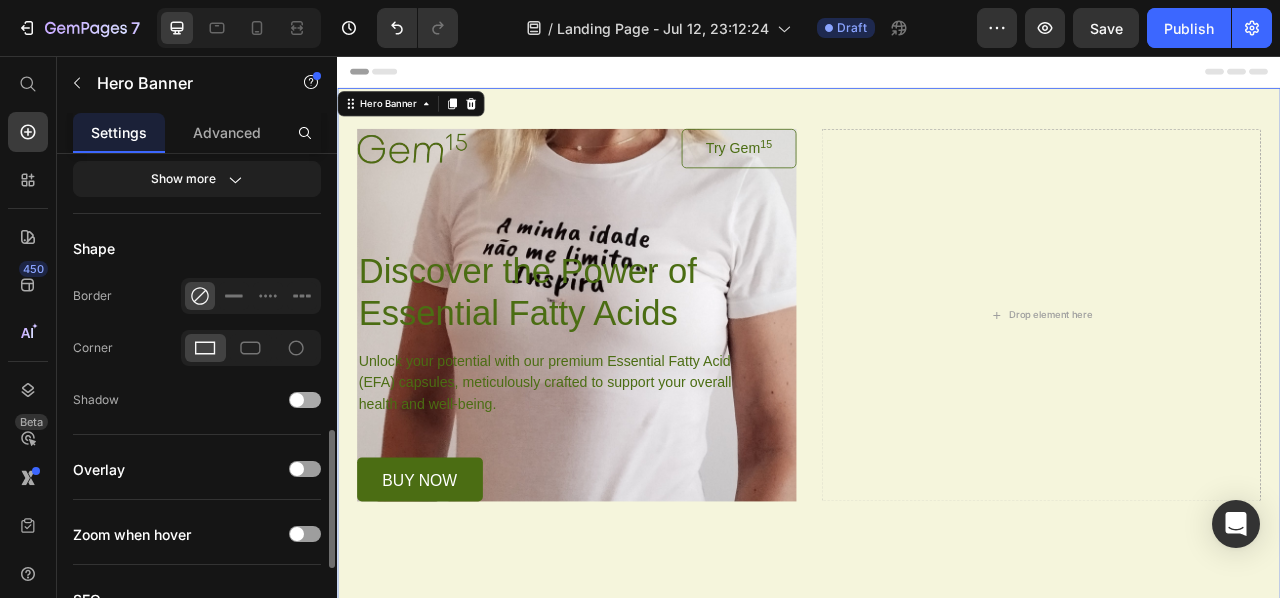 scroll, scrollTop: 1200, scrollLeft: 0, axis: vertical 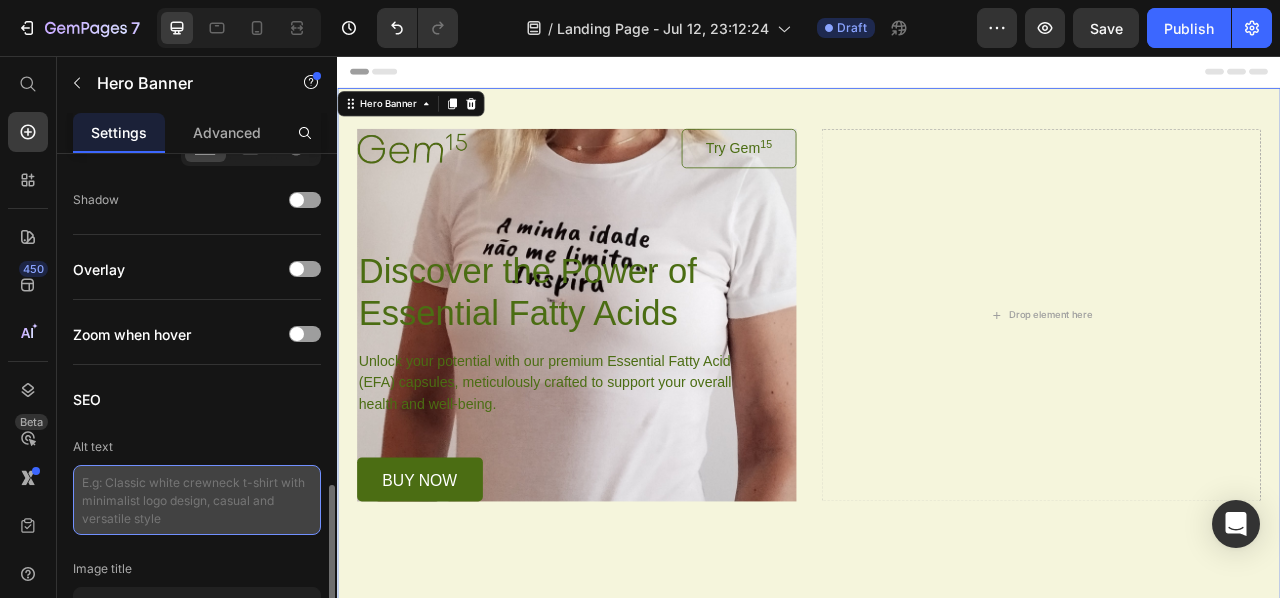 click at bounding box center [197, 500] 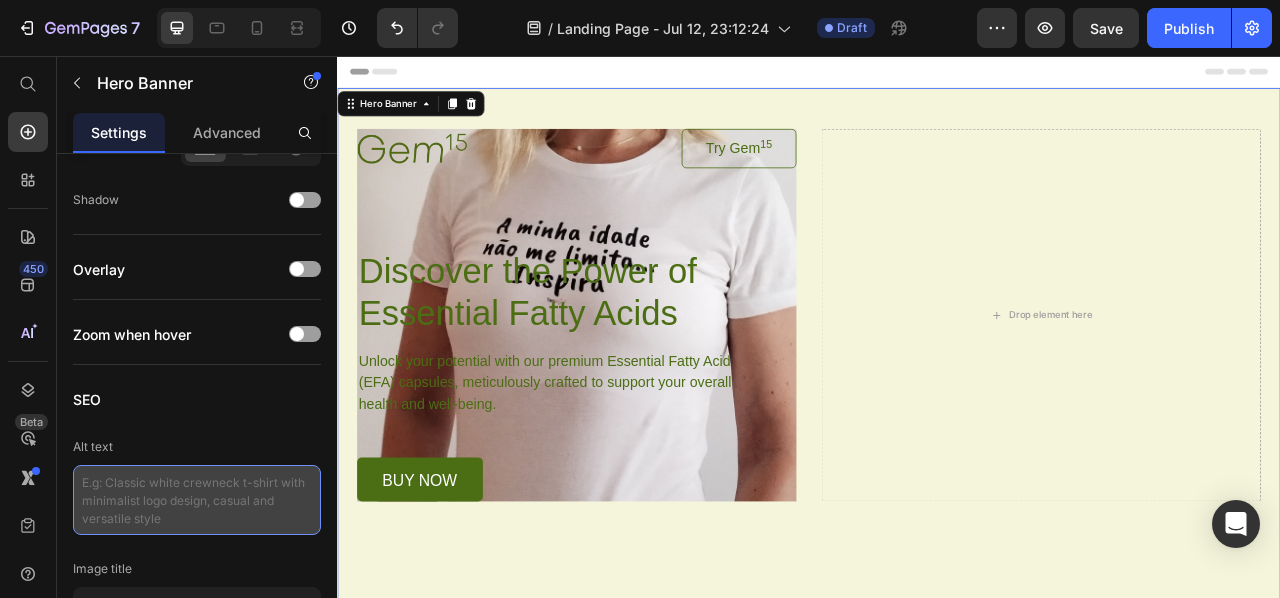 scroll, scrollTop: 1300, scrollLeft: 0, axis: vertical 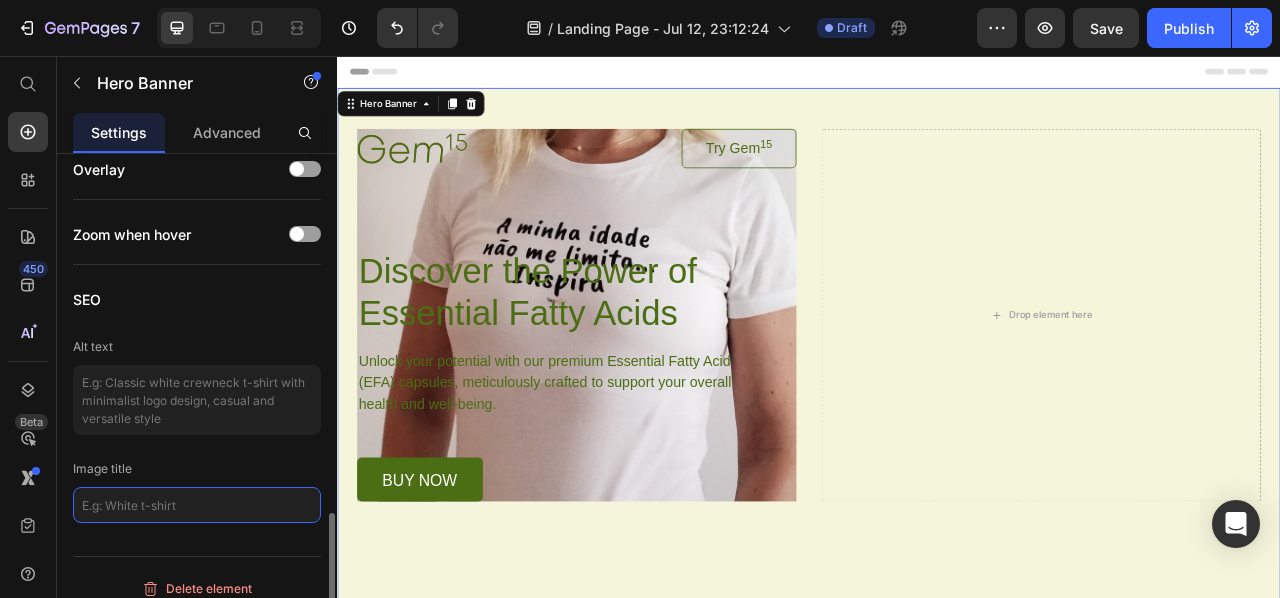 click 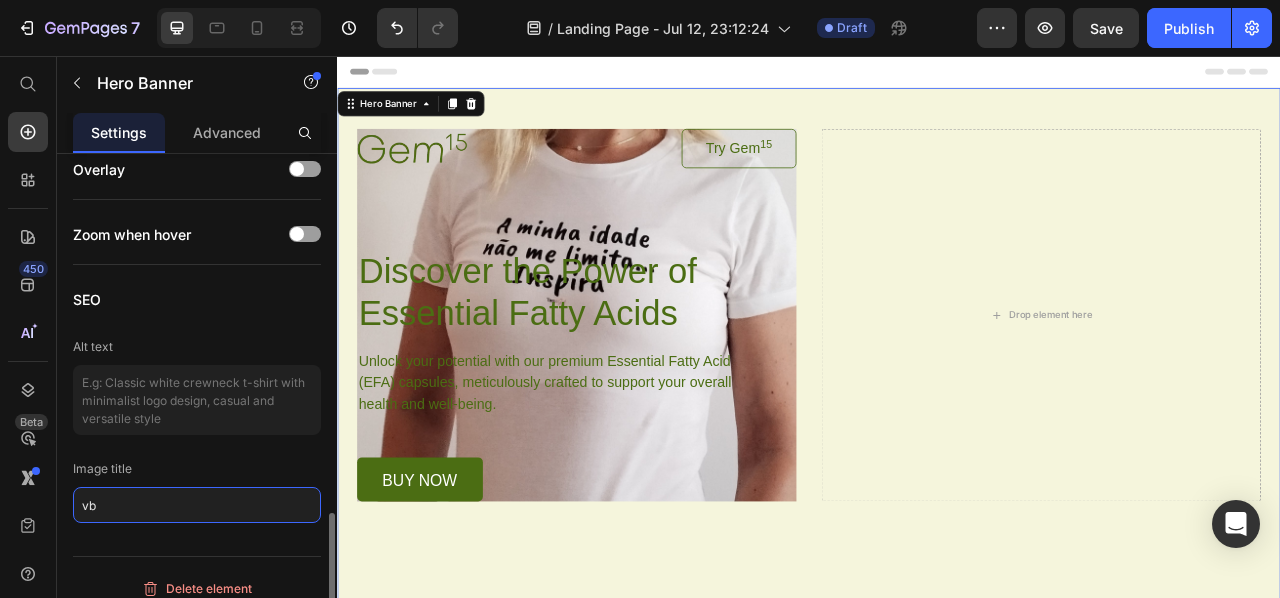type on "v" 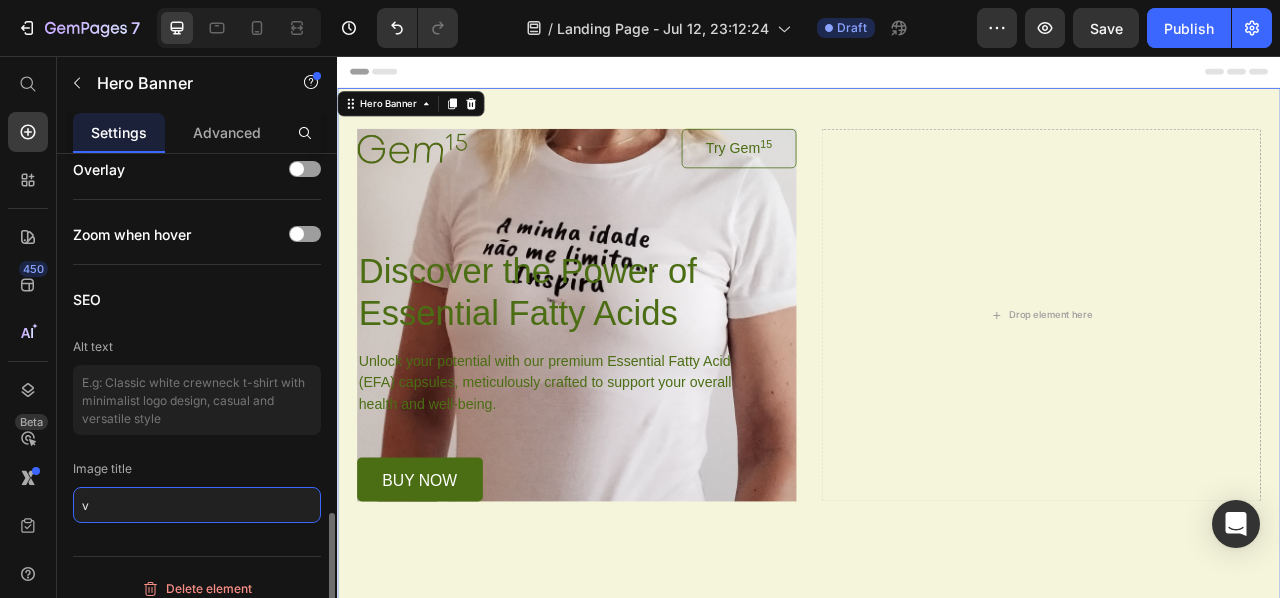 type 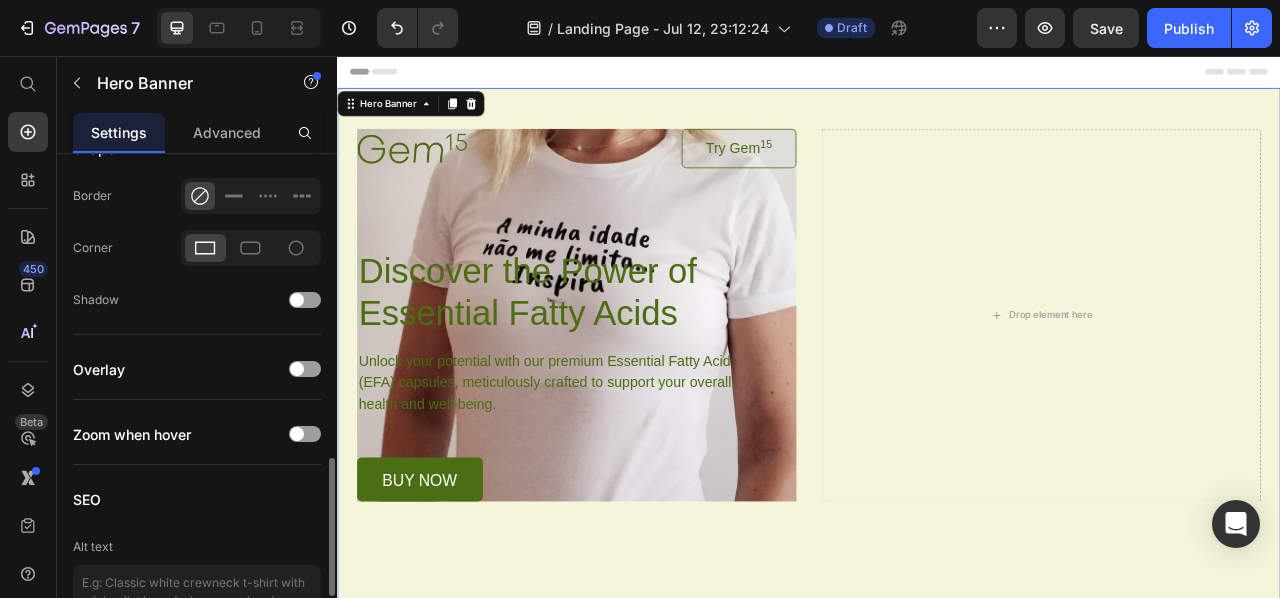 scroll, scrollTop: 900, scrollLeft: 0, axis: vertical 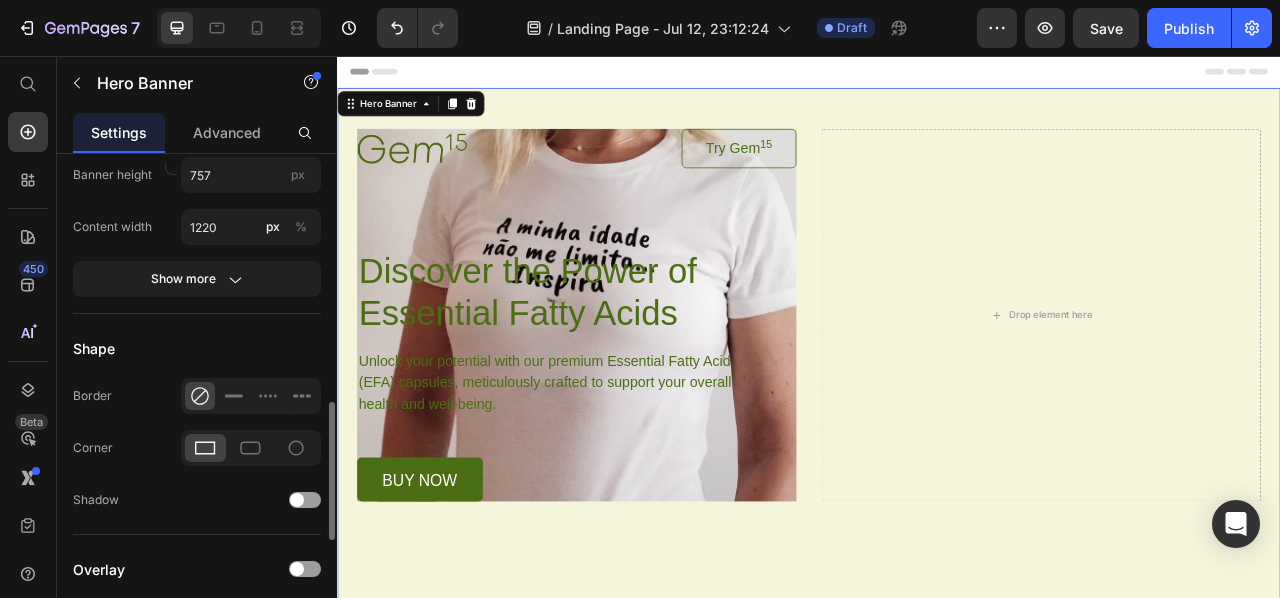click 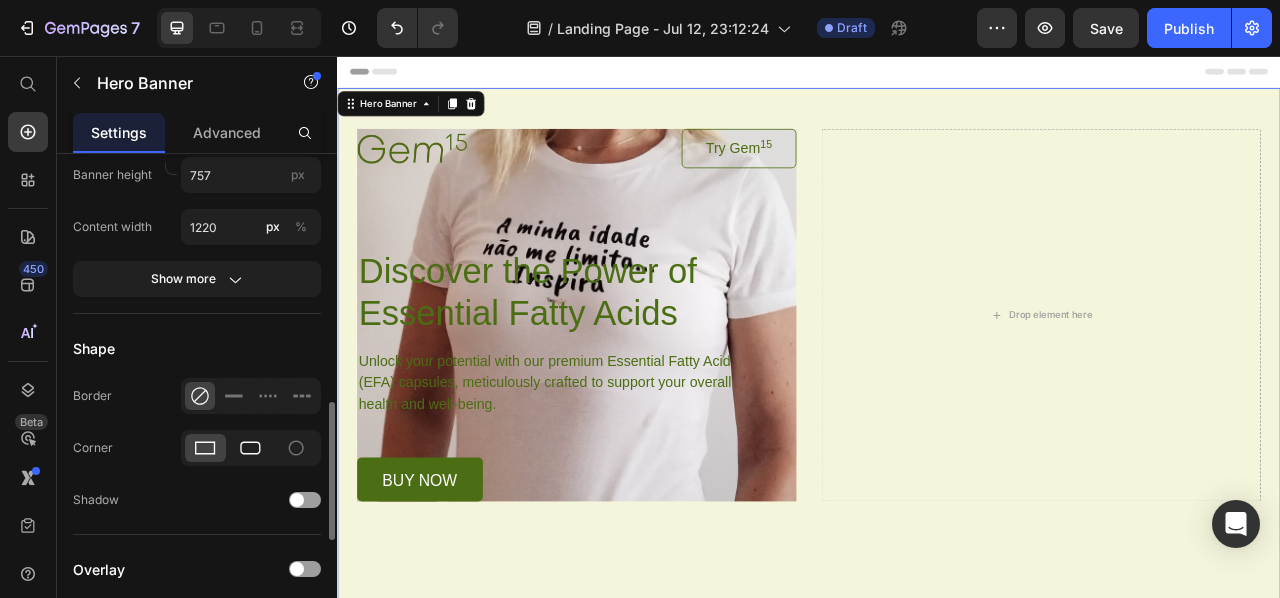 click 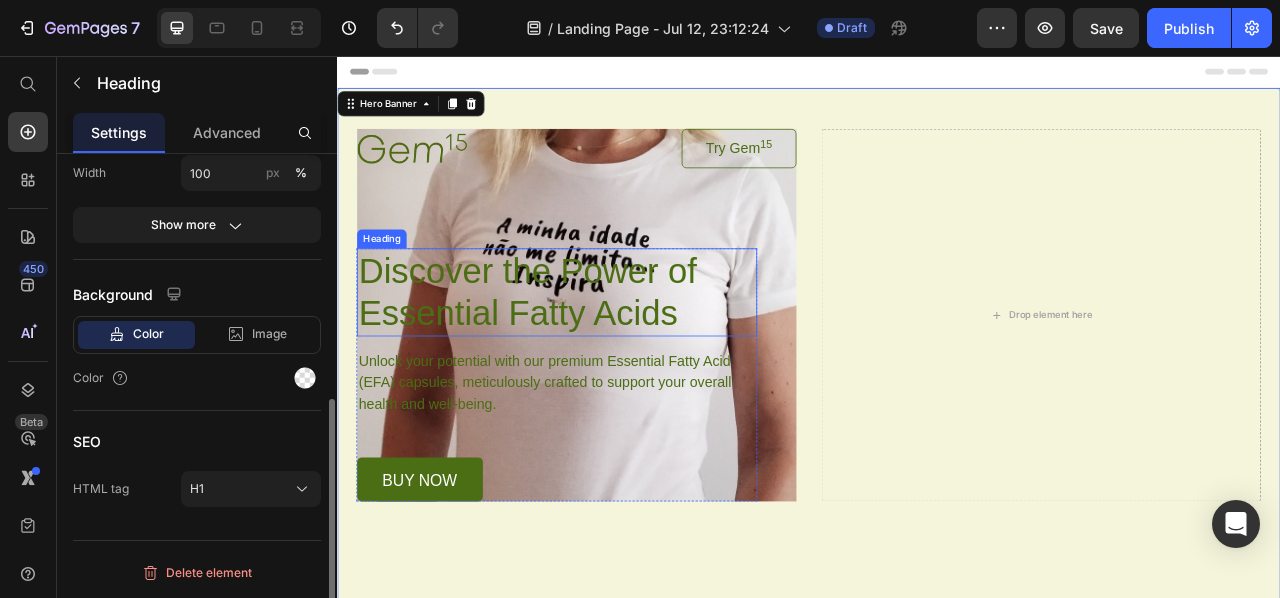 scroll, scrollTop: 0, scrollLeft: 0, axis: both 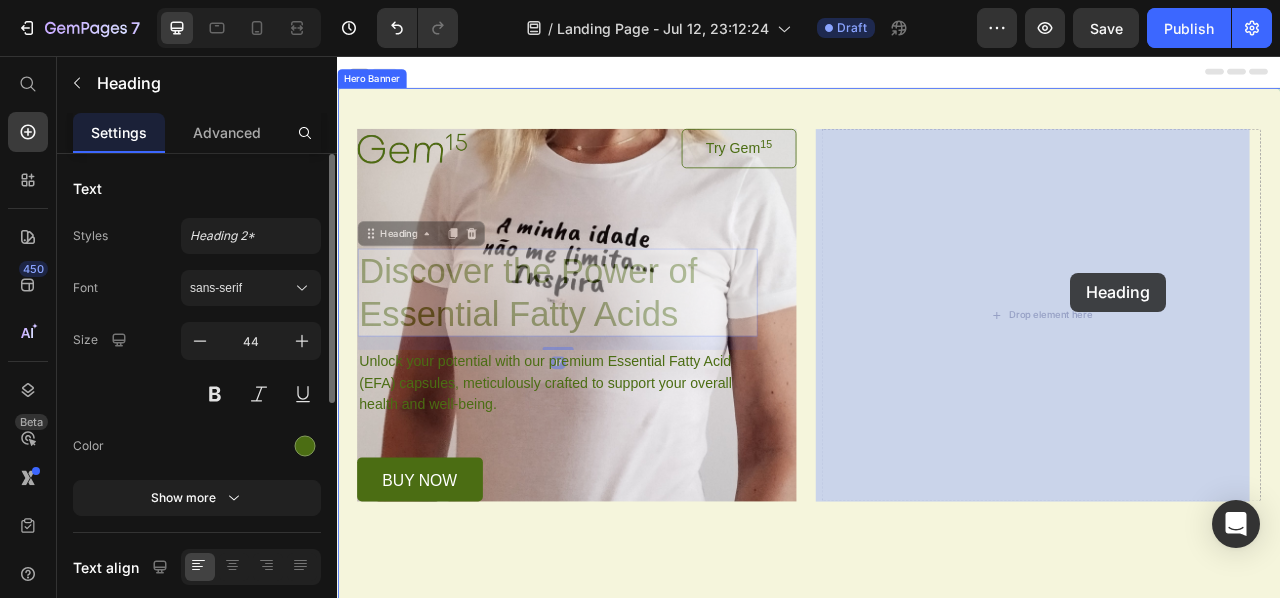 drag, startPoint x: 751, startPoint y: 374, endPoint x: 1270, endPoint y: 332, distance: 520.69666 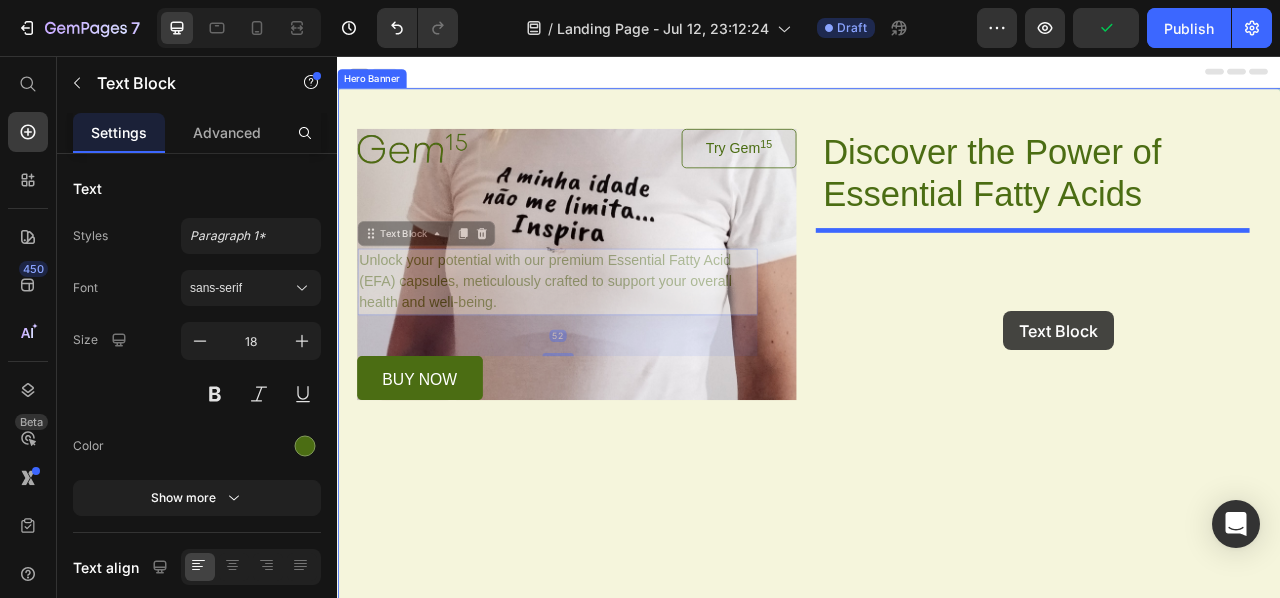 drag, startPoint x: 629, startPoint y: 338, endPoint x: 1184, endPoint y: 381, distance: 556.66327 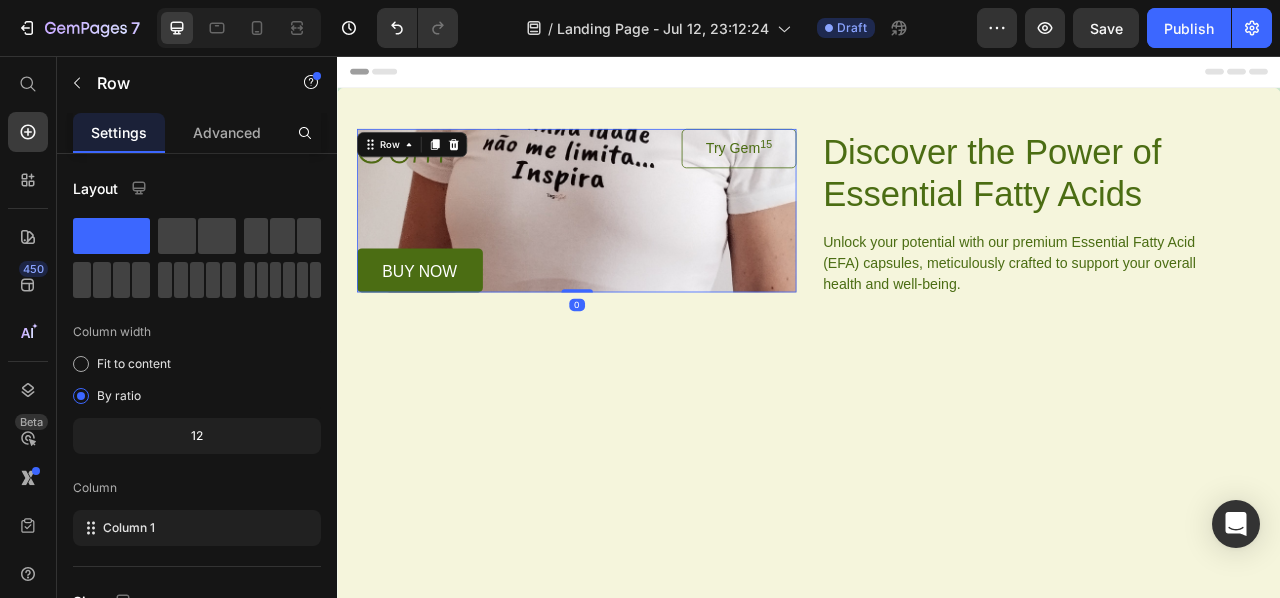 click on "Image Try Gem 15 Button Row buy now Button Row" at bounding box center [641, 253] 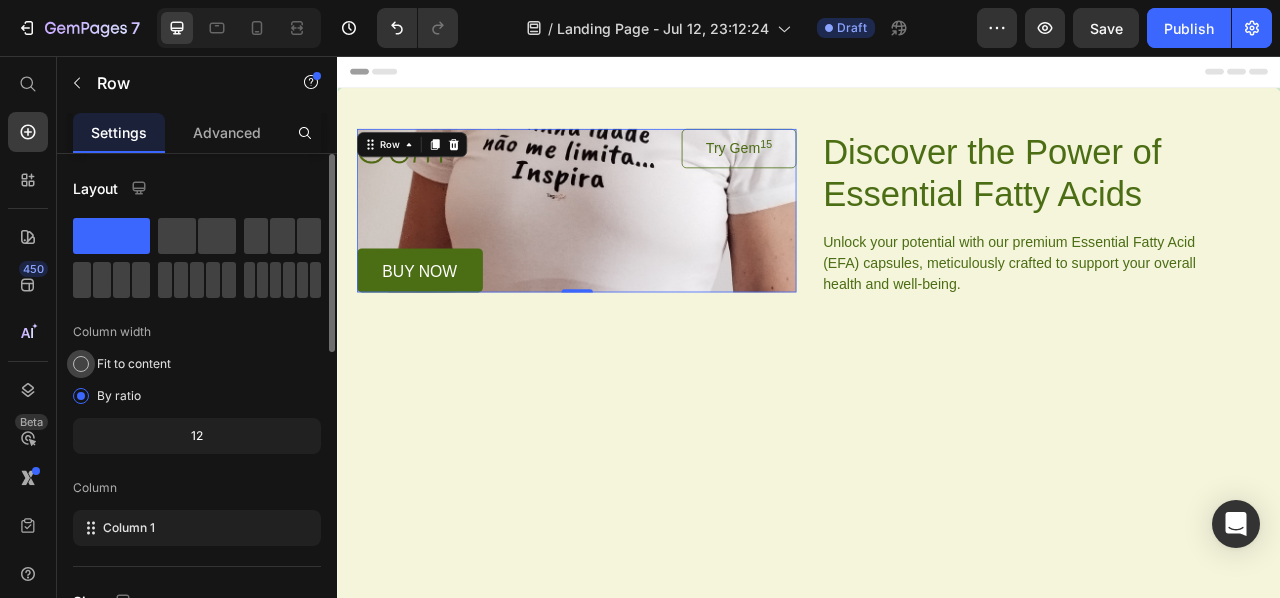 click at bounding box center [81, 364] 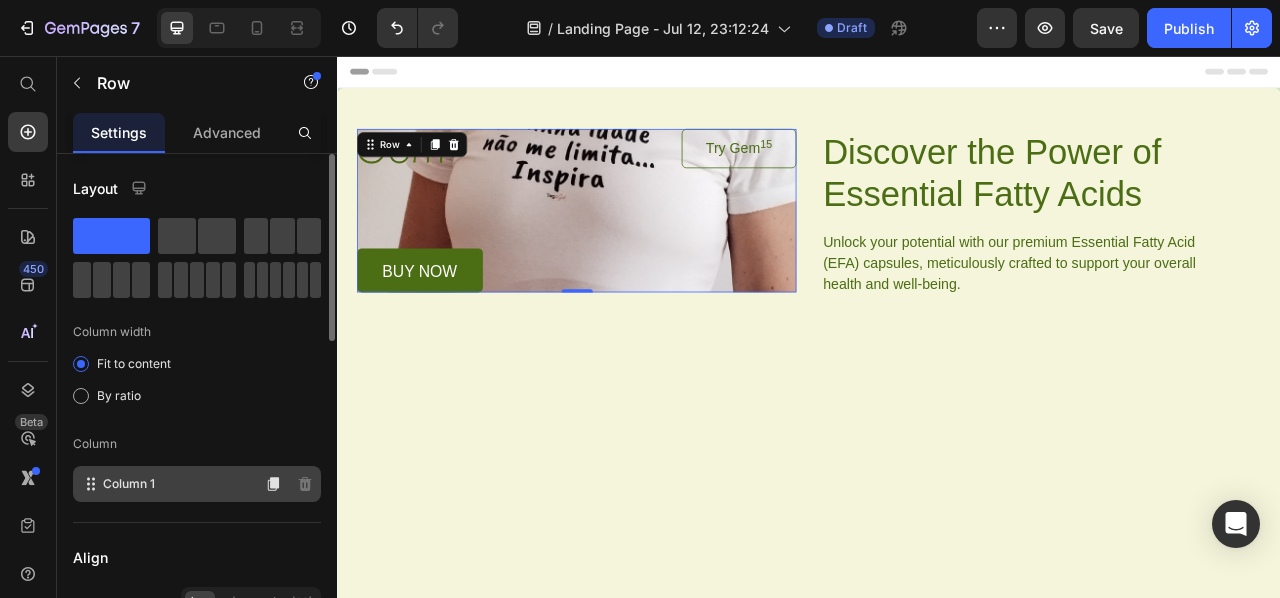 click on "Column 1" 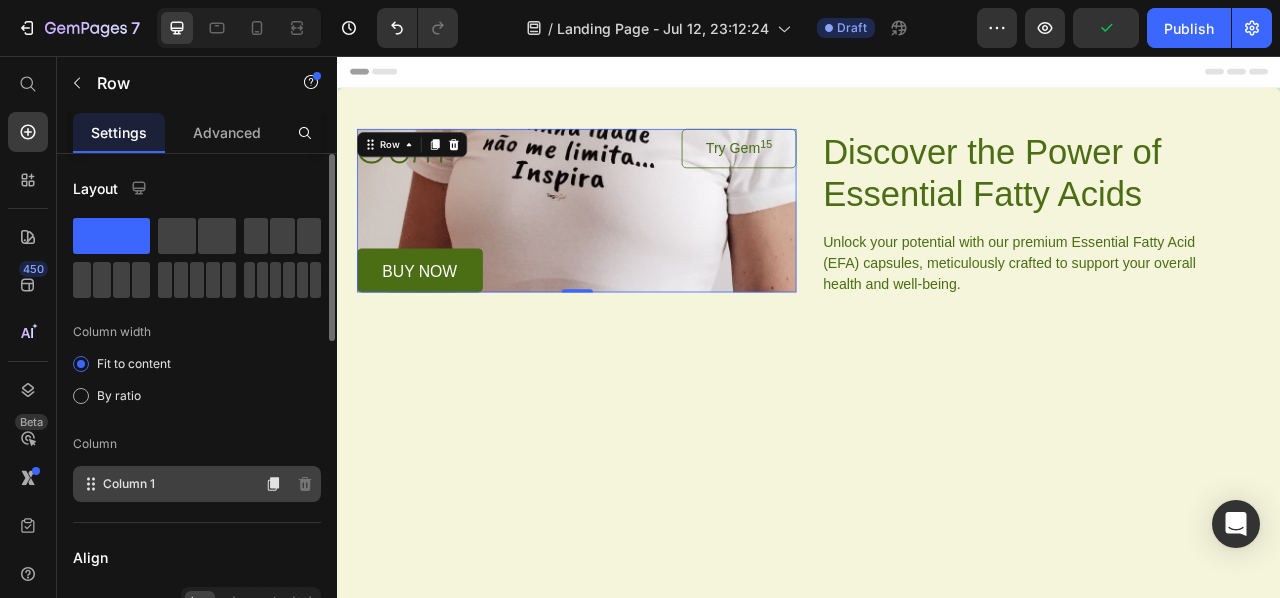 click on "Column 1" 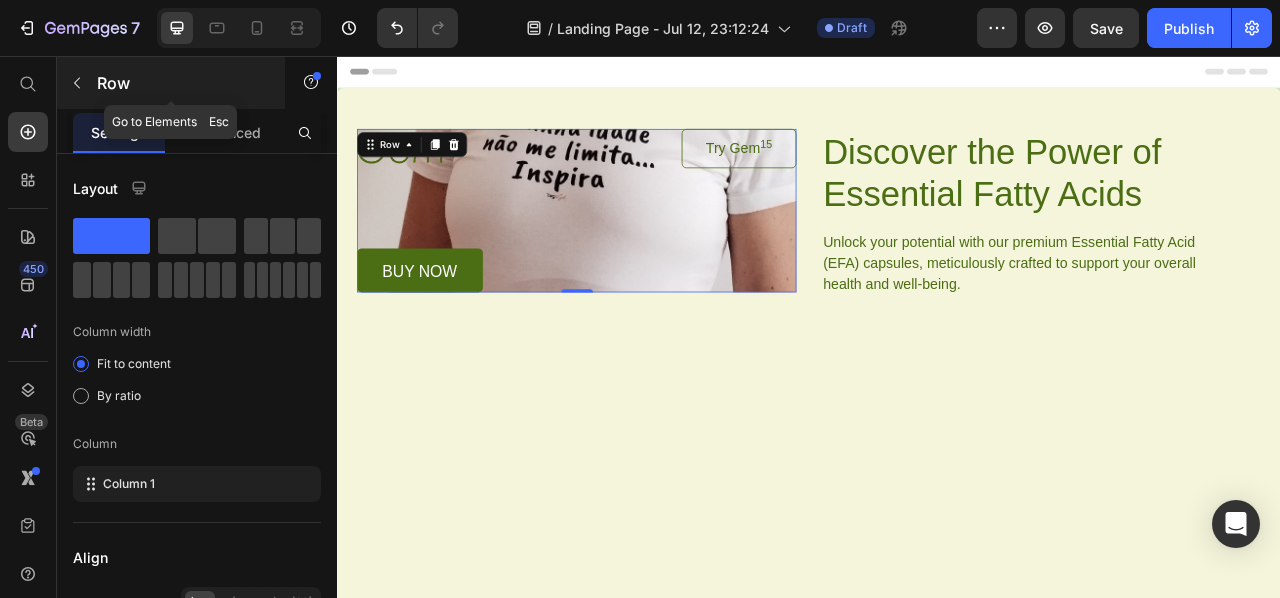 click 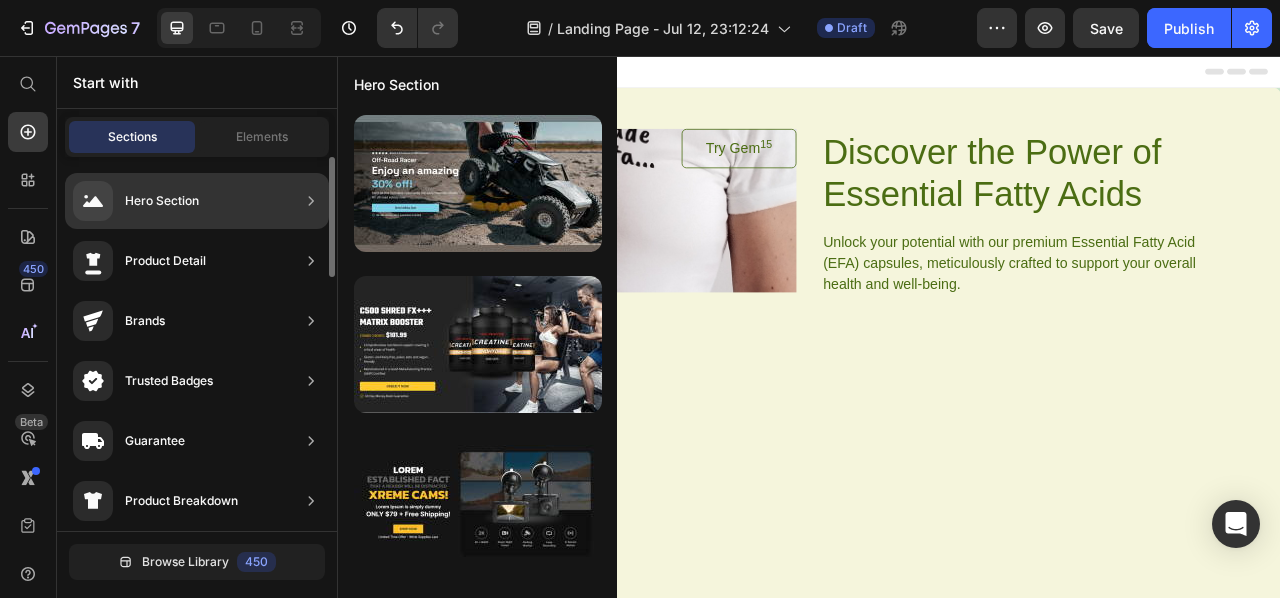 click on "Hero Section" 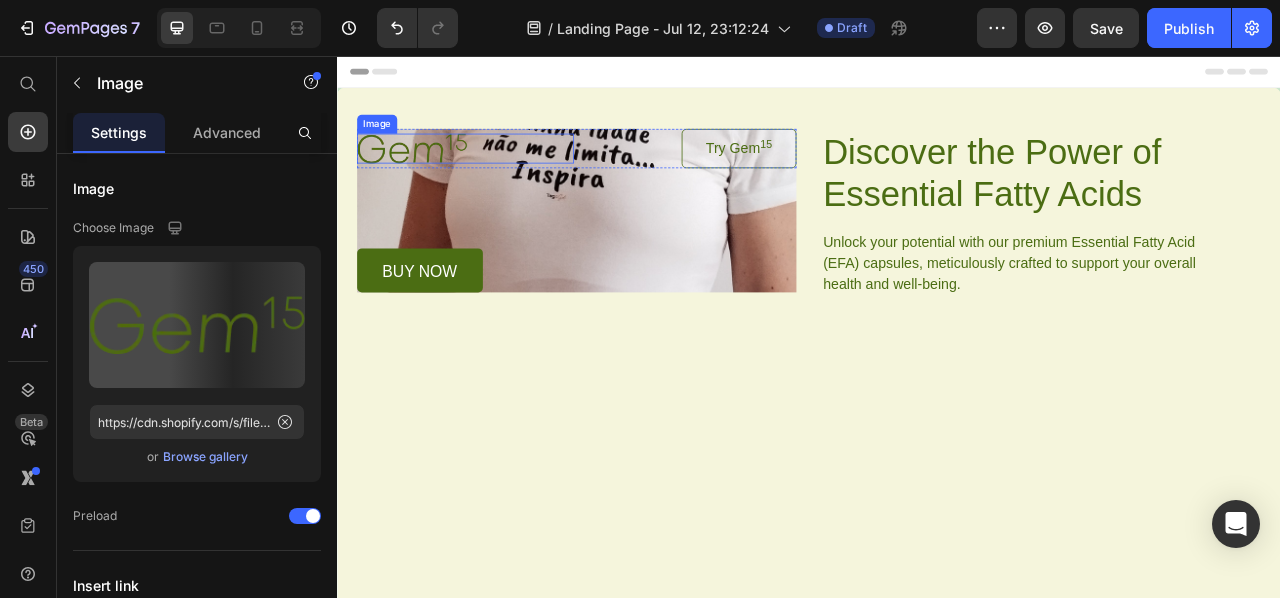 click at bounding box center (500, 173) 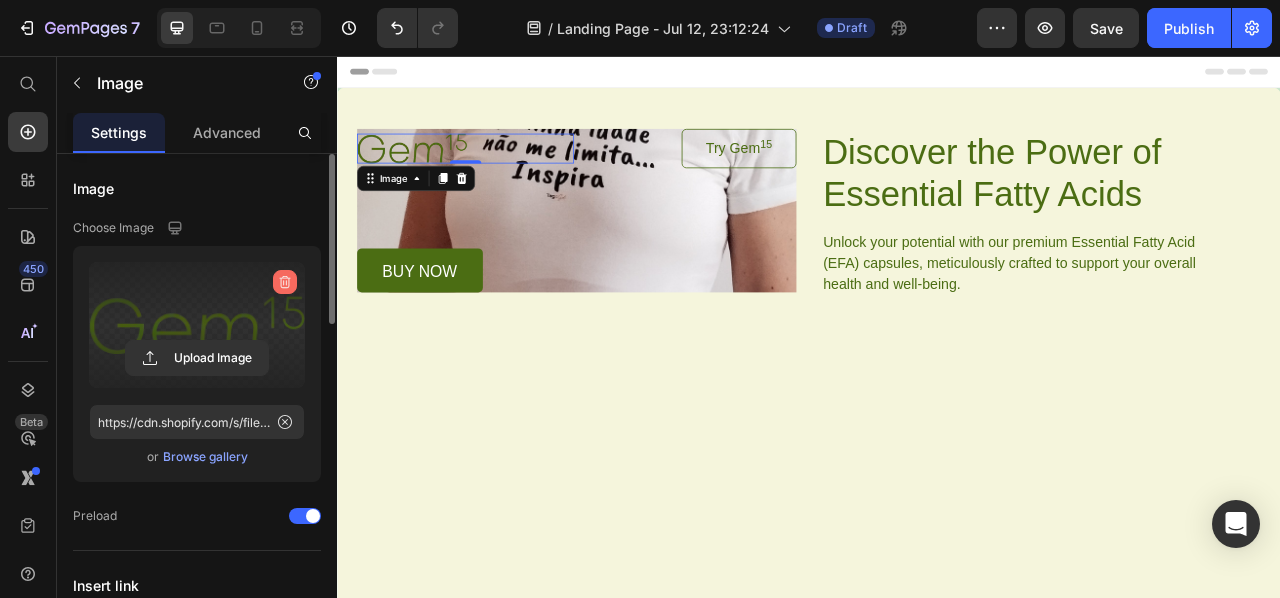 click 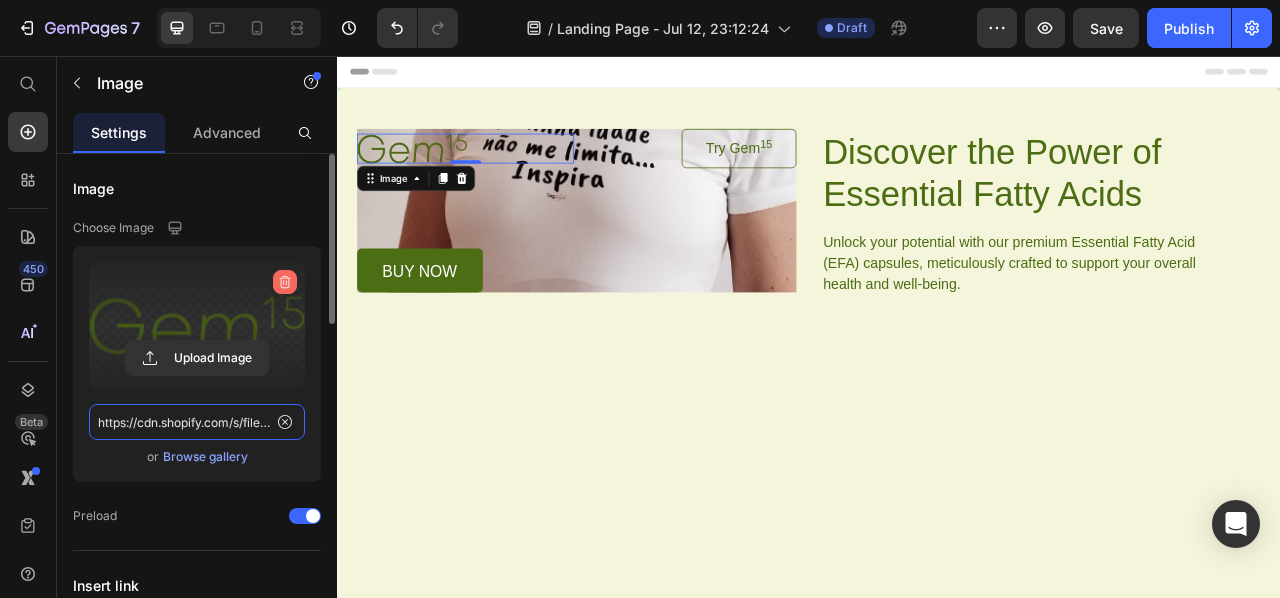 type 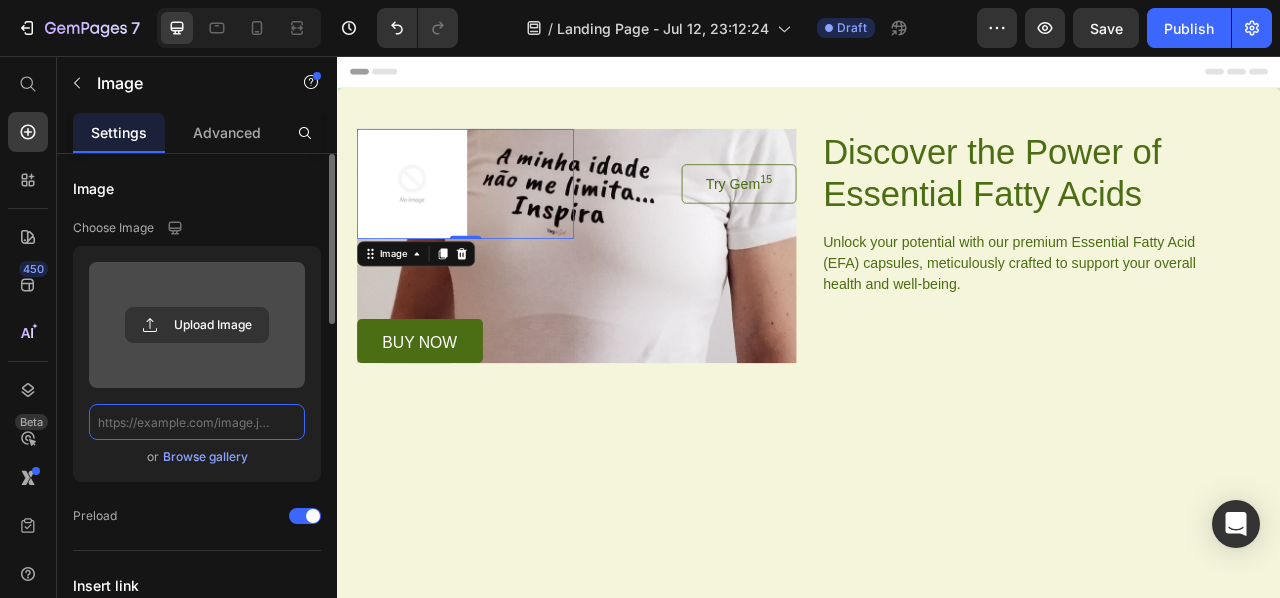scroll, scrollTop: 0, scrollLeft: 0, axis: both 